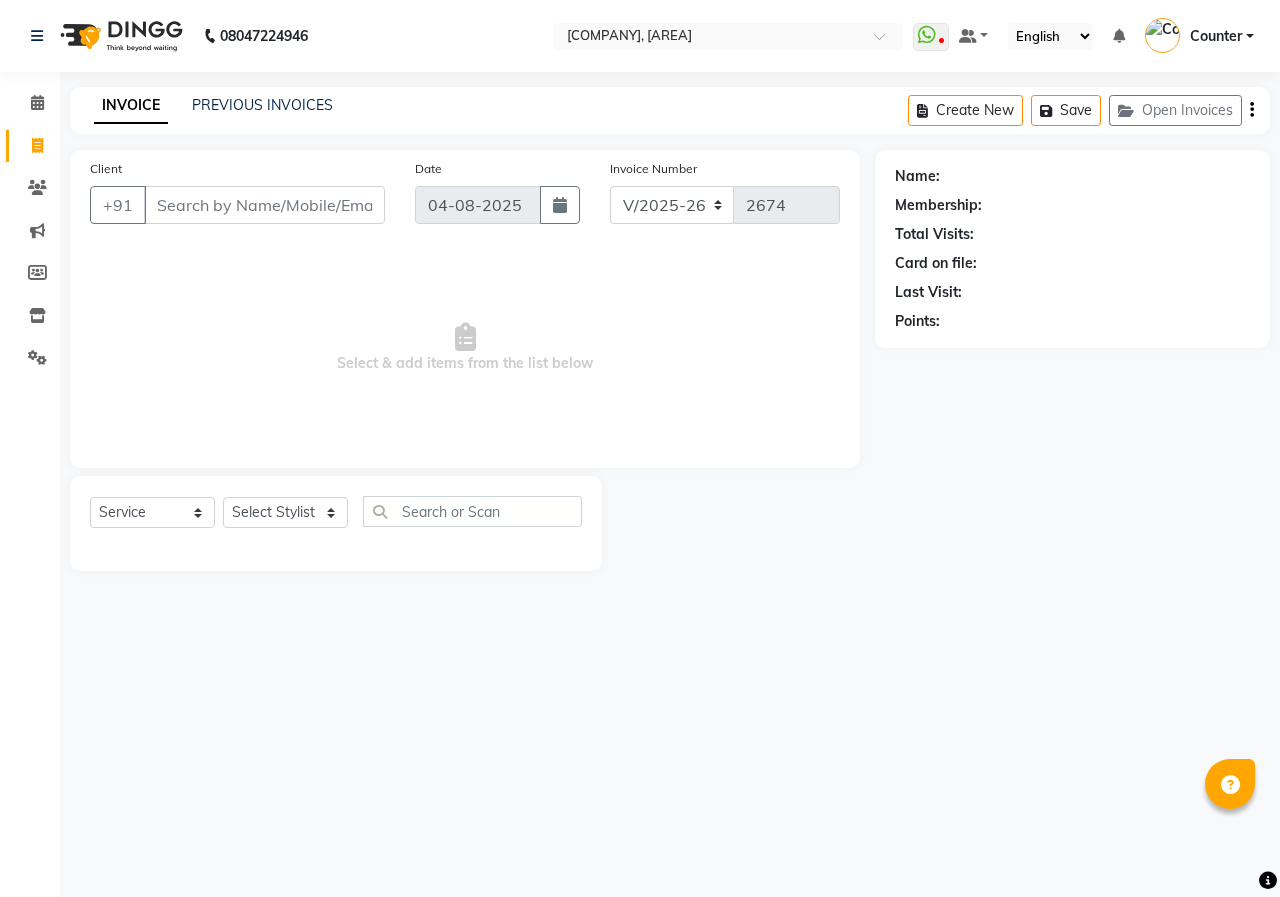 select on "889" 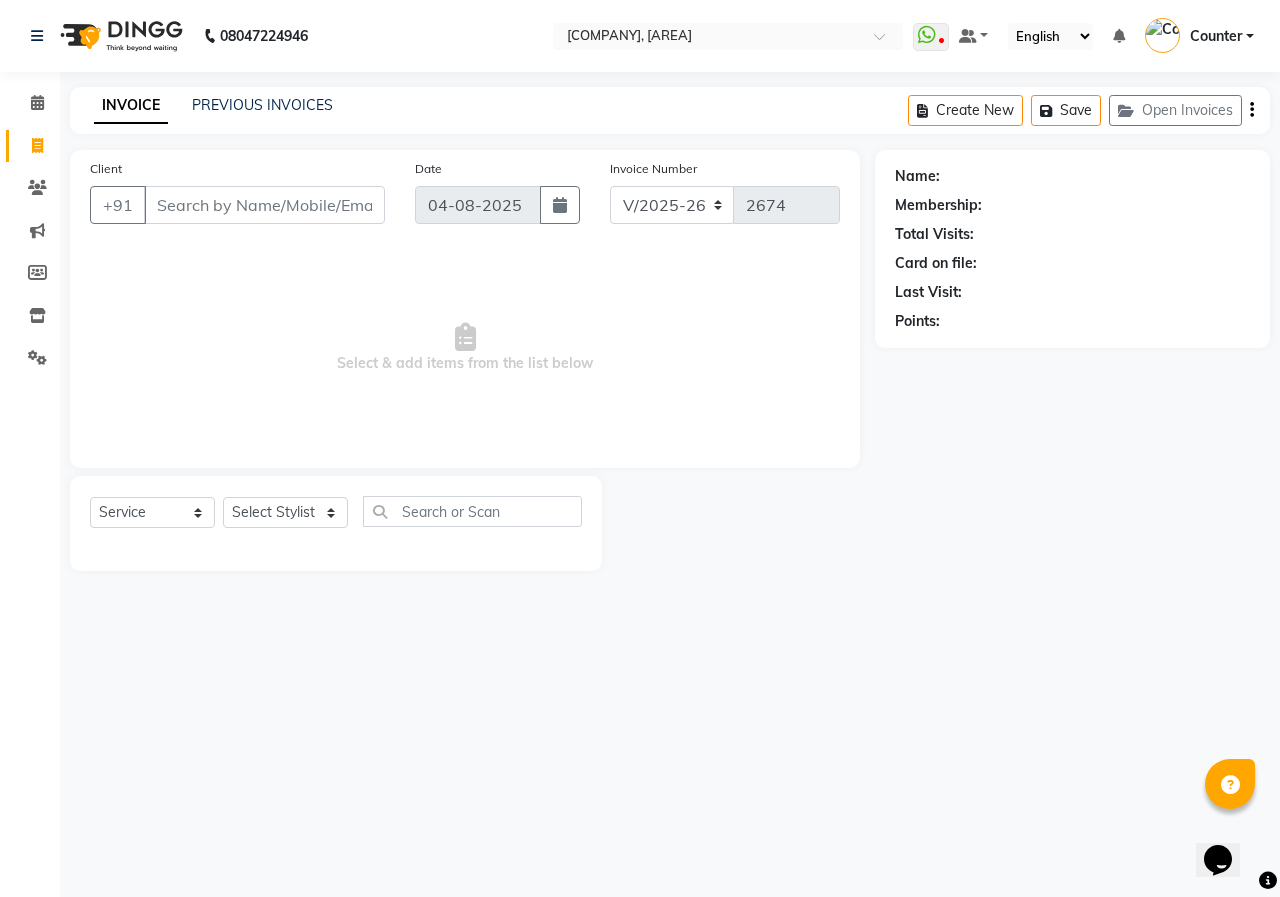 scroll, scrollTop: 0, scrollLeft: 0, axis: both 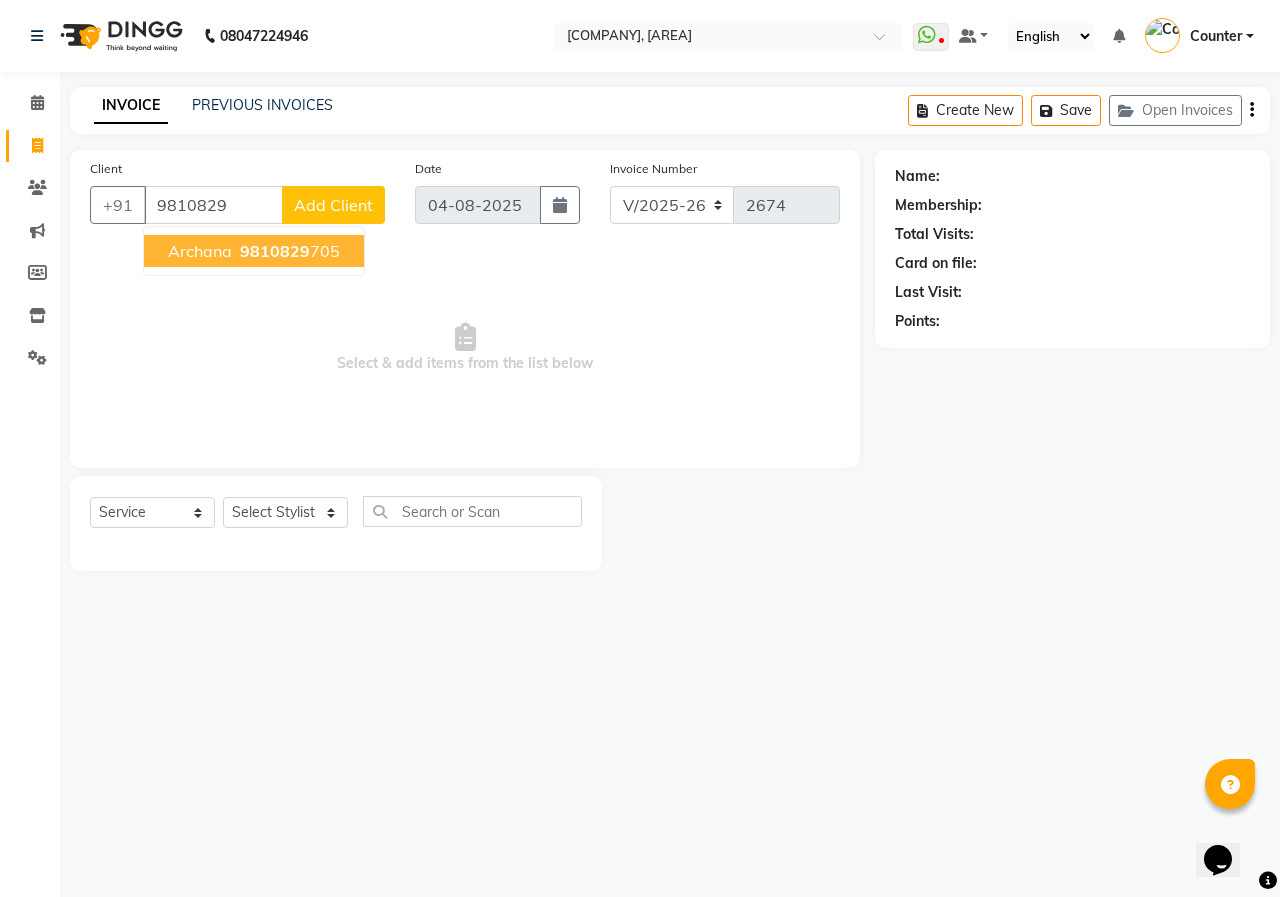 click on "Archana" at bounding box center [200, 251] 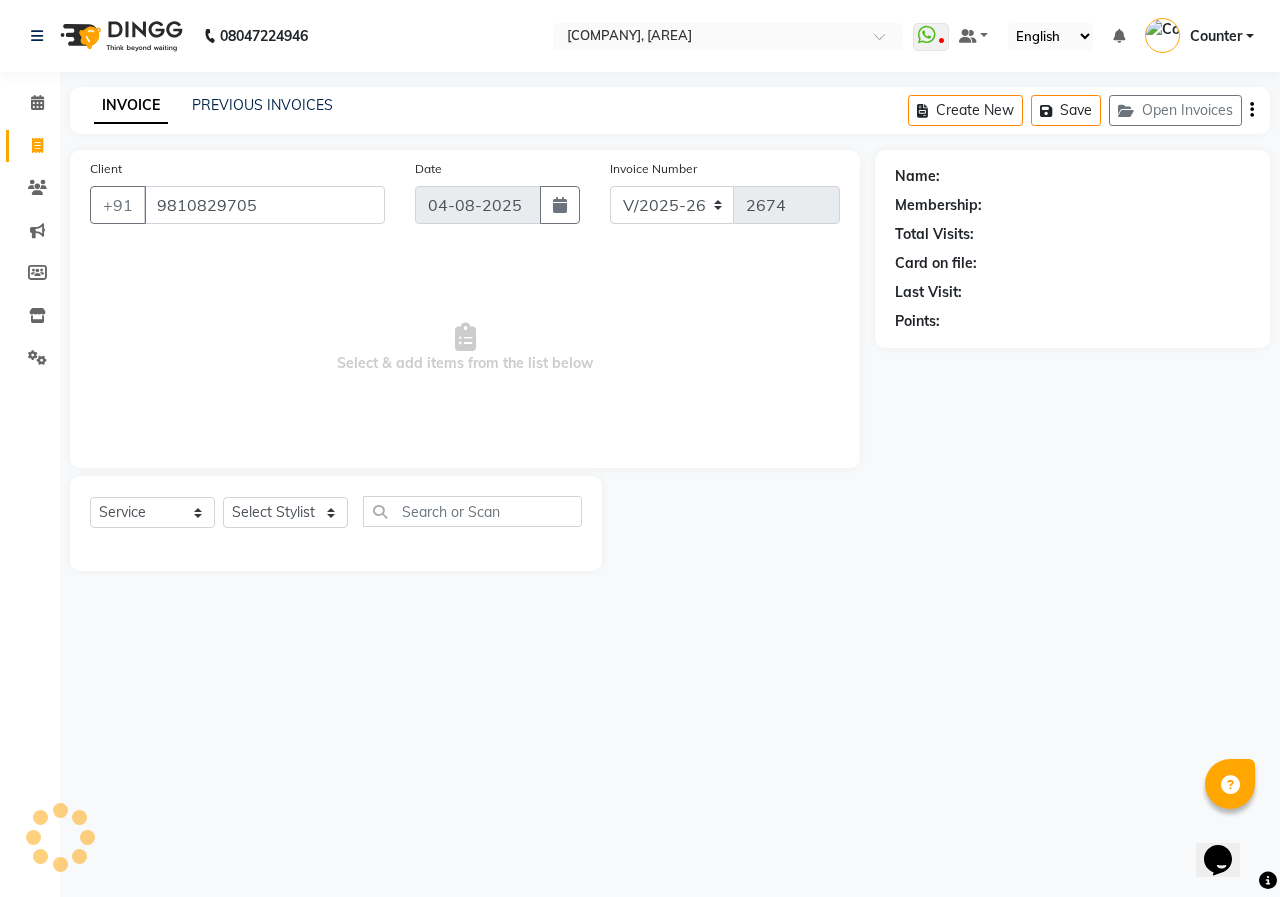type on "9810829705" 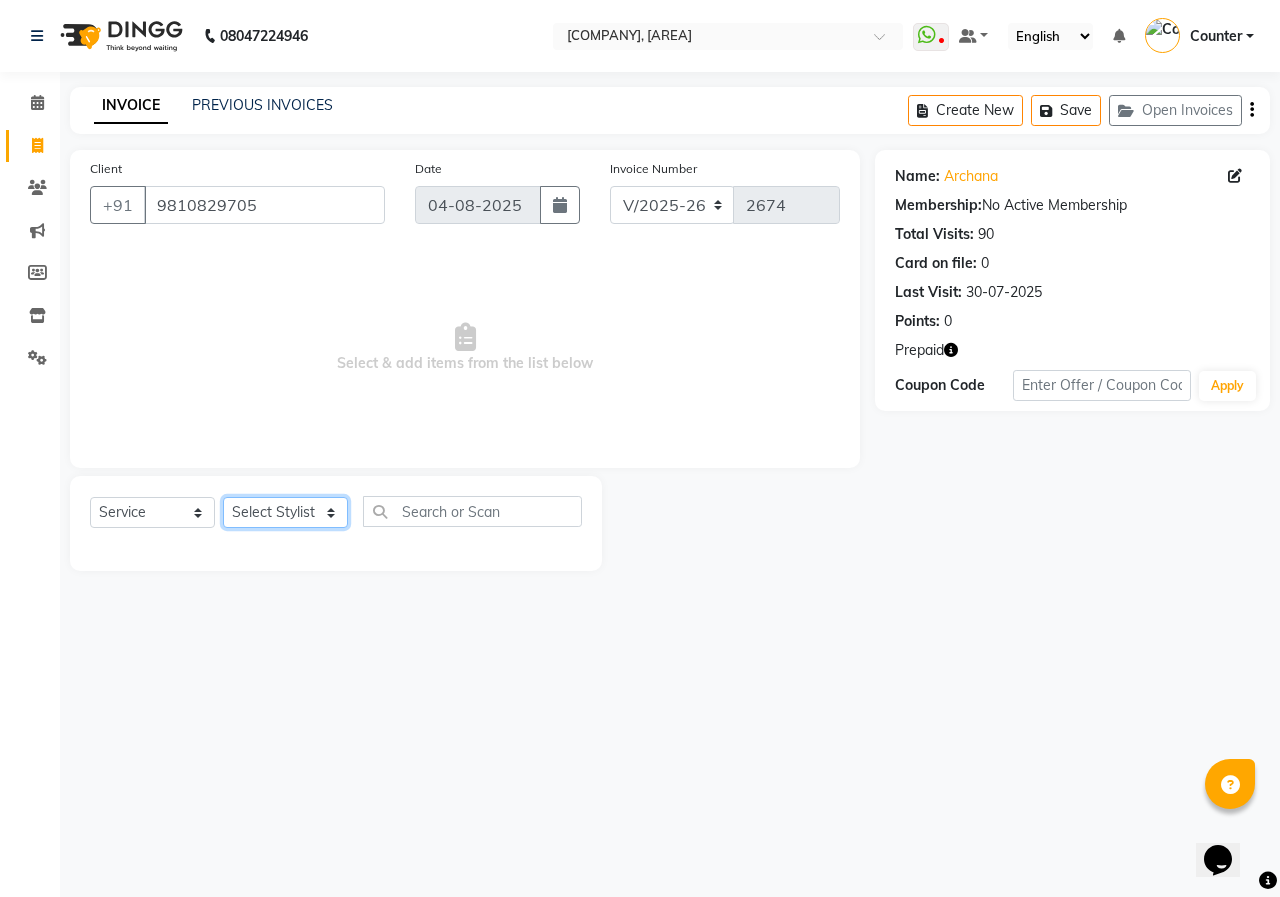 click on "Select Stylist [FIRST] [LAST] Counter [NAME] [NAME] [NAME] [NAME] [NAME] [NAME]" 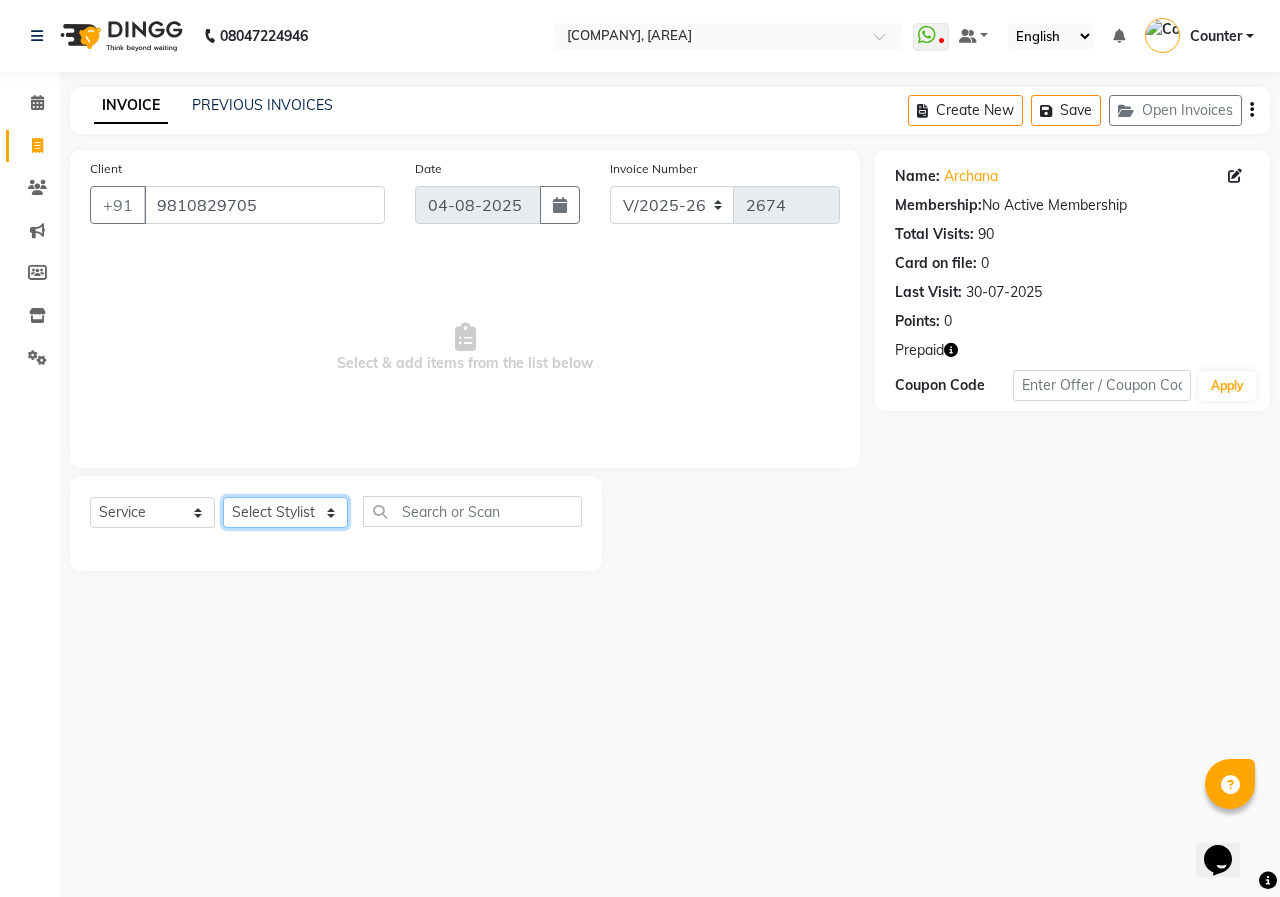 select on "49466" 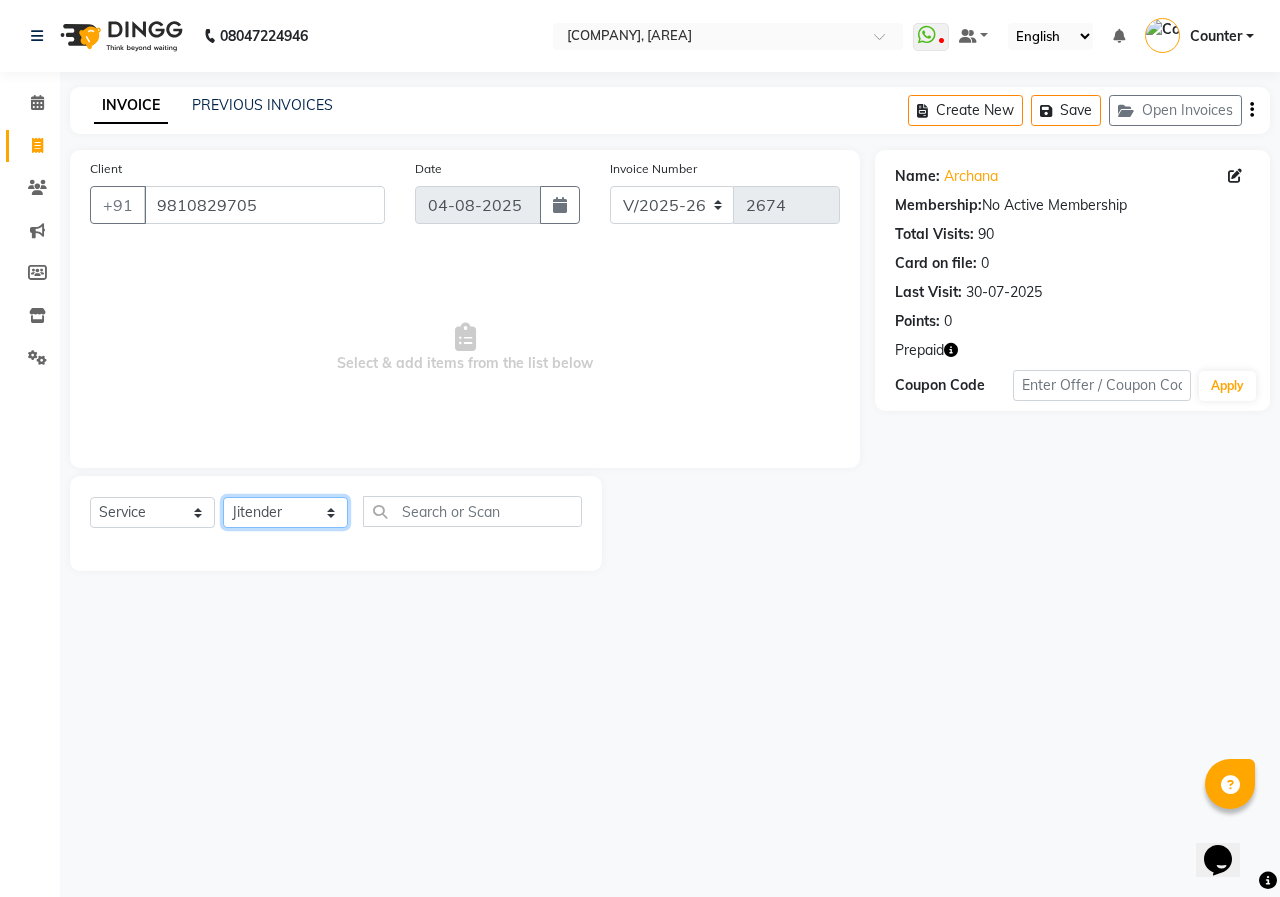 click on "Select Stylist [FIRST] [LAST] Counter [NAME] [NAME] [NAME] [NAME] [NAME] [NAME]" 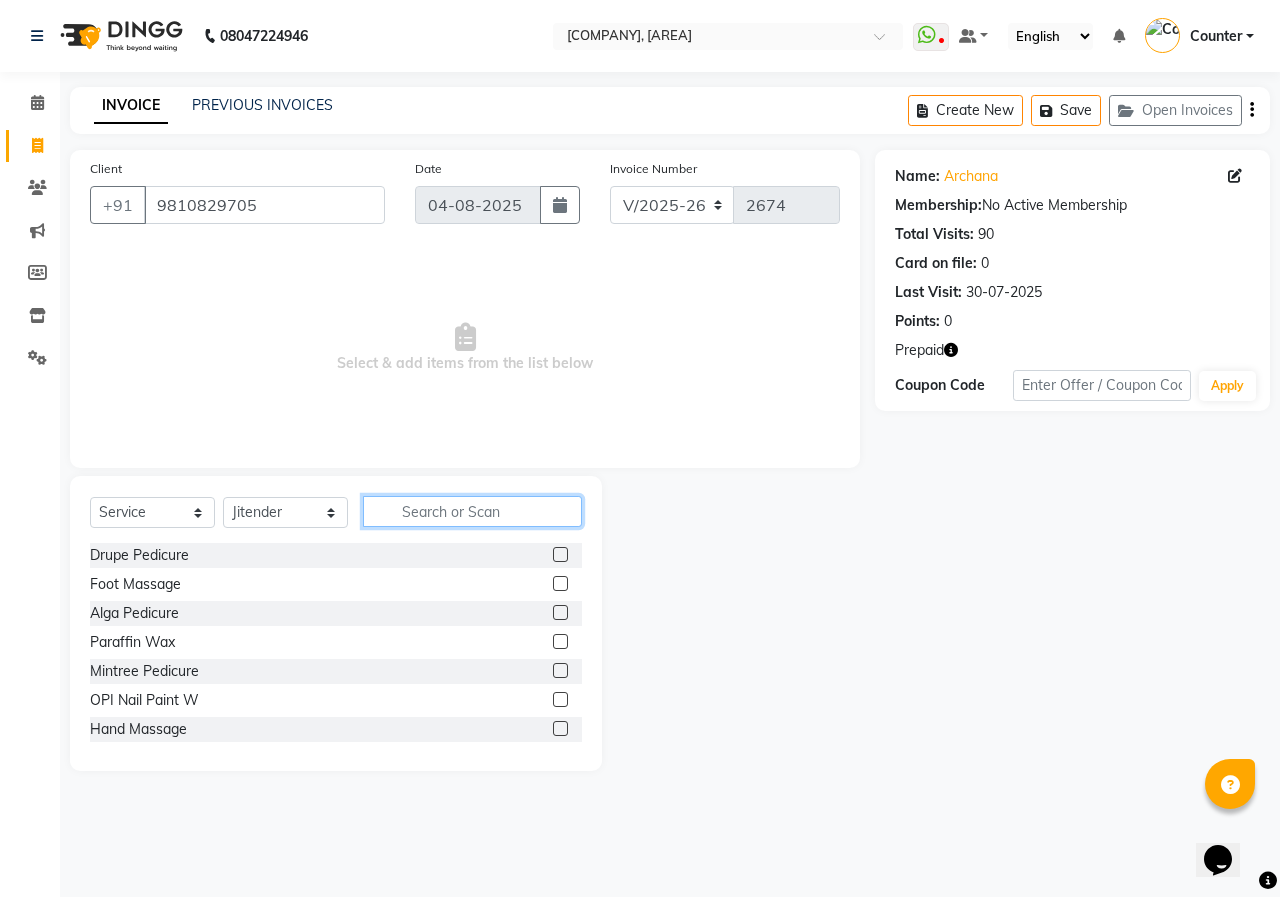 click 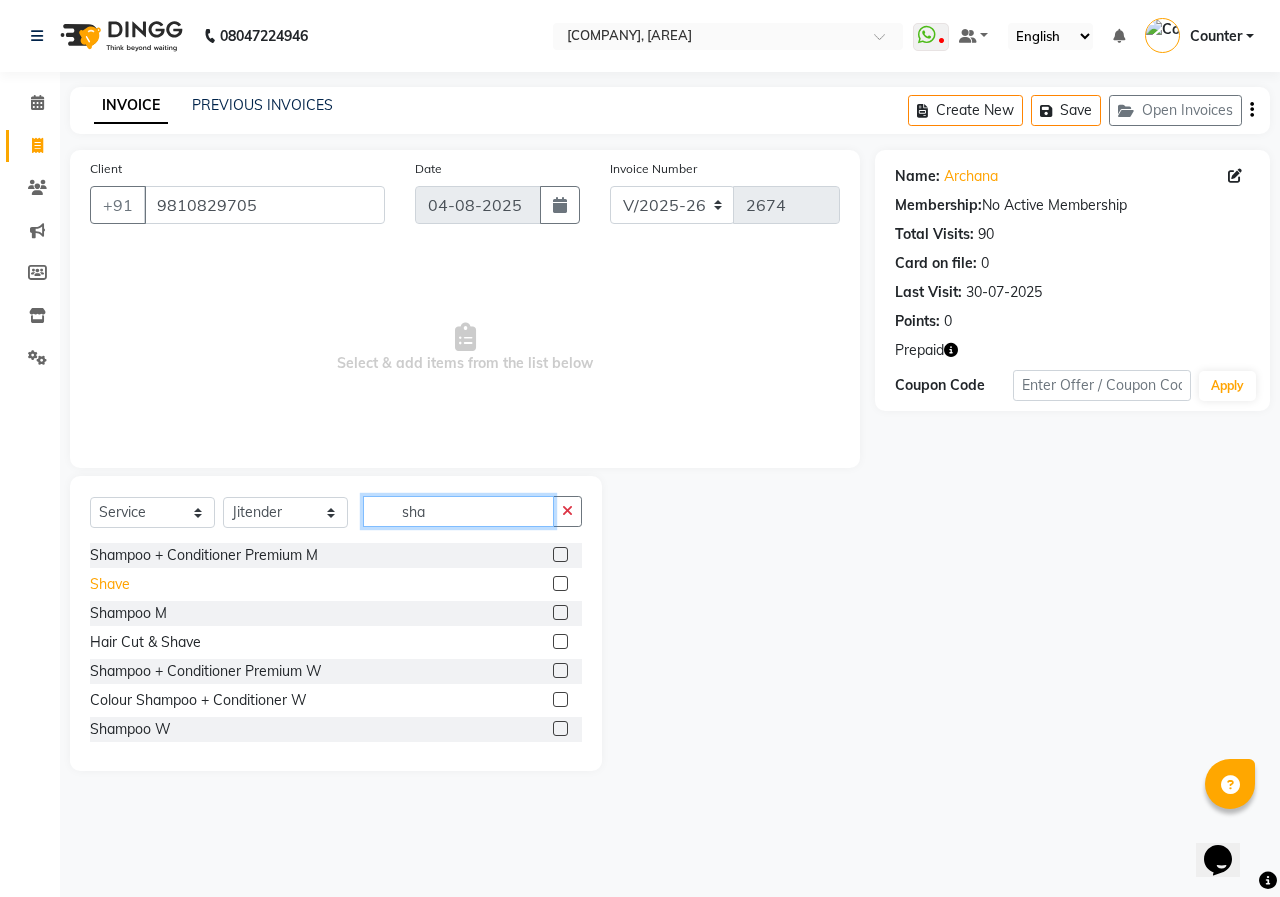 type on "sha" 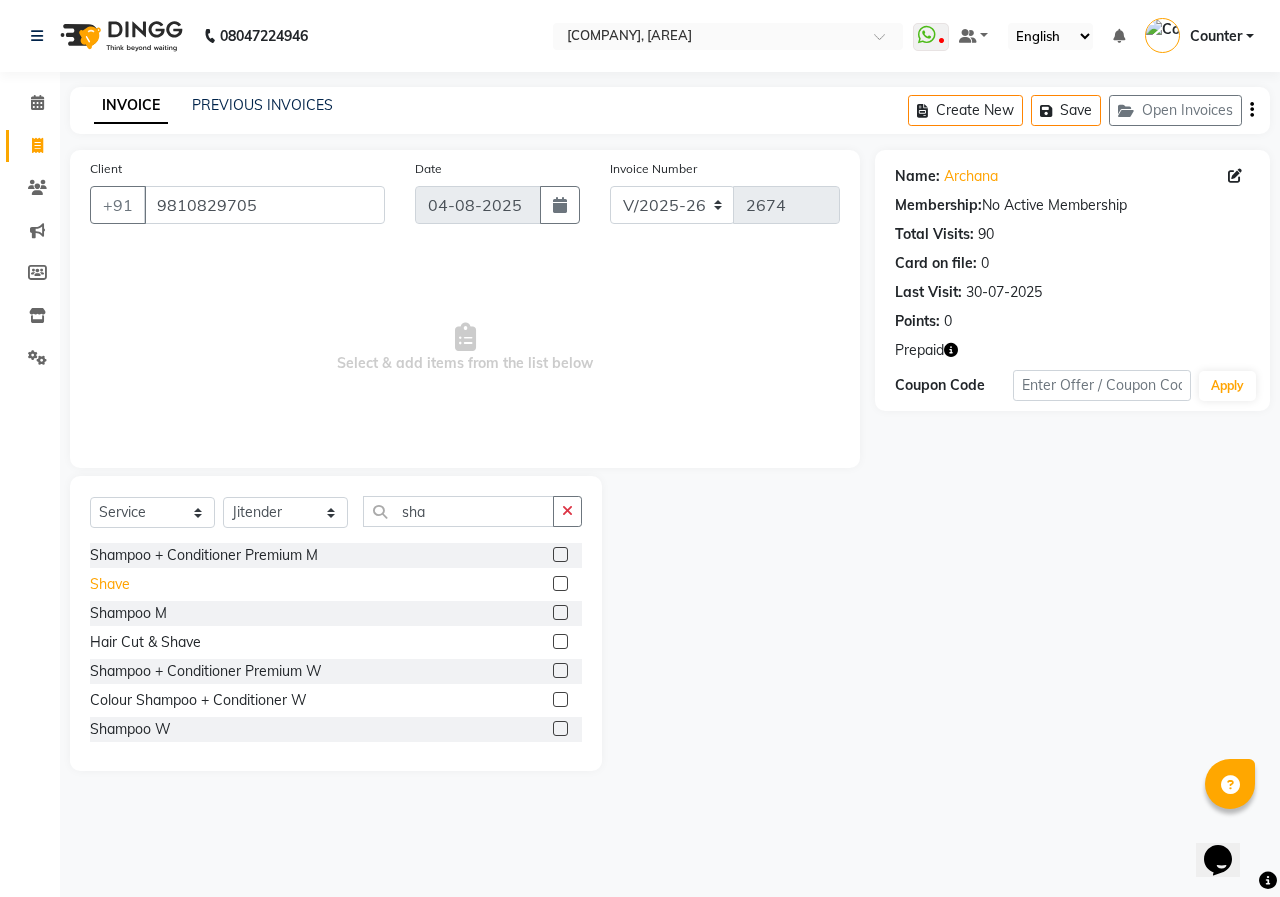 click on "Shave" 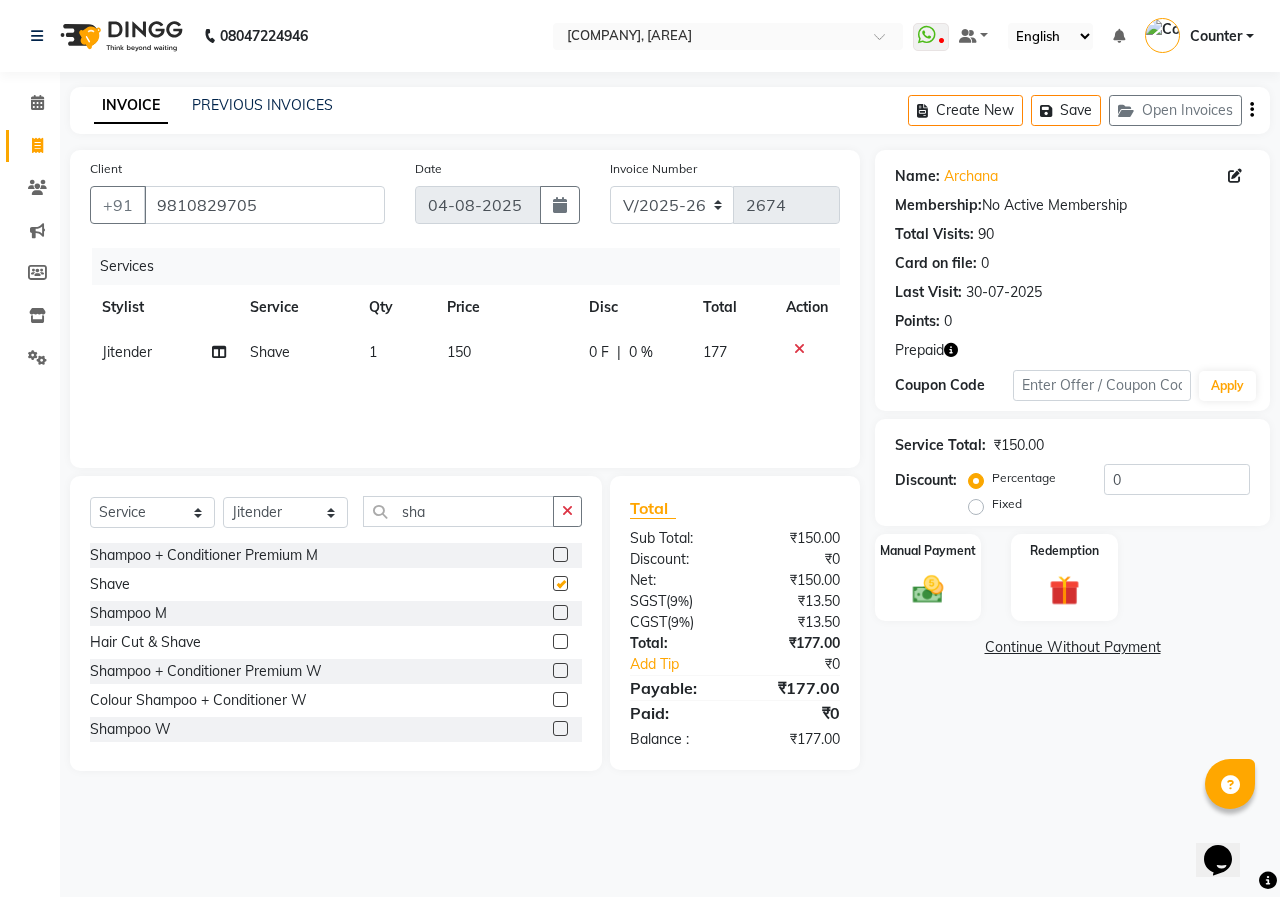 checkbox on "false" 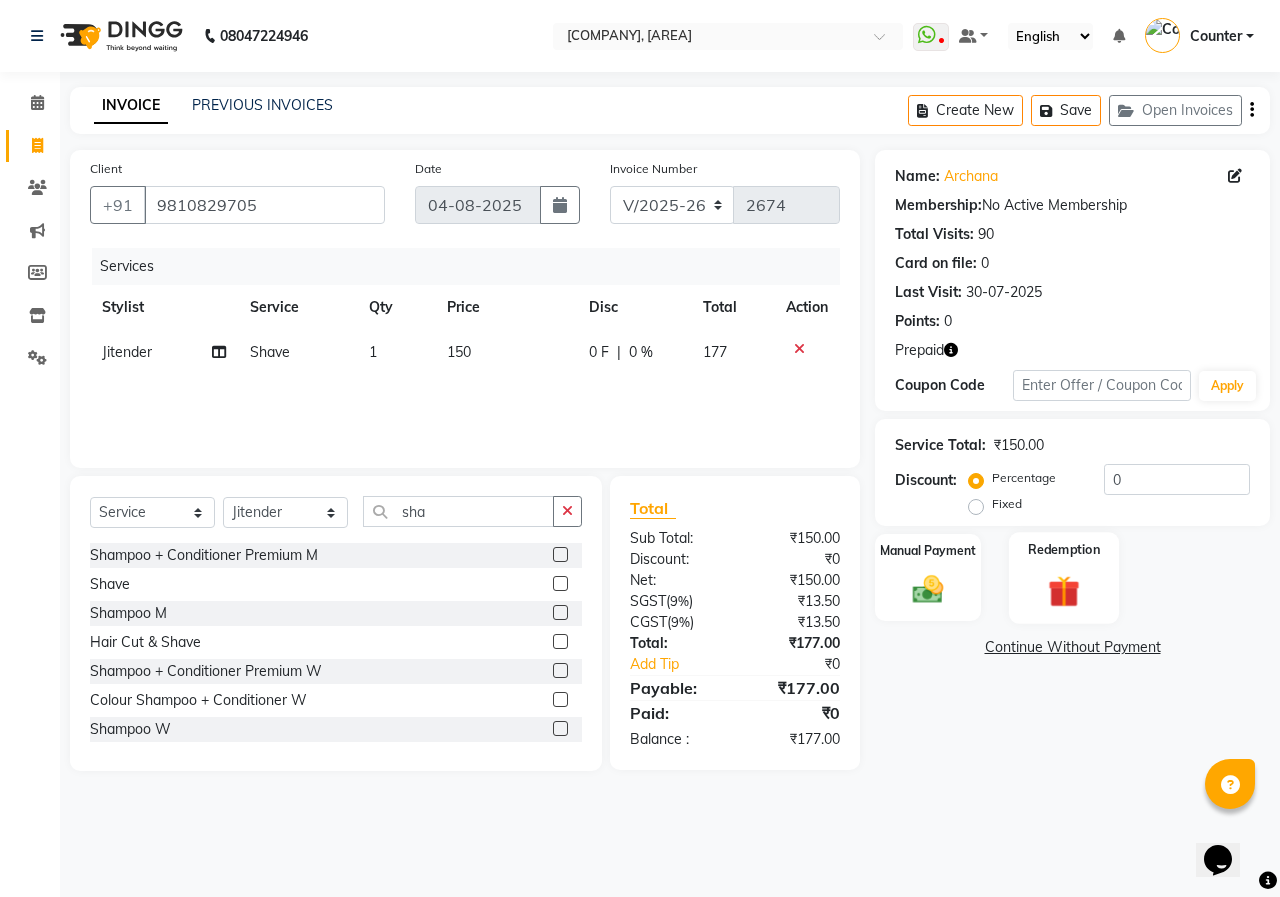 click on "Redemption" 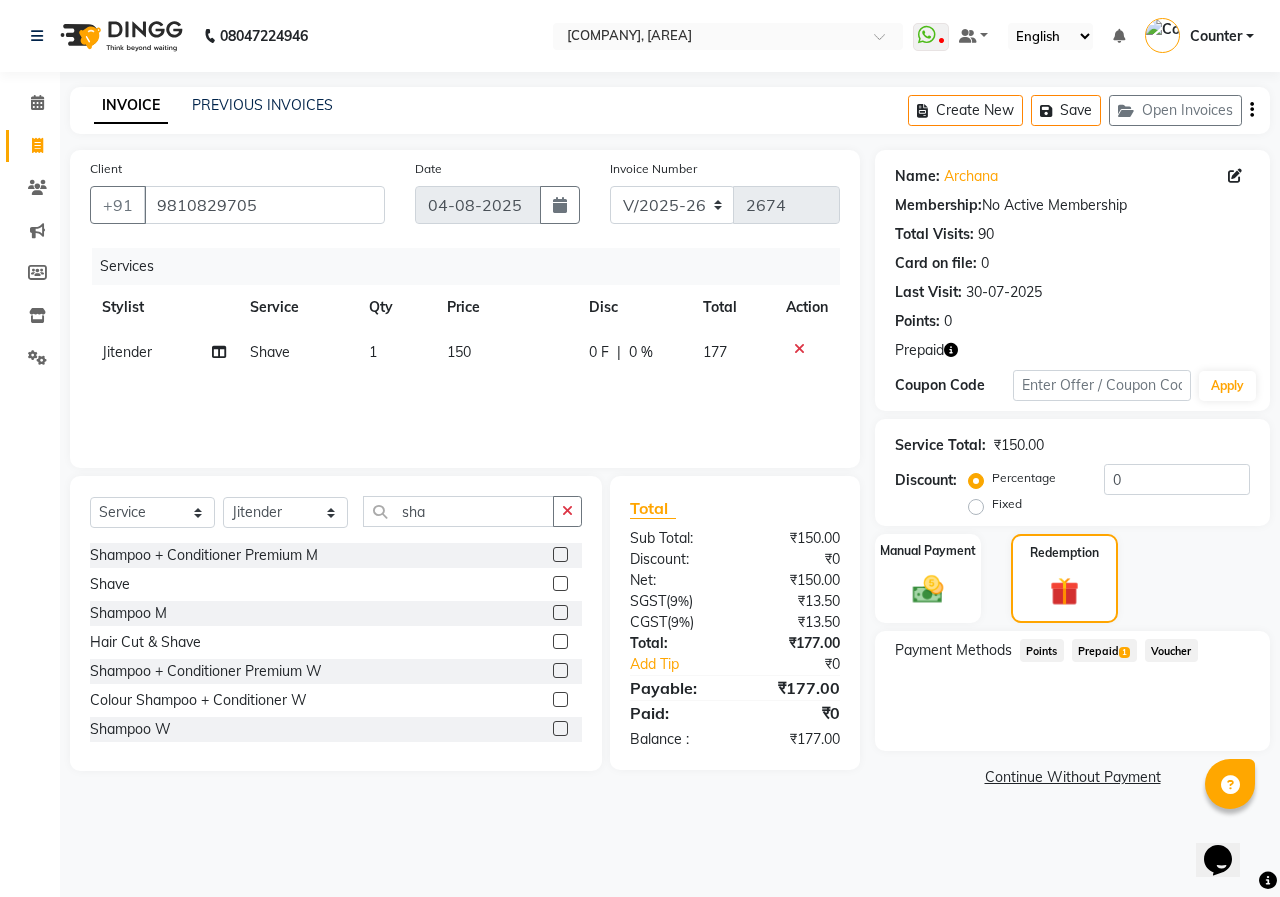 click on "Prepaid  1" 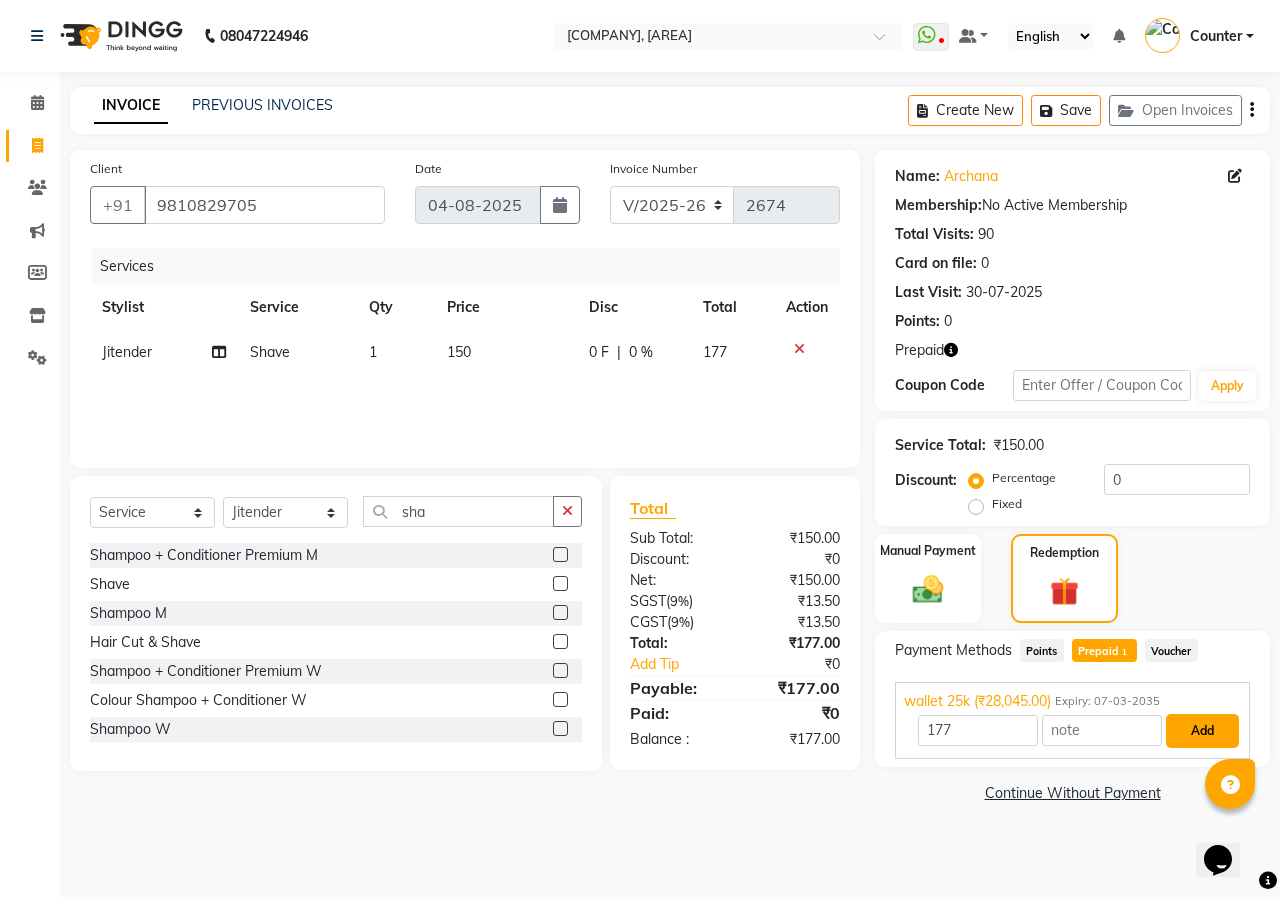 click on "Add" at bounding box center [1202, 731] 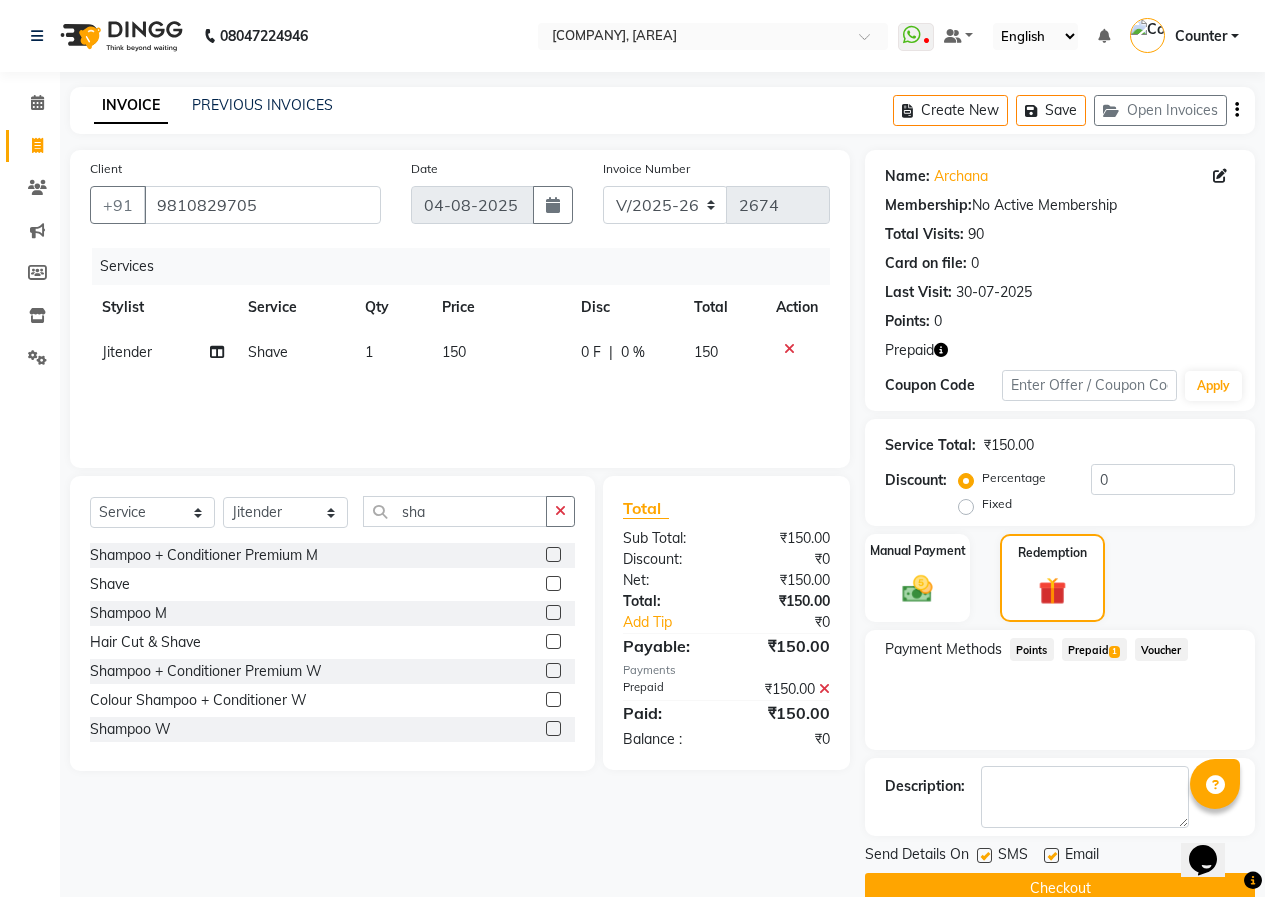 click on "Checkout" 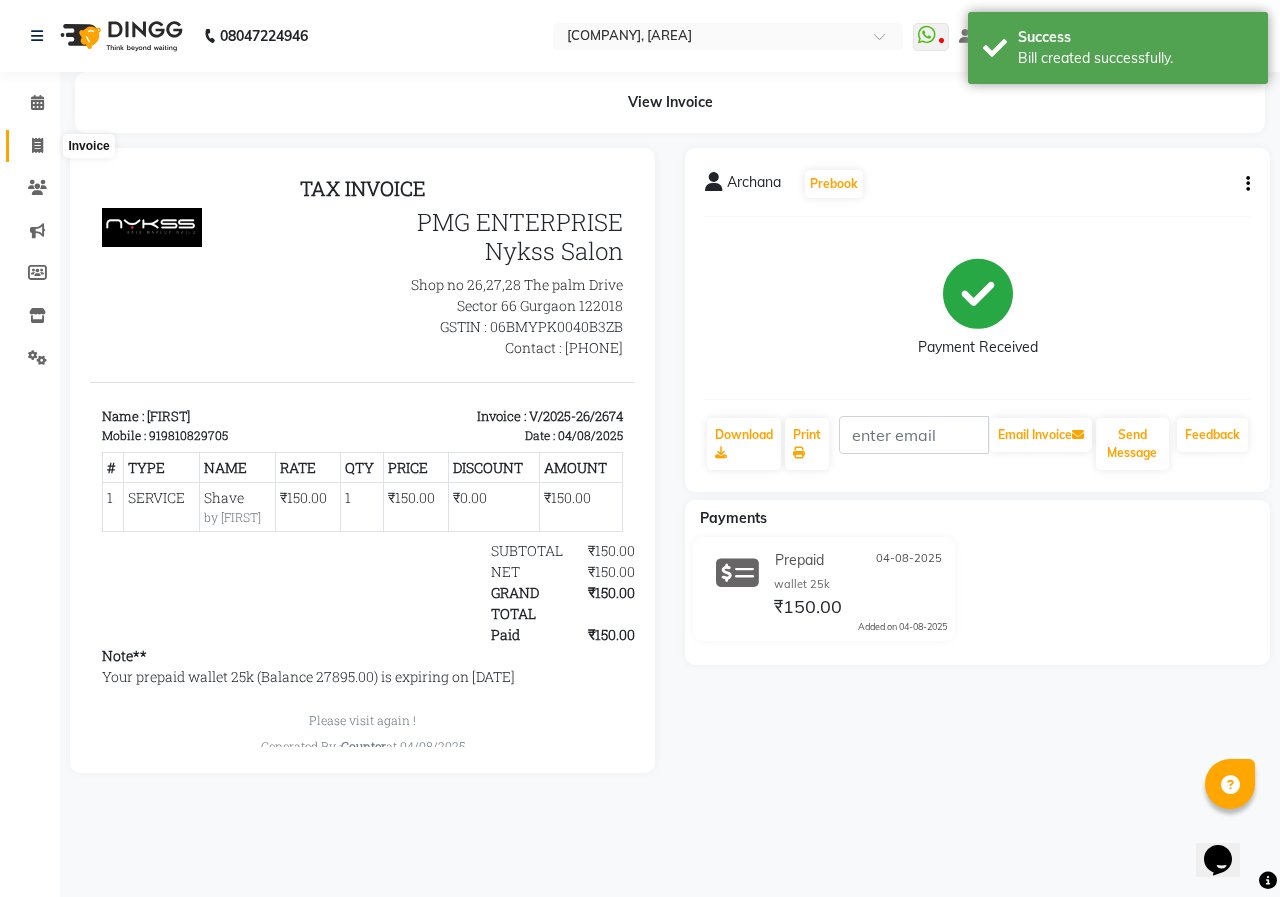 scroll, scrollTop: 0, scrollLeft: 0, axis: both 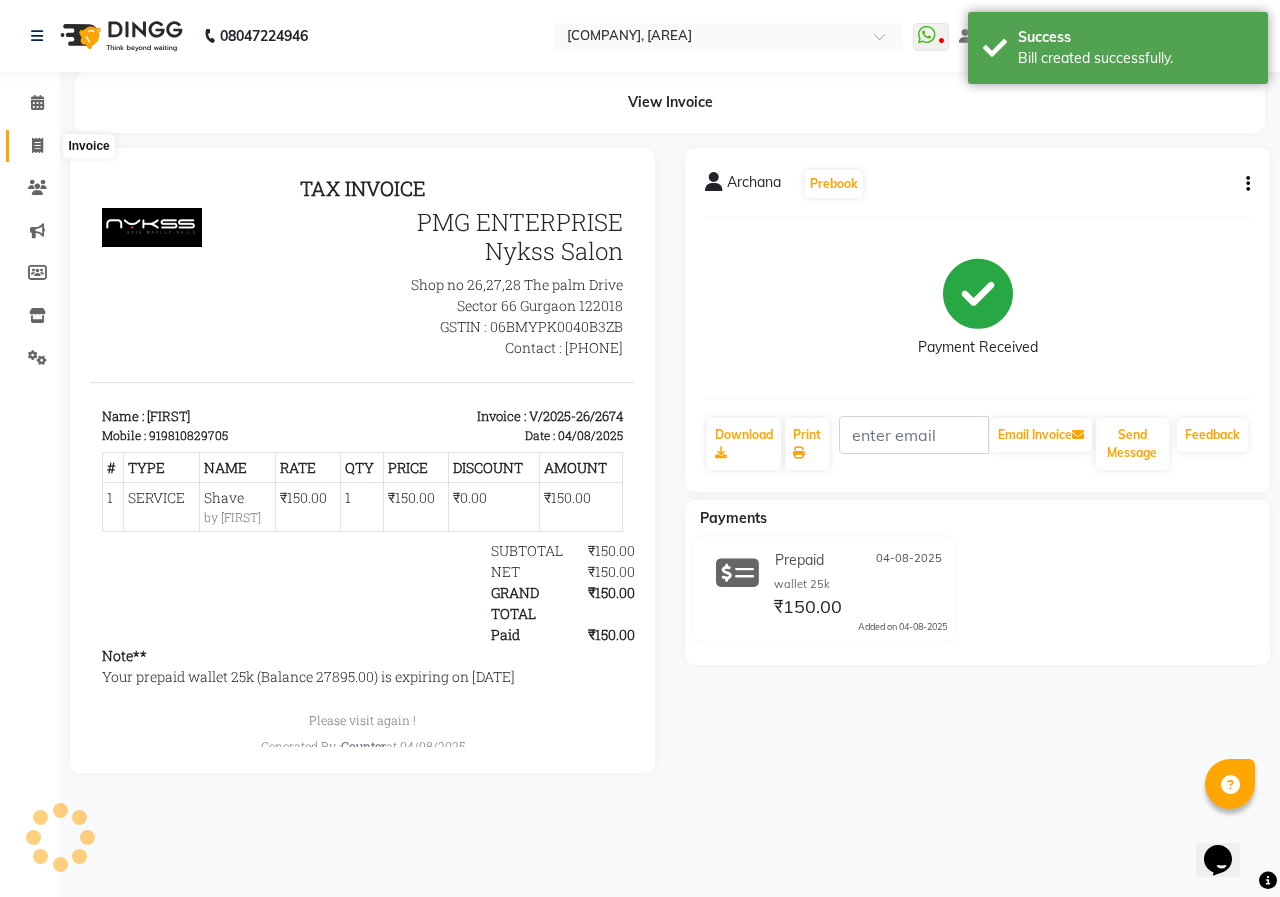 click 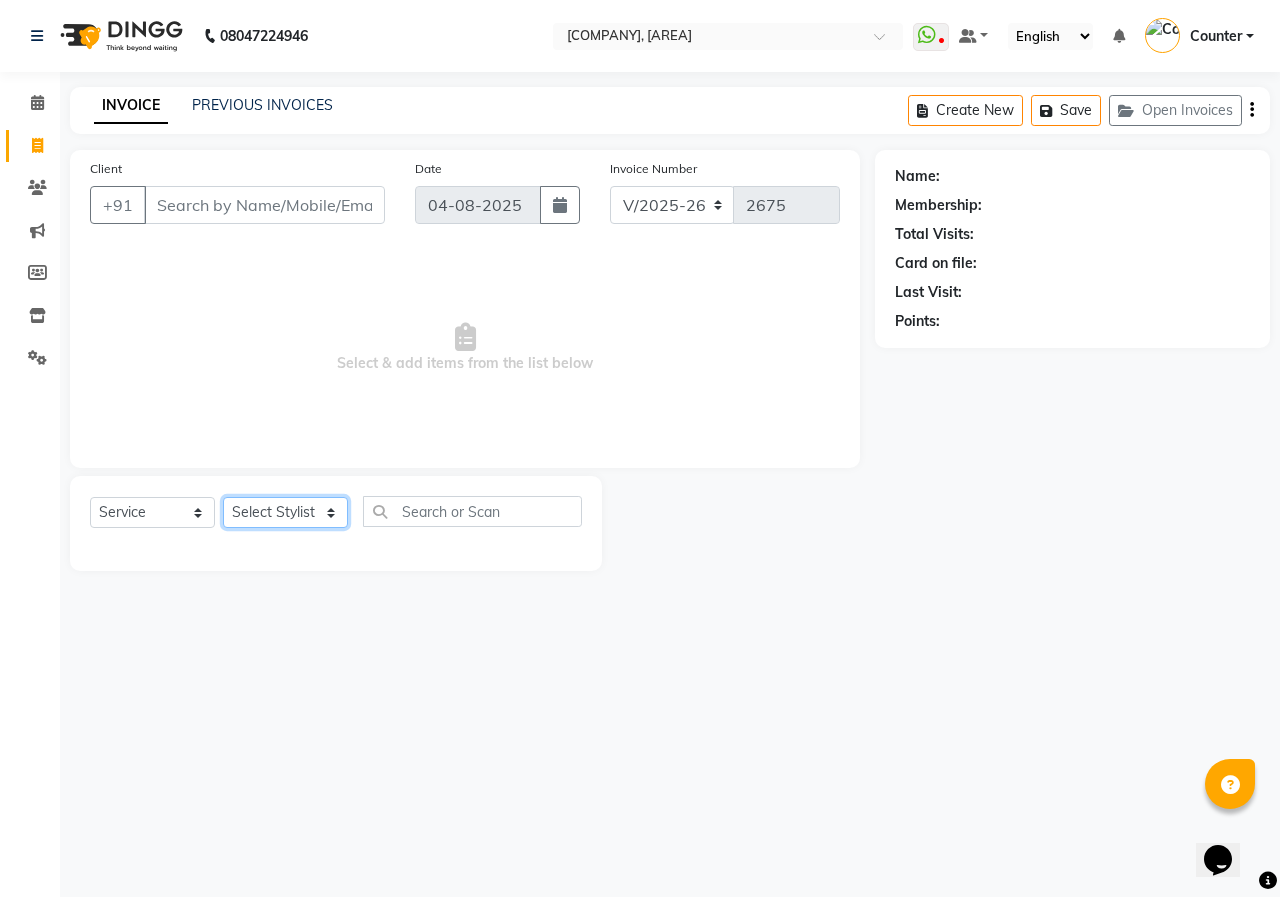 click on "Select Stylist [FIRST] [LAST] Counter [NAME] [NAME] [NAME] [NAME] [NAME] [NAME]" 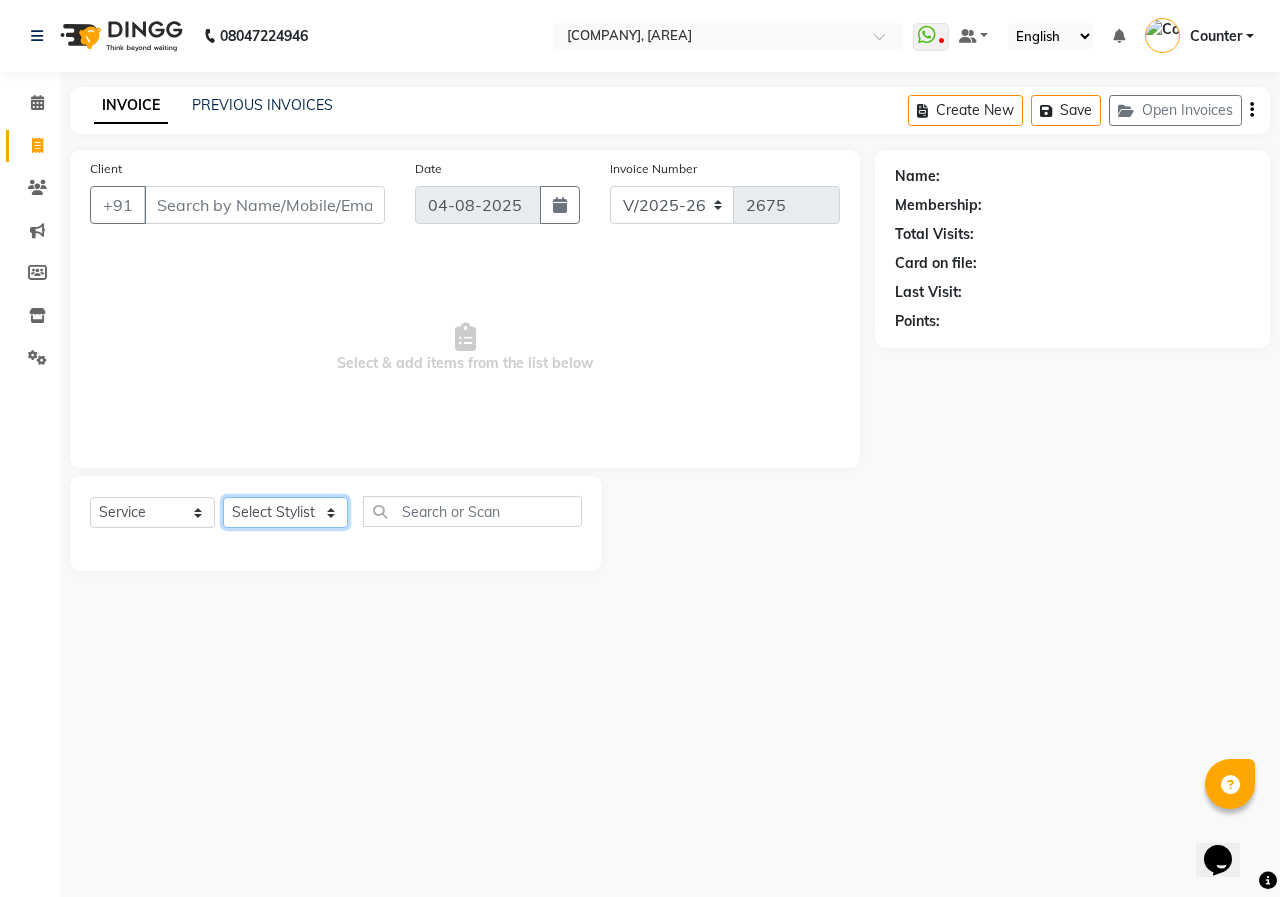 select on "[PHONE]" 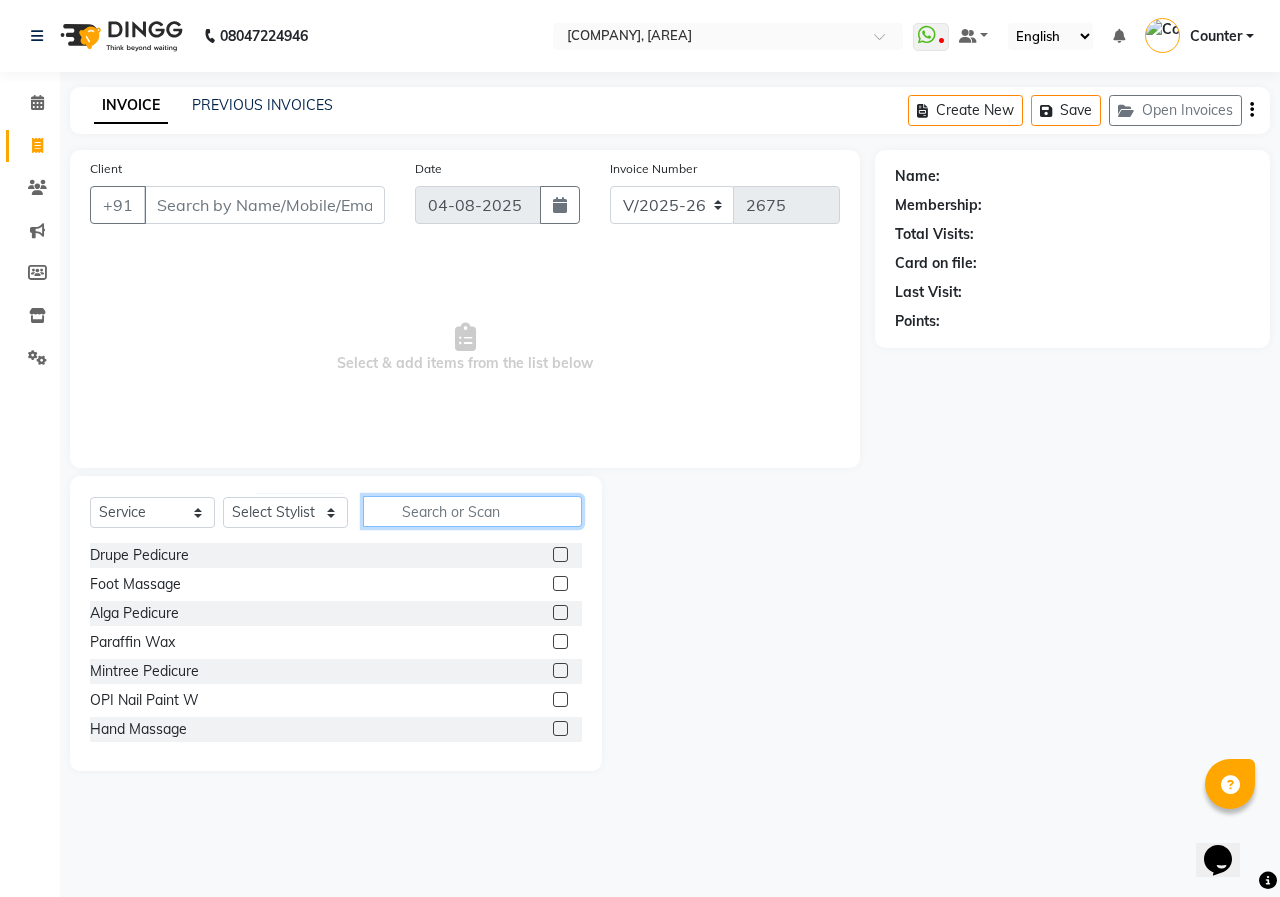 click 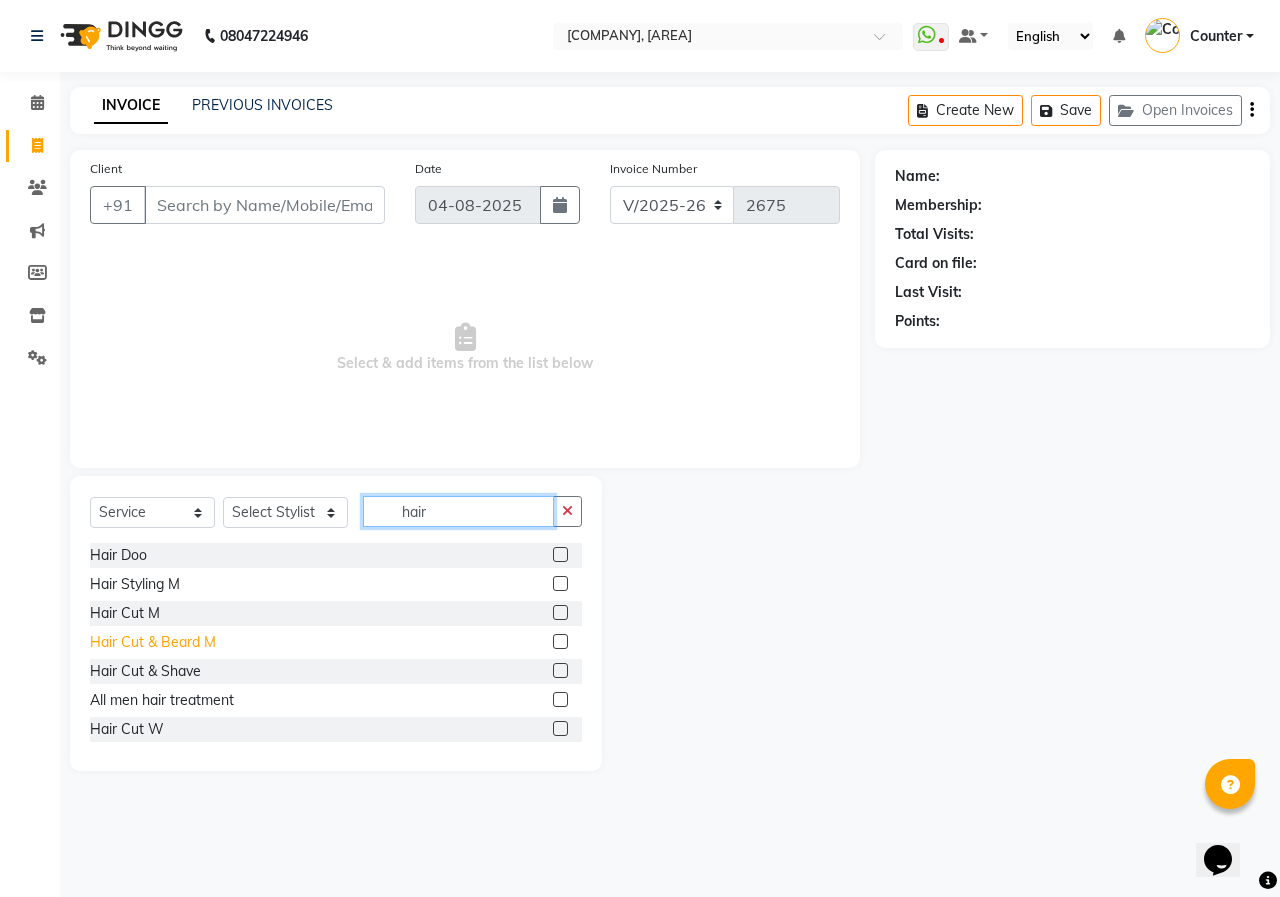 type on "hair" 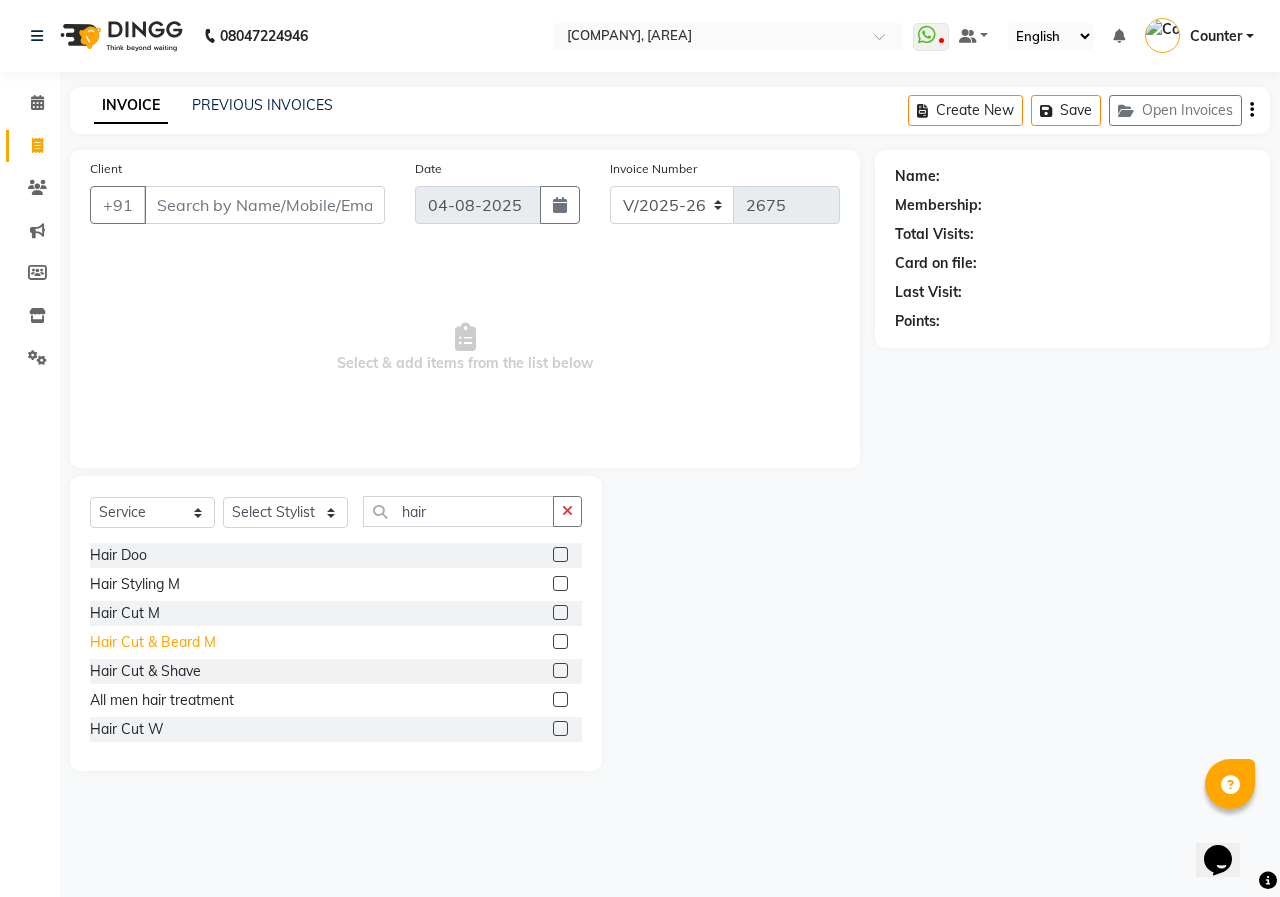 click on "Hair Cut & Beard M" 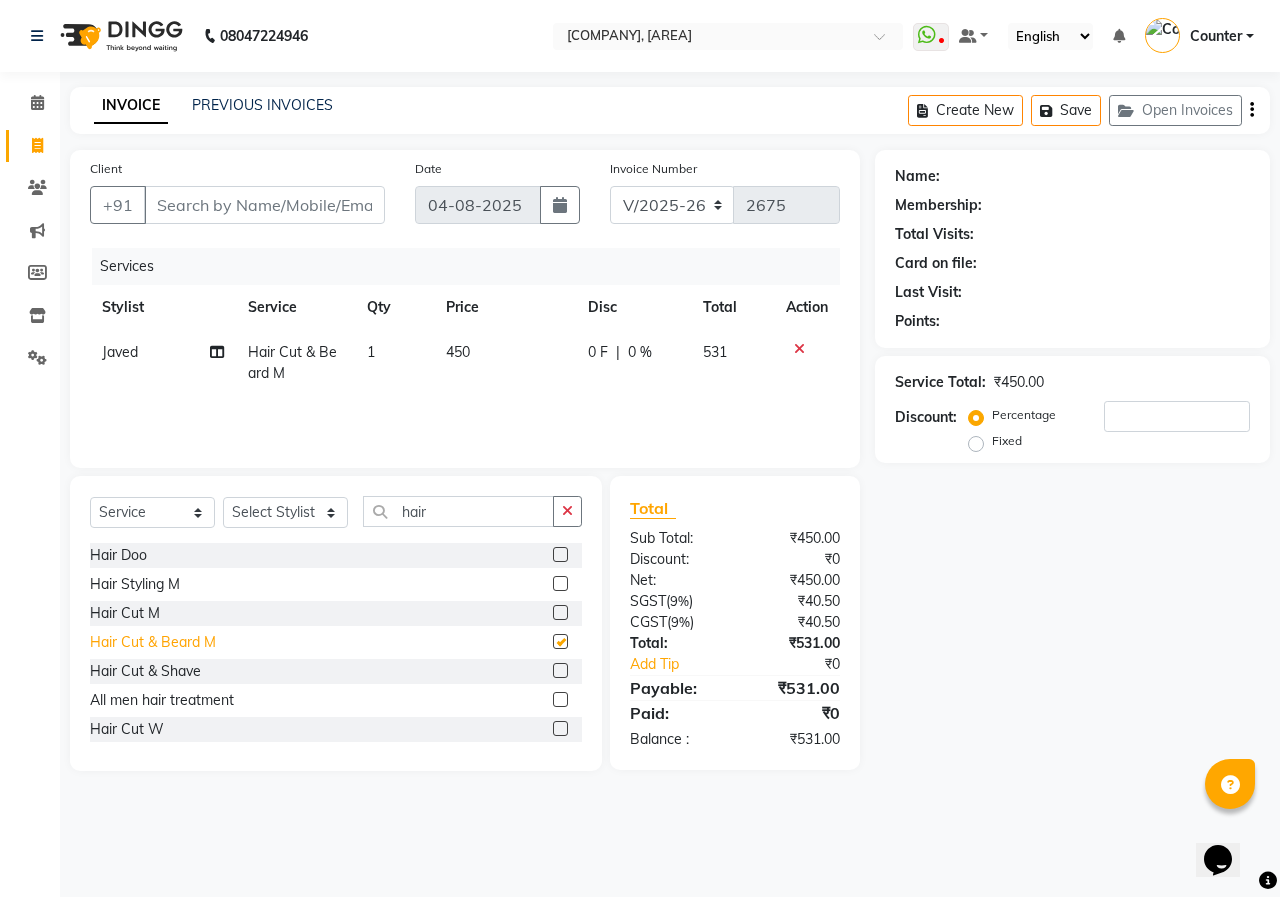 checkbox on "false" 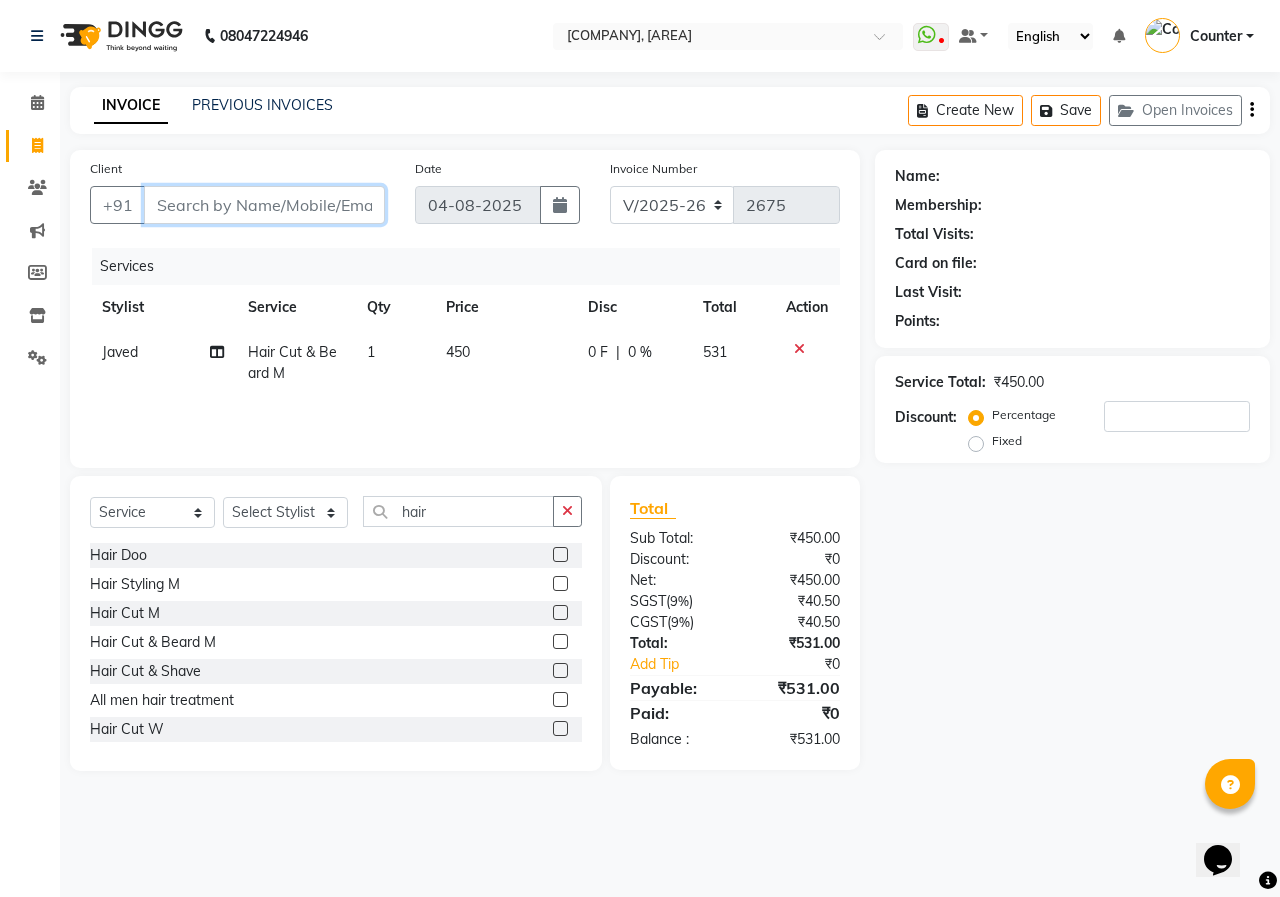 click on "Client" at bounding box center [264, 205] 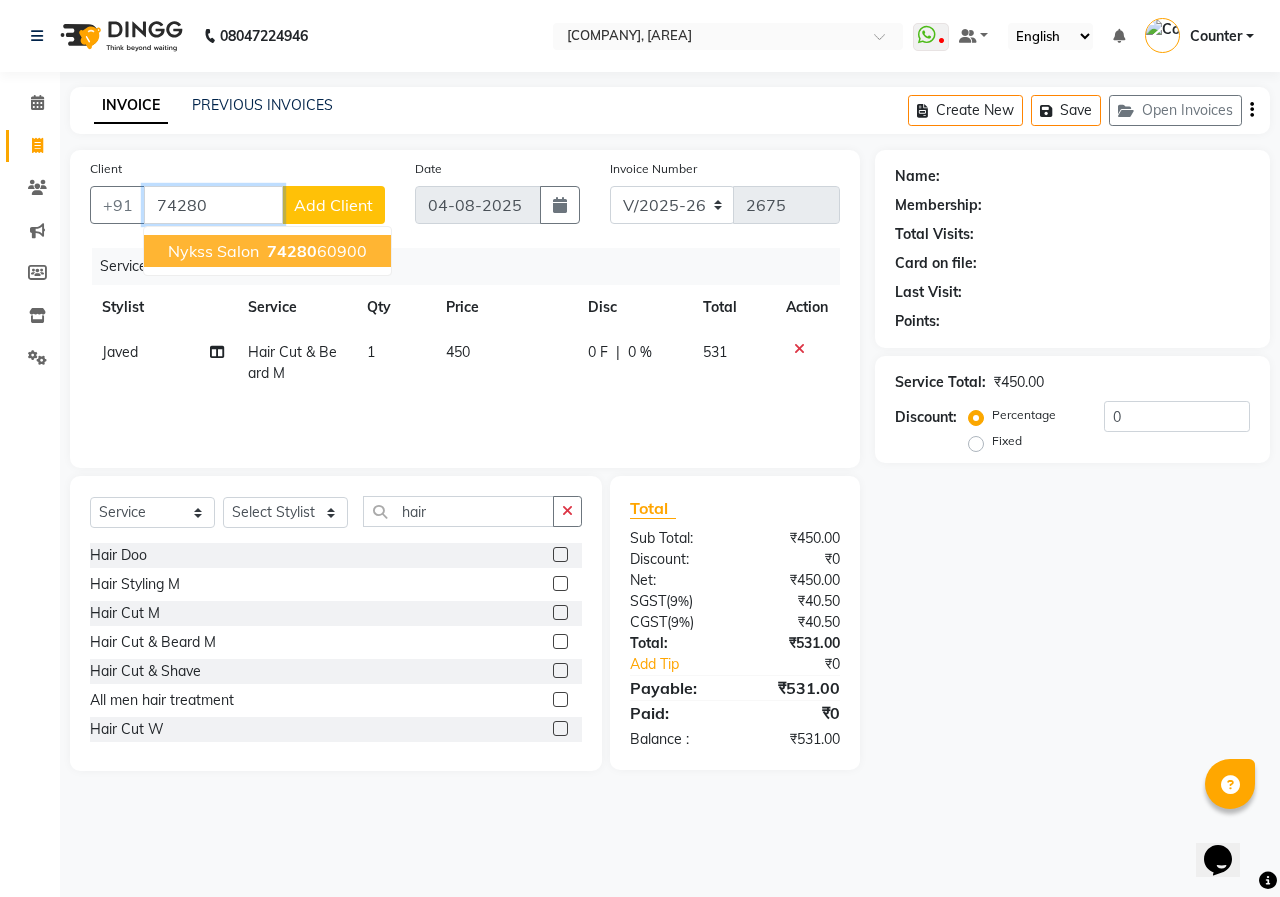 click on "74280 60900" at bounding box center [315, 251] 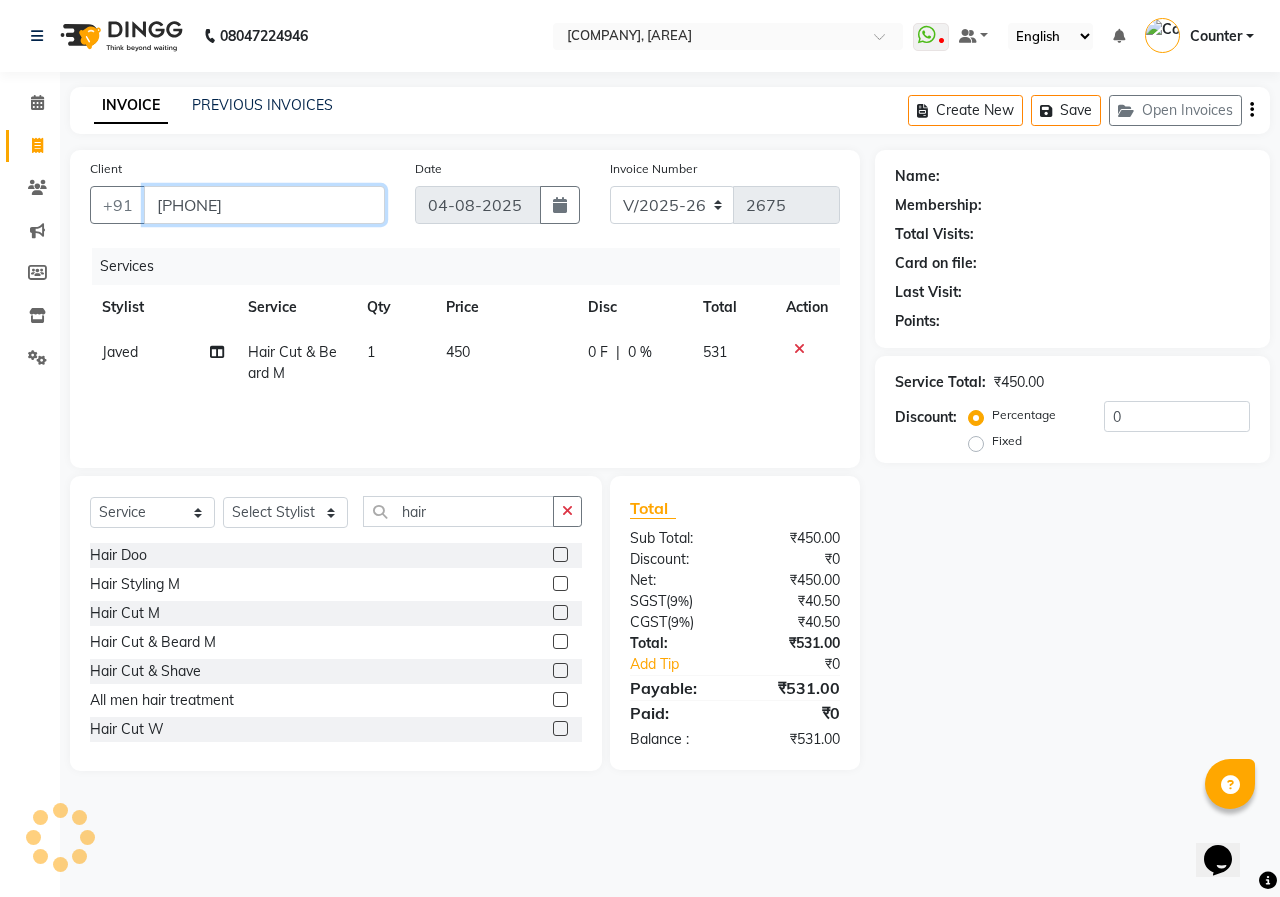 type on "[PHONE]" 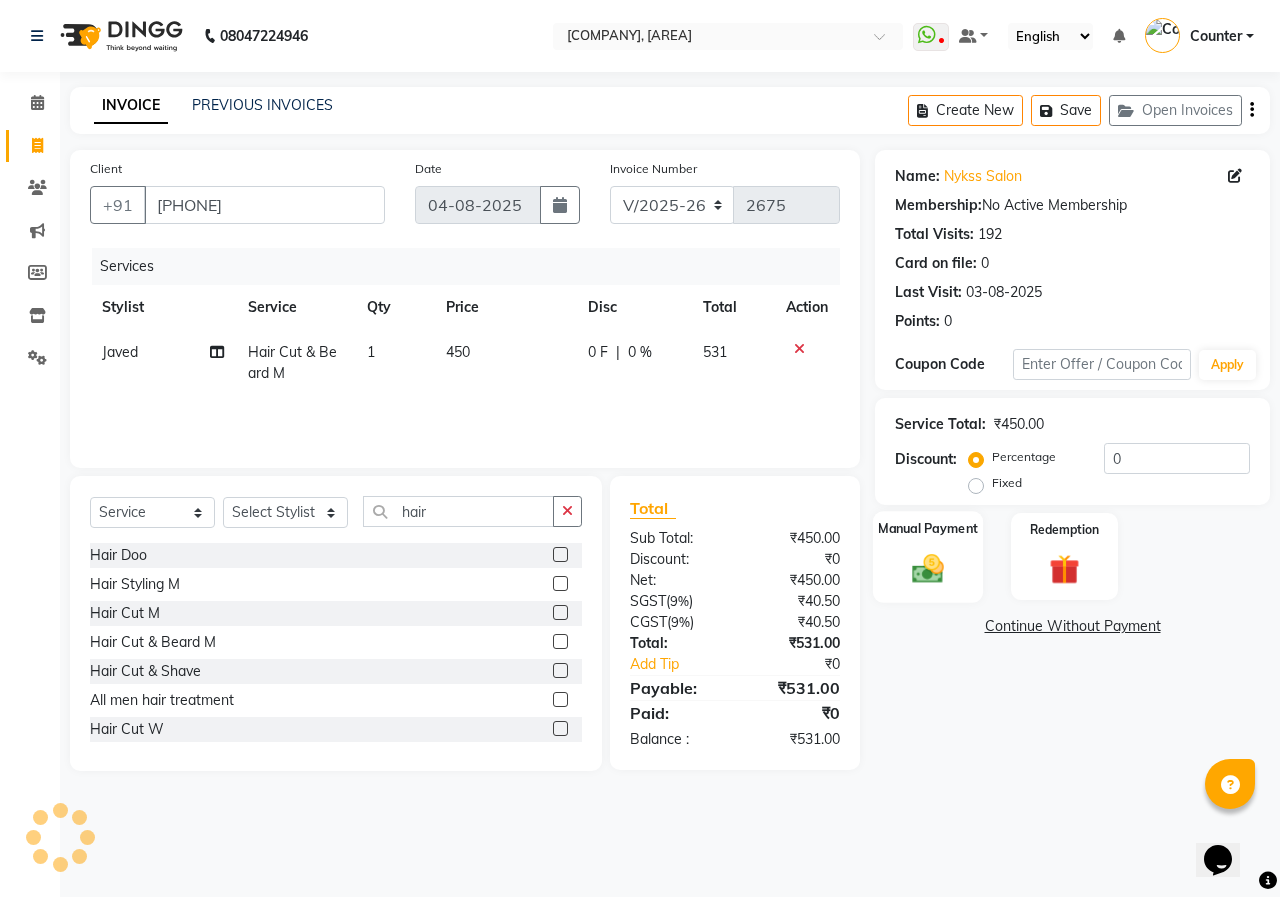 click on "Manual Payment" 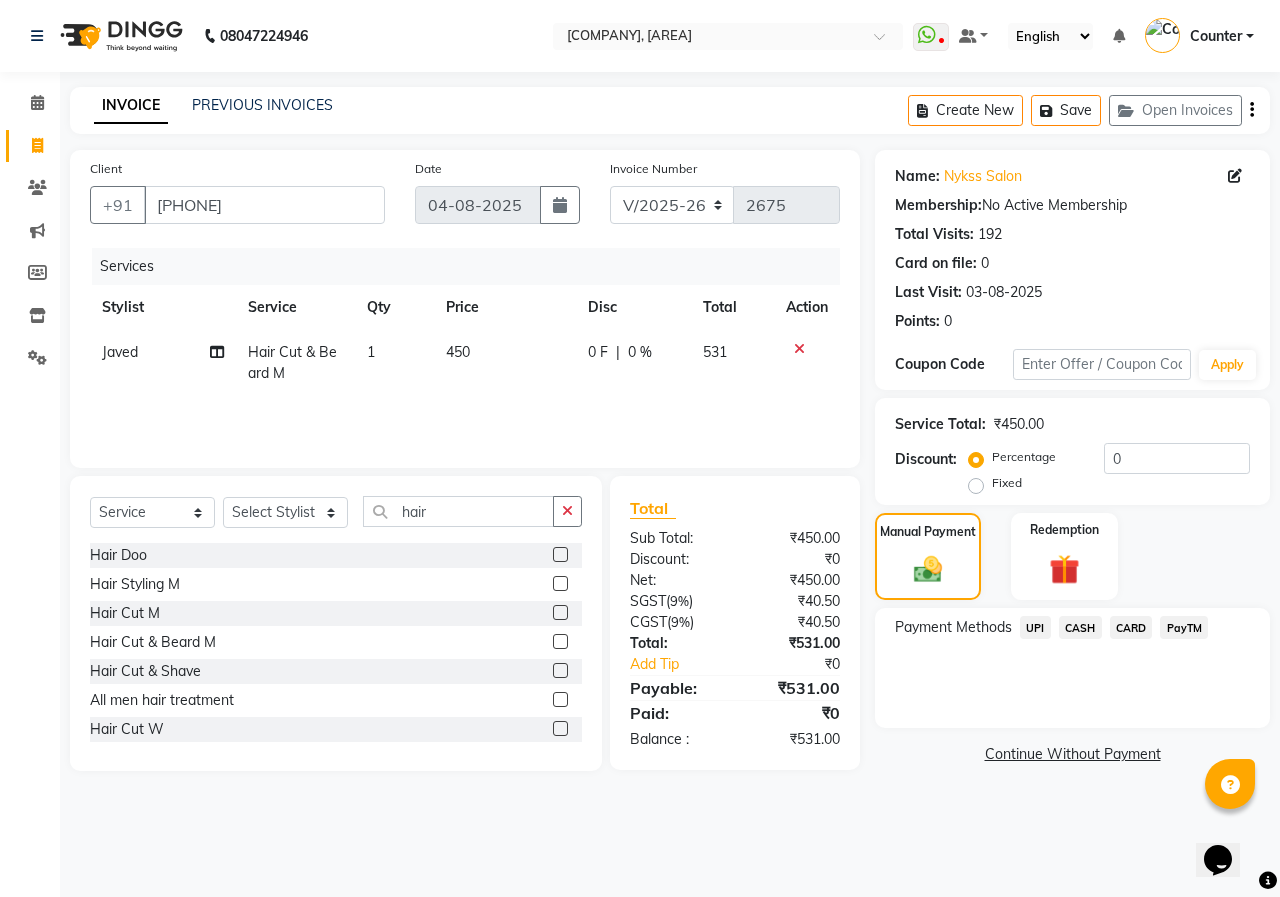 click on "UPI" 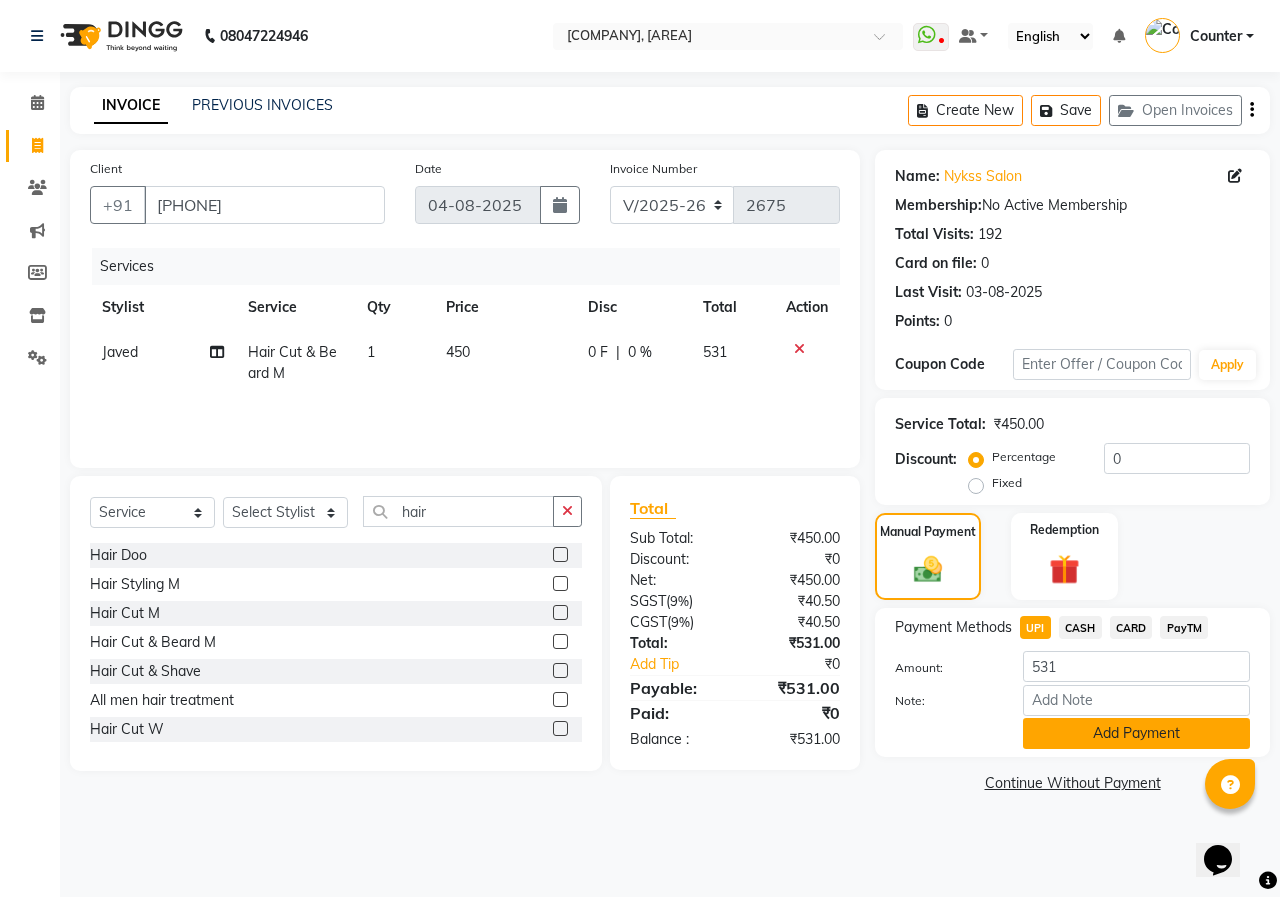 click on "Add Payment" 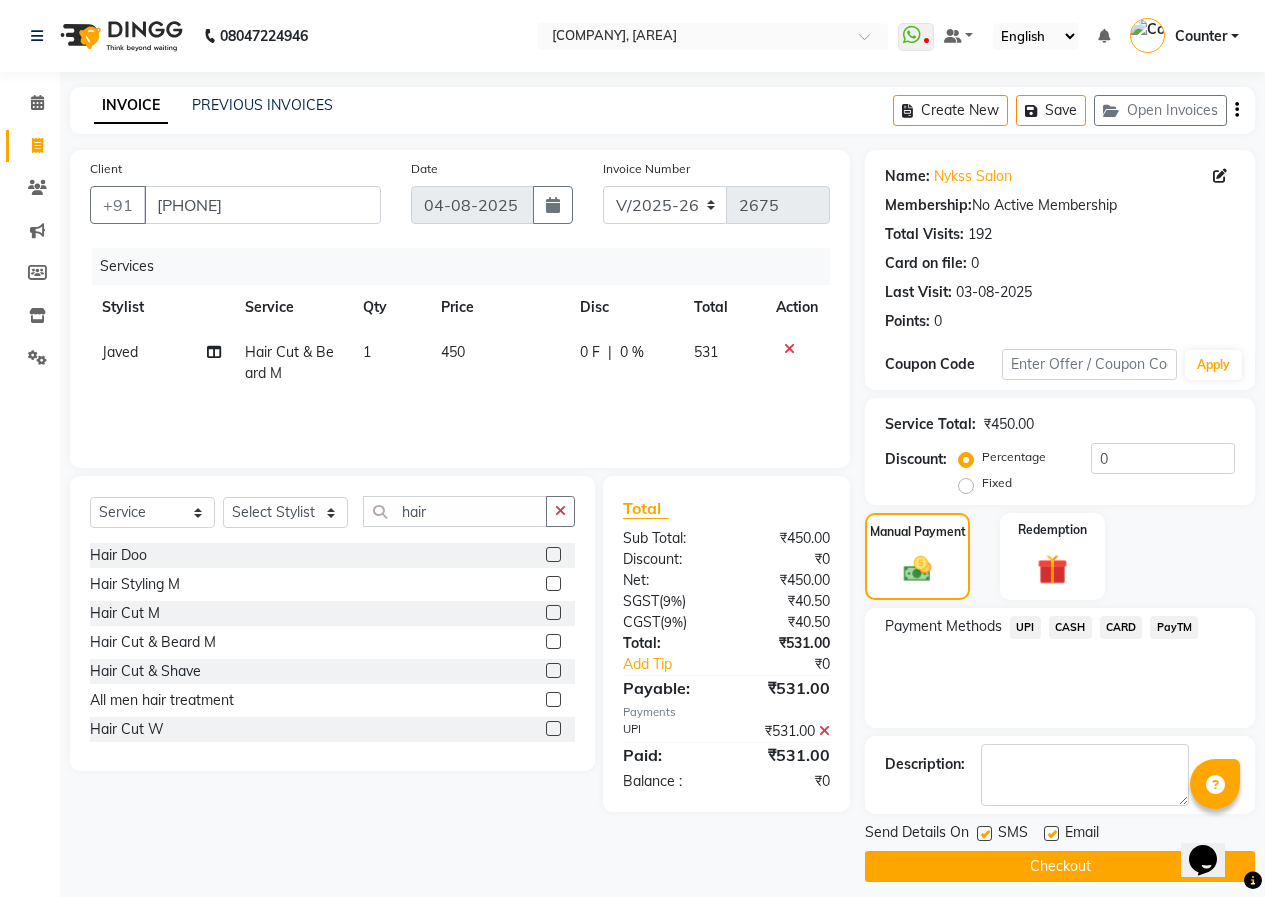 click on "Checkout" 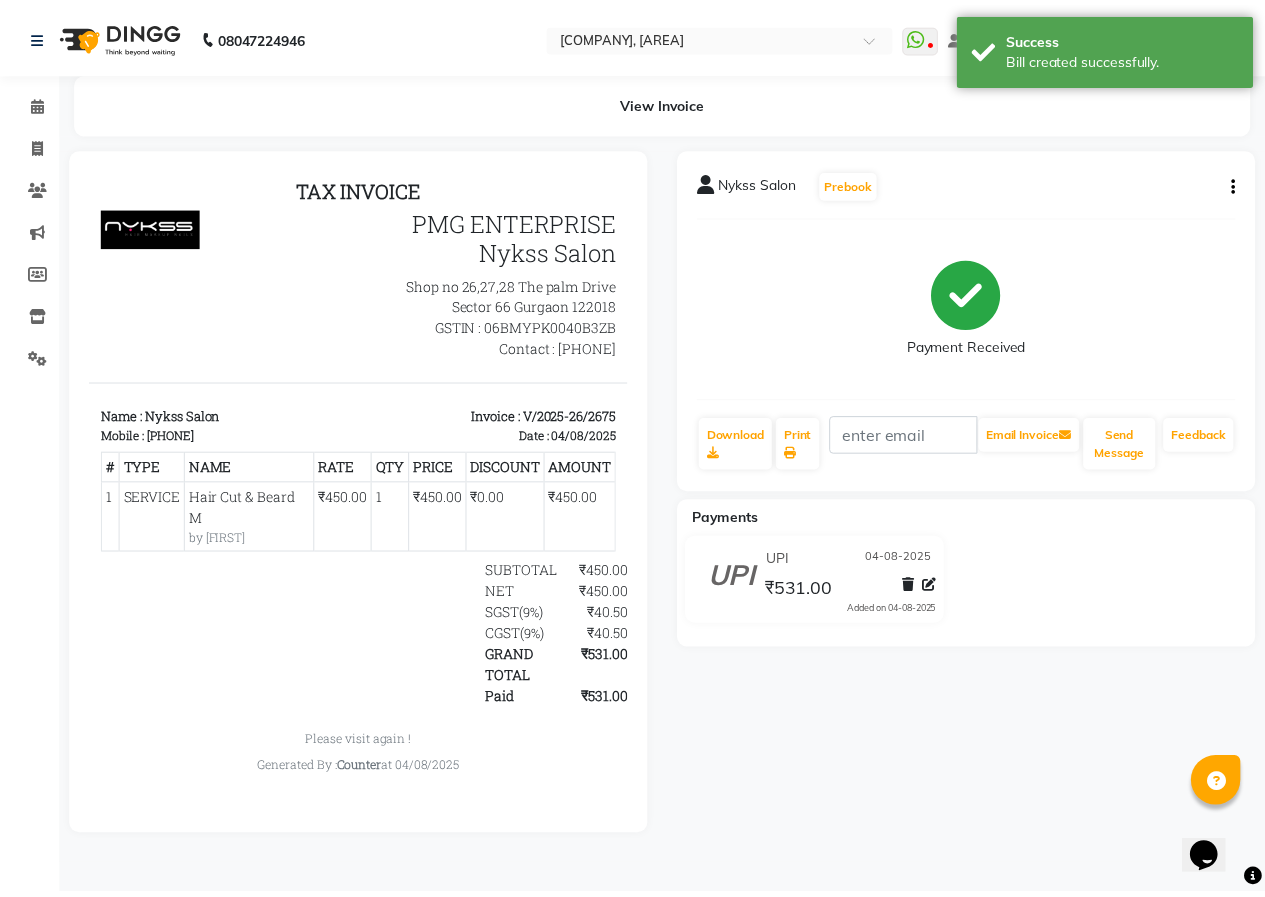scroll, scrollTop: 0, scrollLeft: 0, axis: both 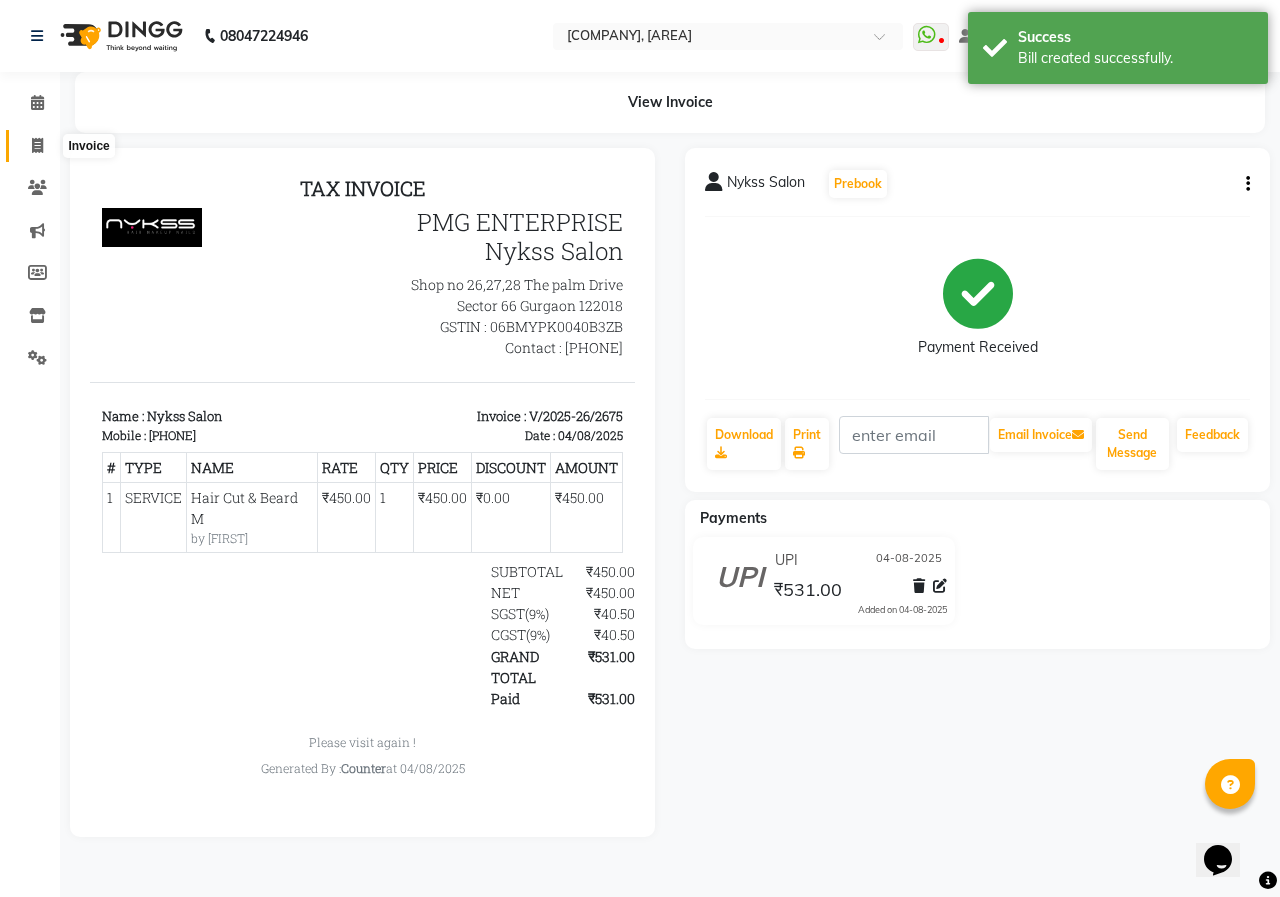 click 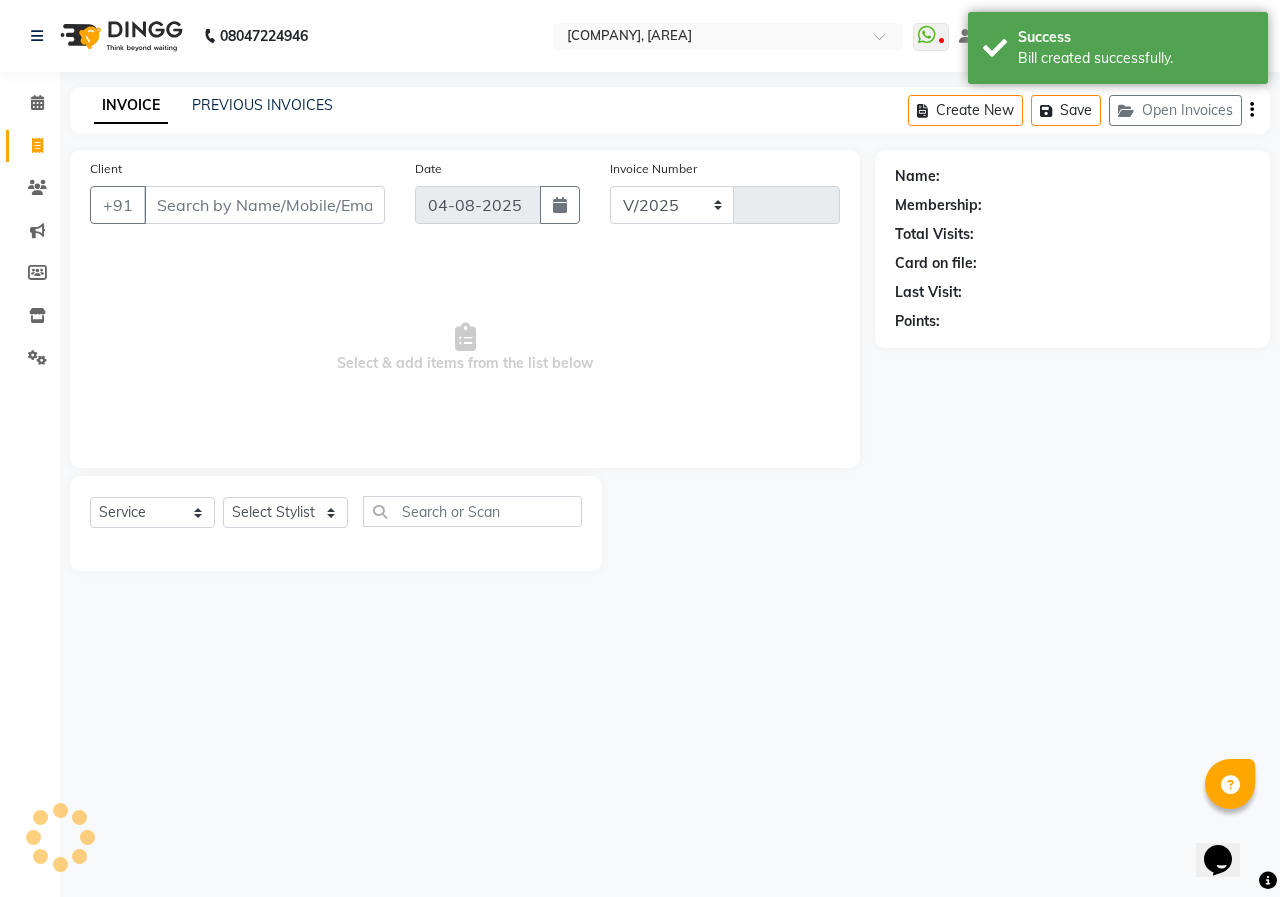 select on "889" 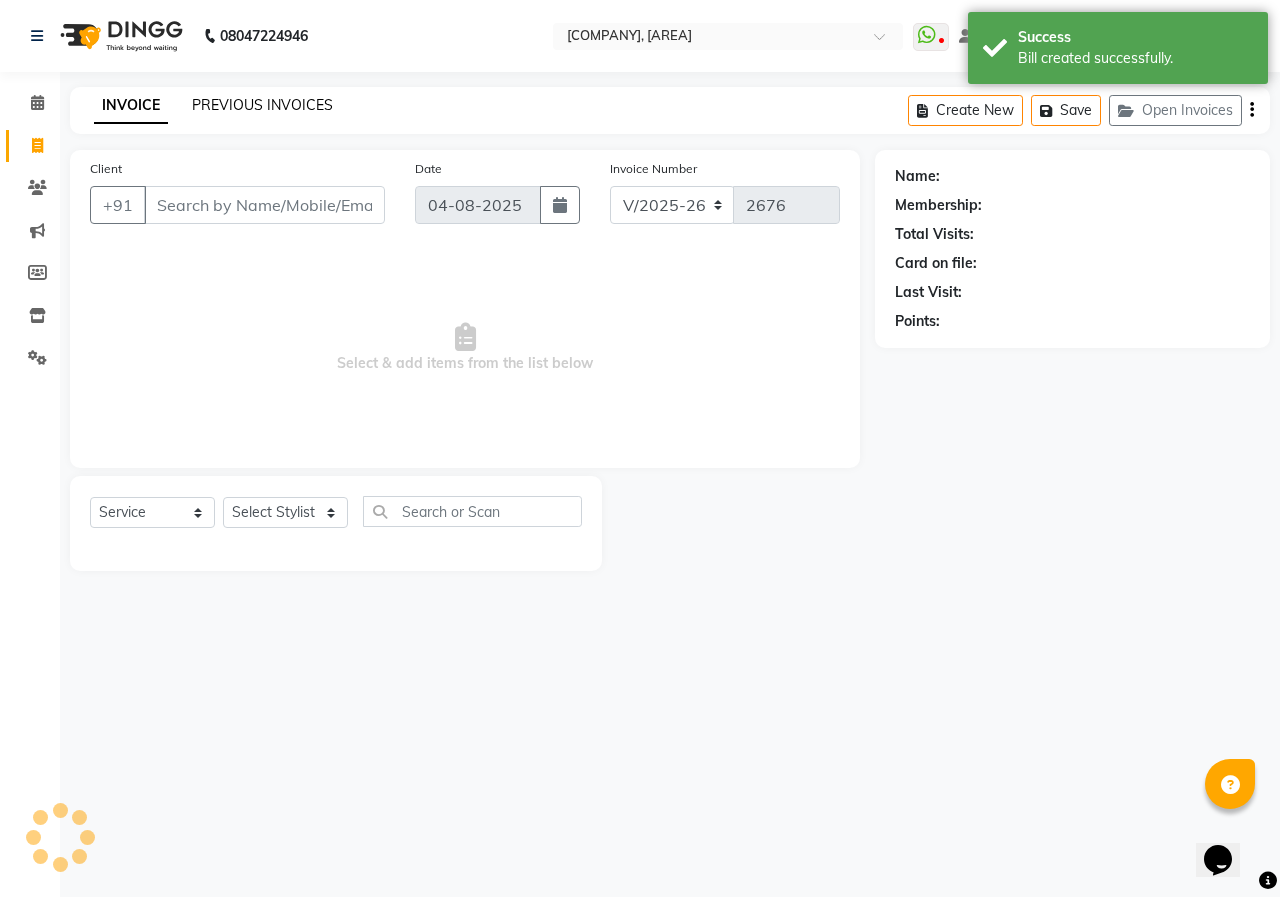 click on "PREVIOUS INVOICES" 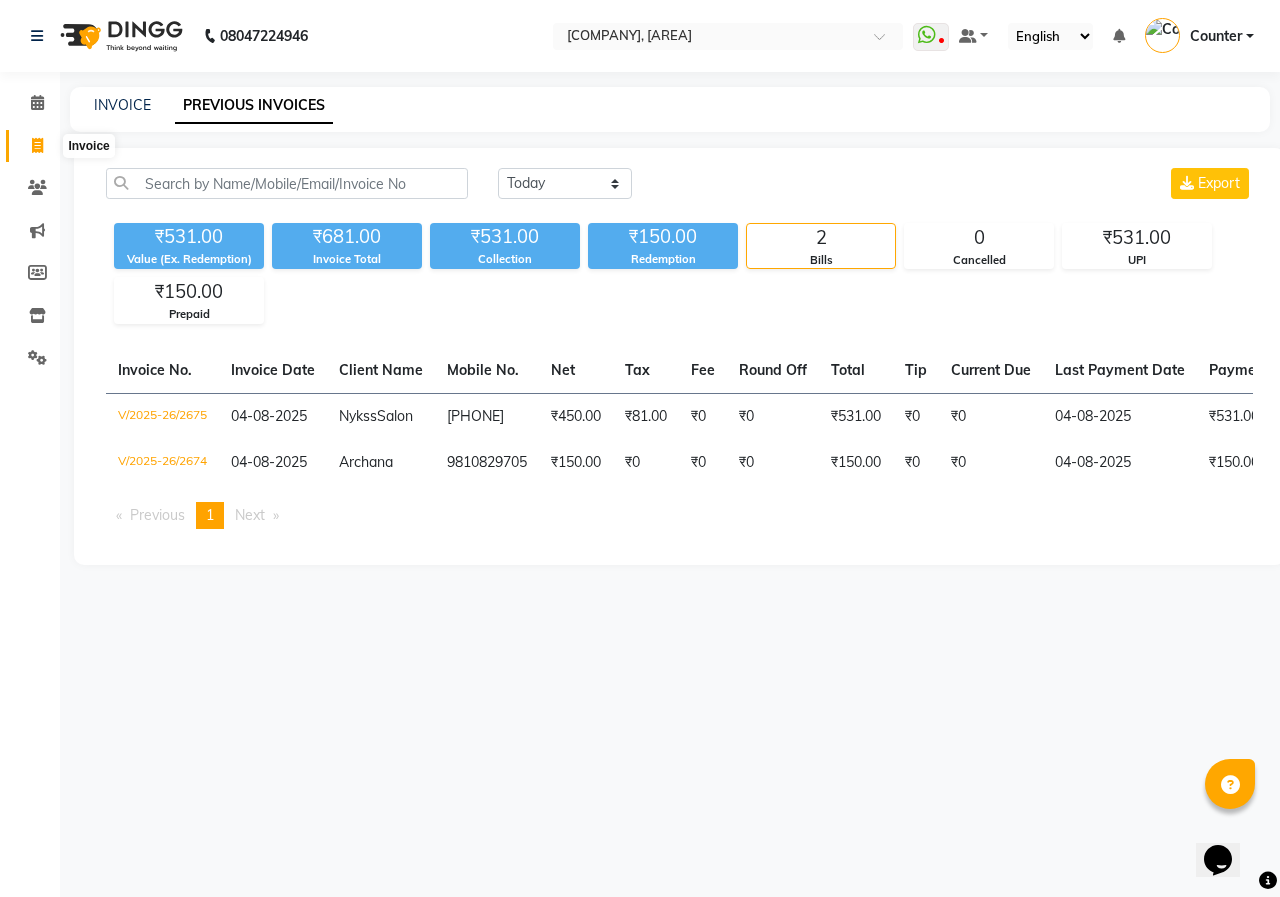 click 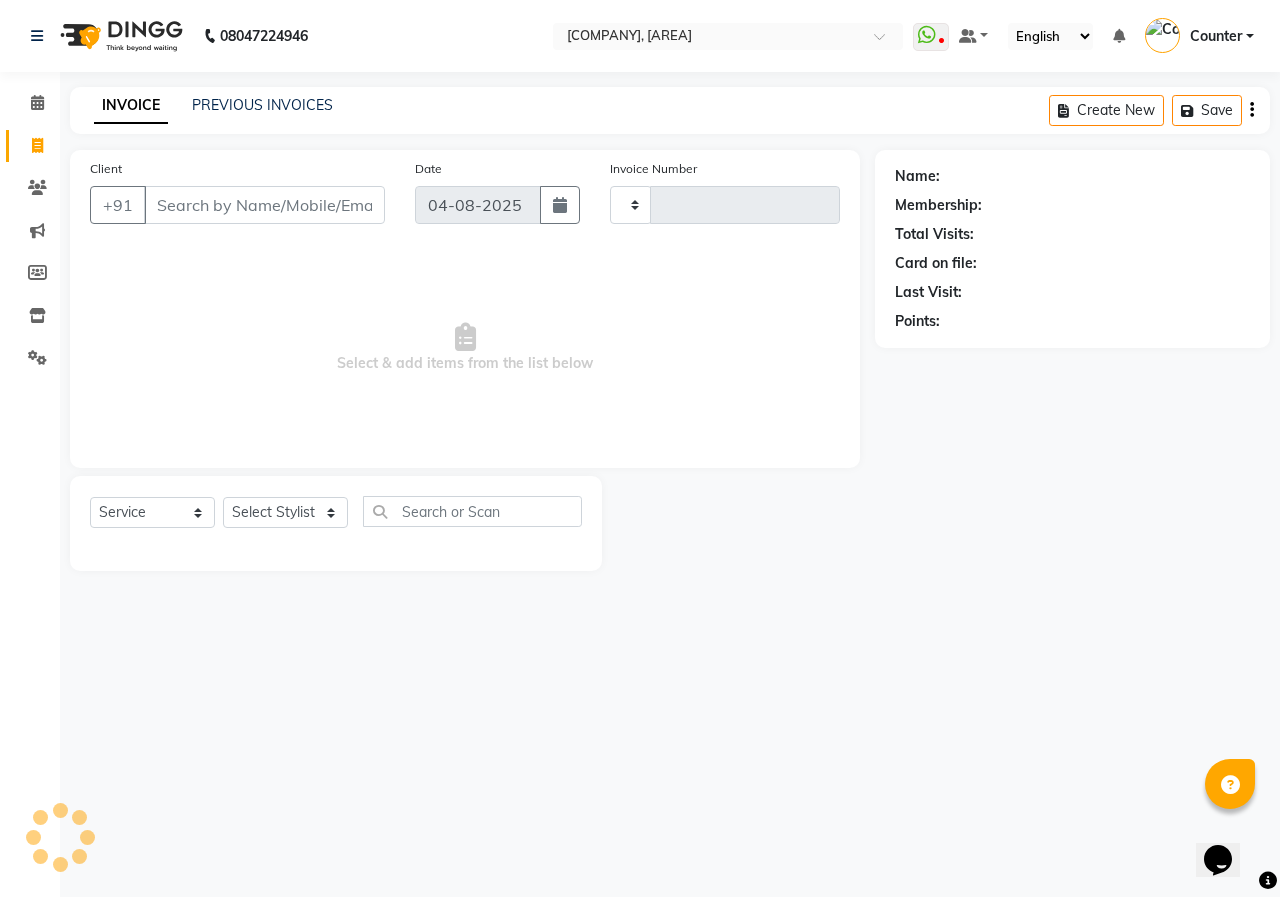 type on "2676" 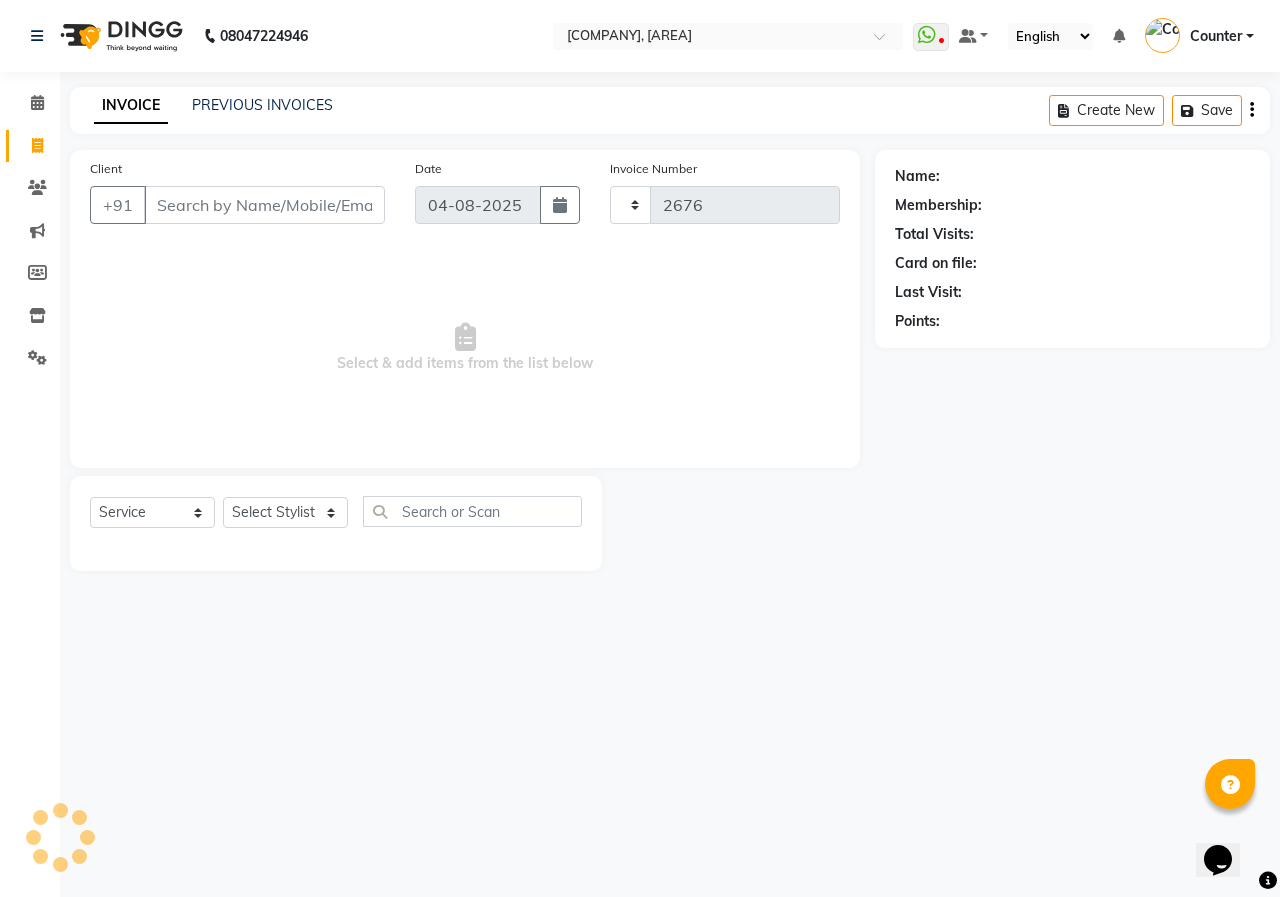 select on "889" 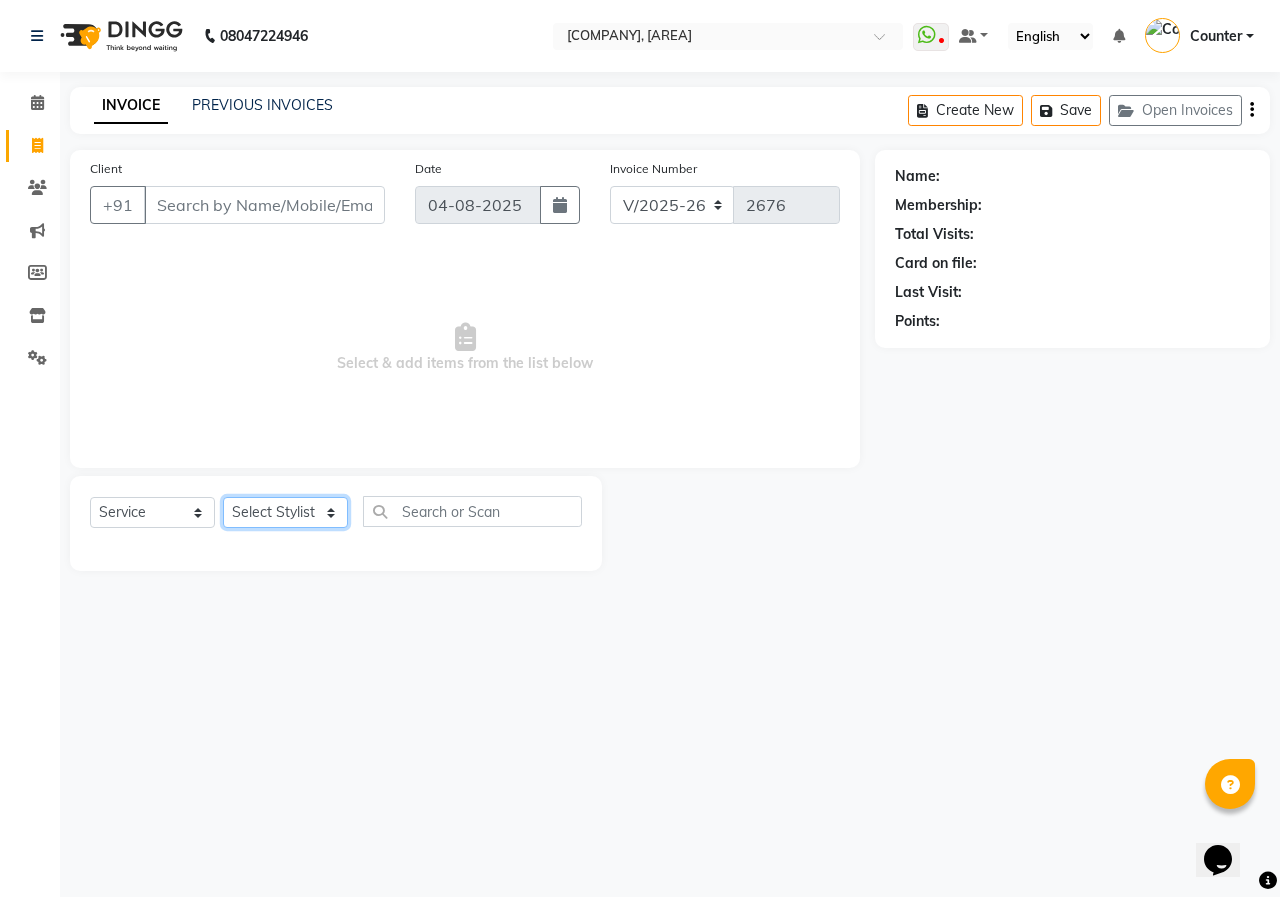 click on "Select Stylist [FIRST] [LAST] Counter [NAME] [NAME] [NAME] [NAME] [NAME] [NAME]" 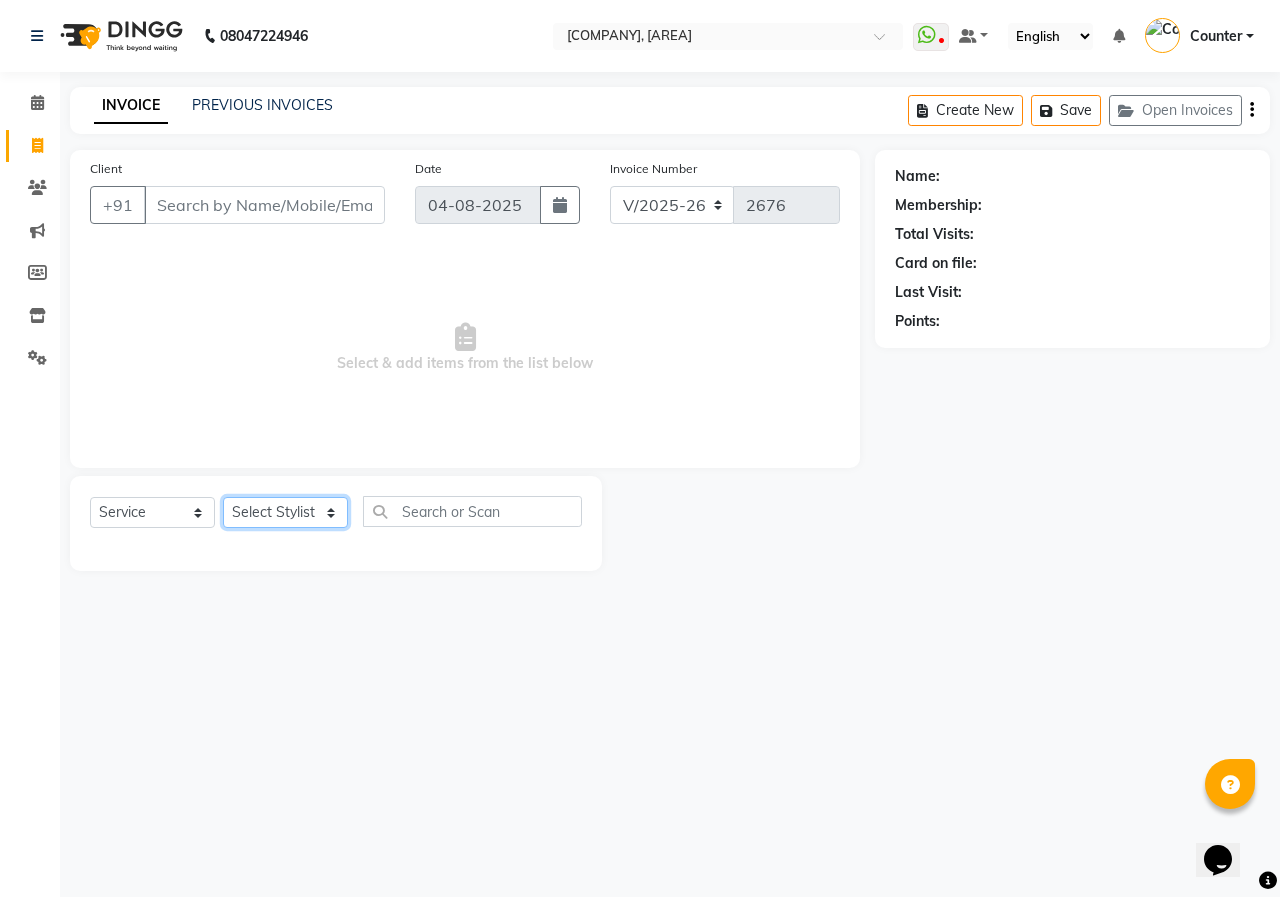 select on "14602" 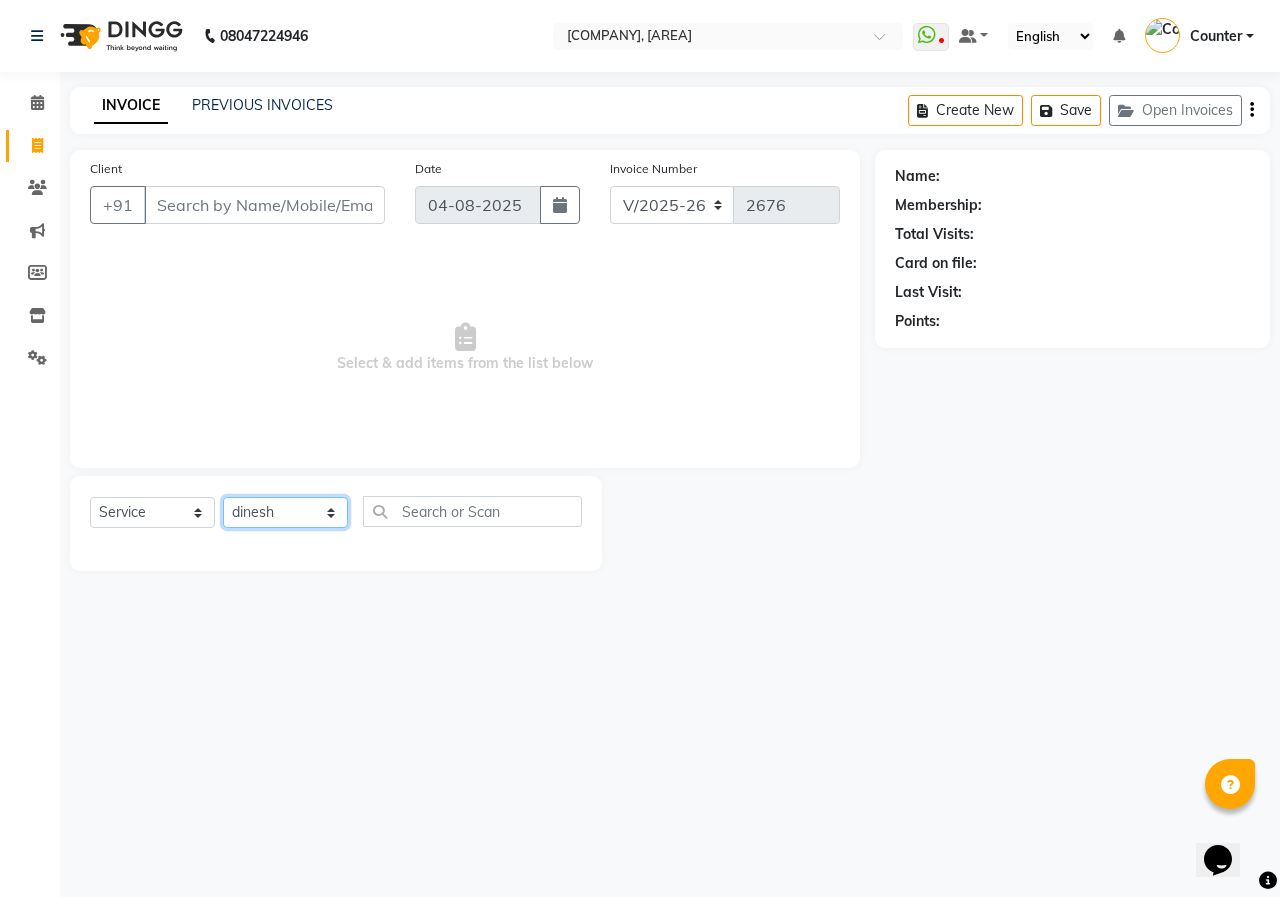 click on "Select Stylist [FIRST] [LAST] Counter [NAME] [NAME] [NAME] [NAME] [NAME] [NAME]" 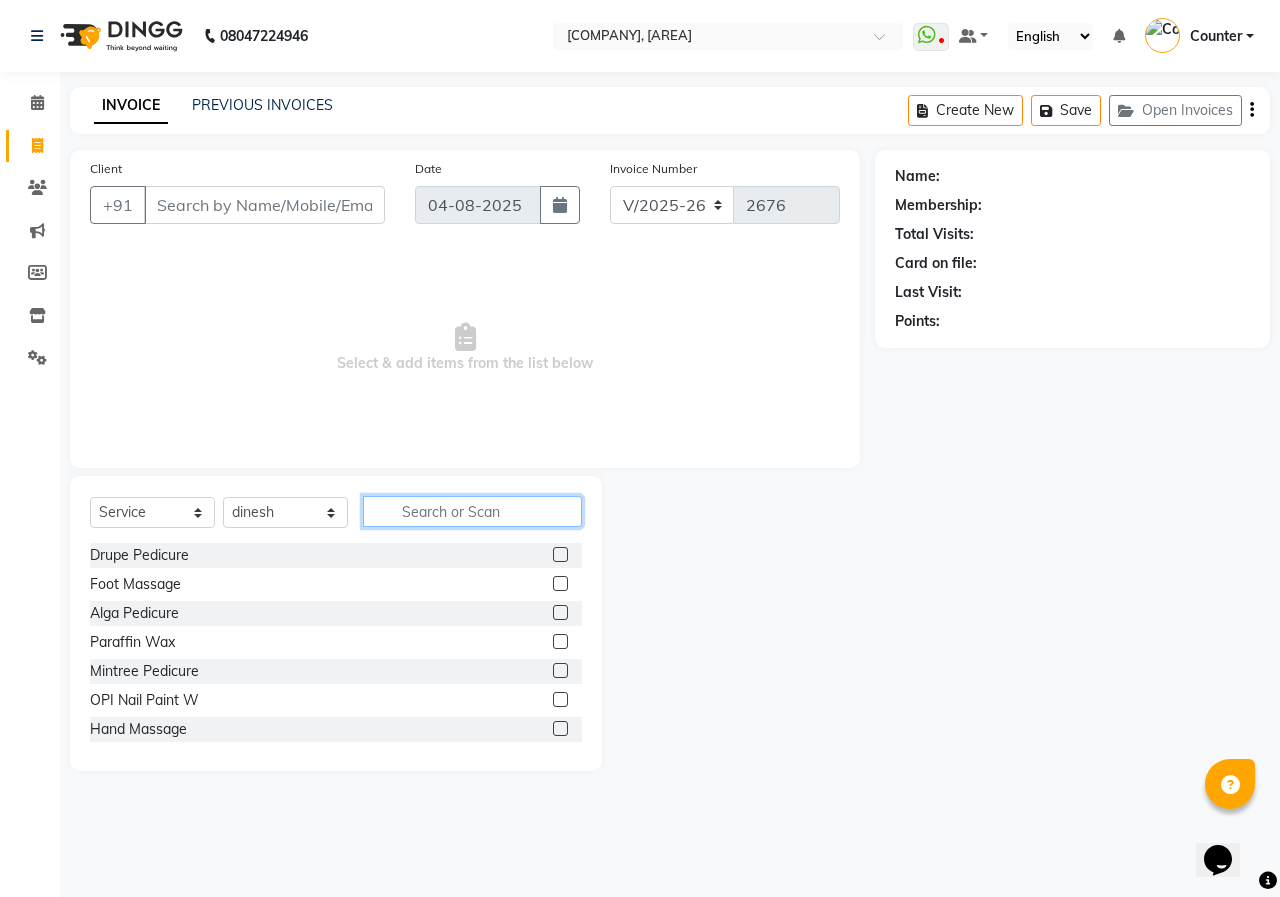 click 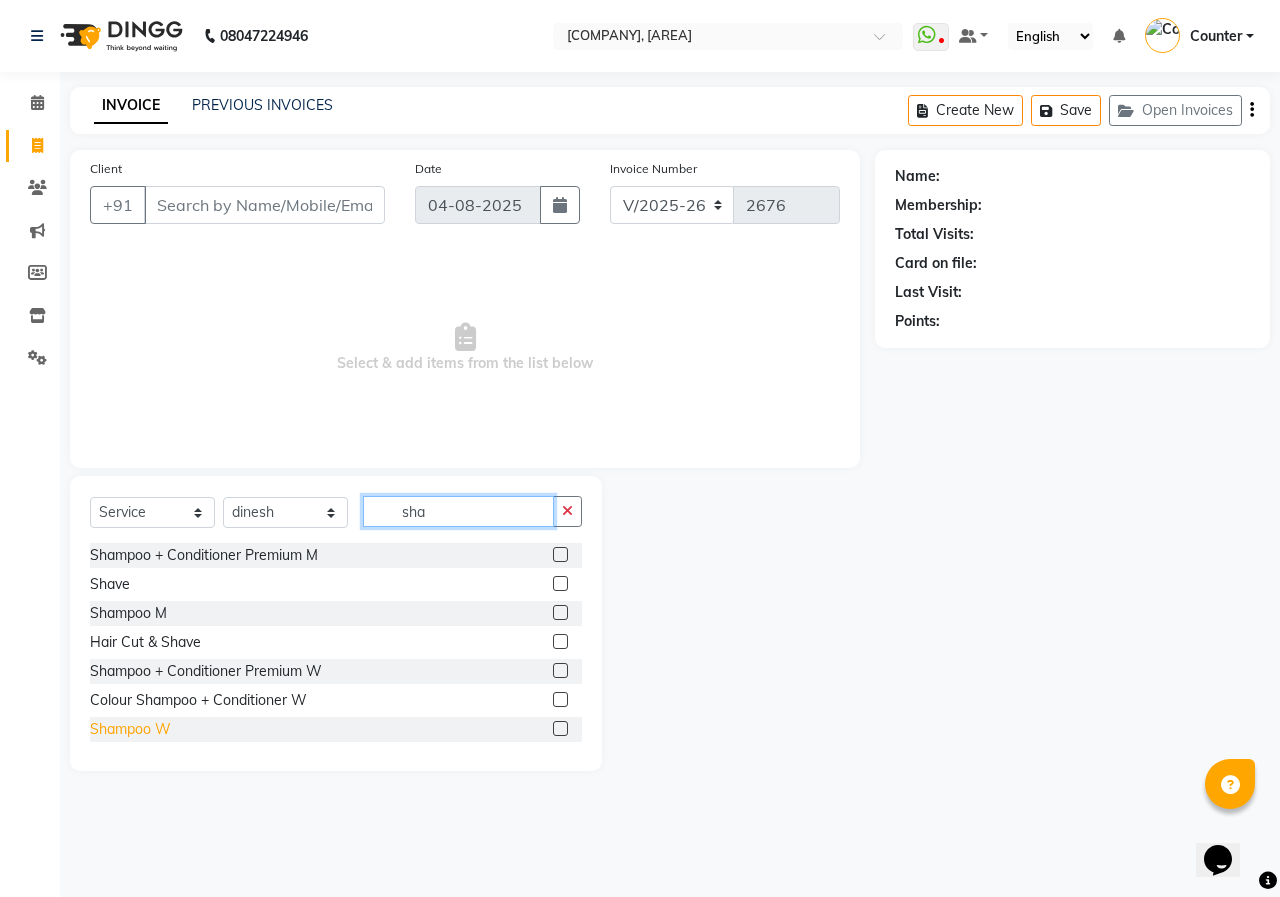 type on "sha" 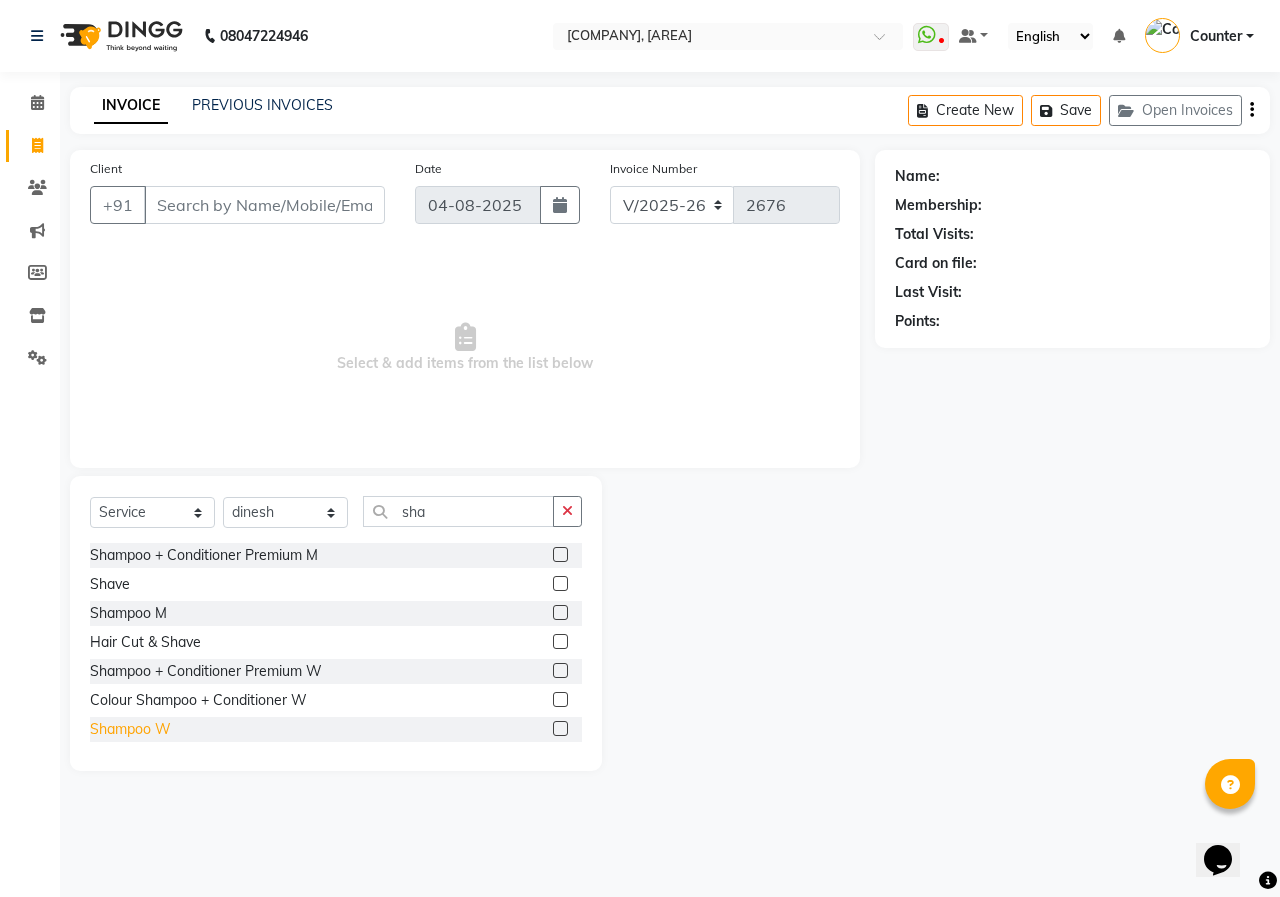 click on "Shampoo W" 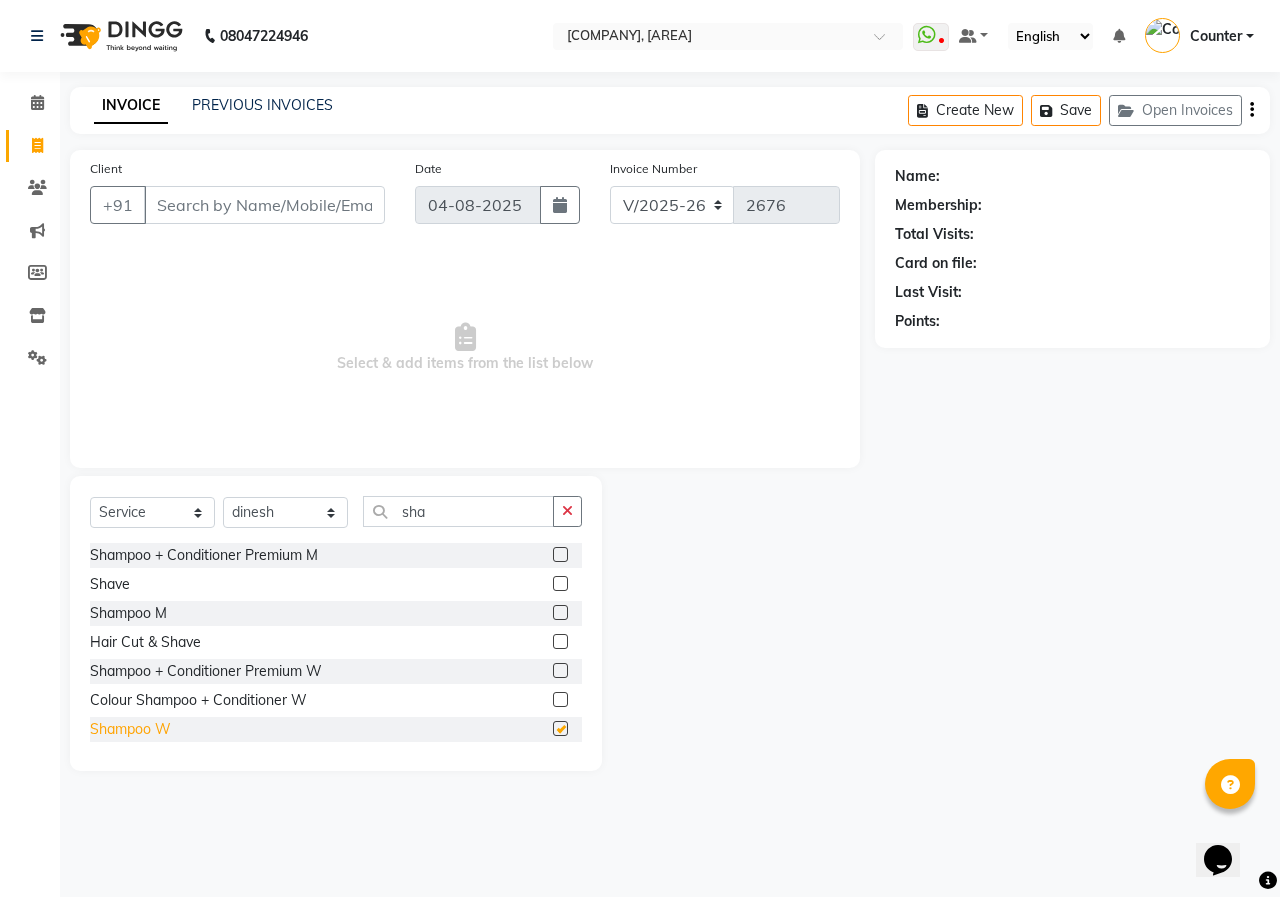checkbox on "false" 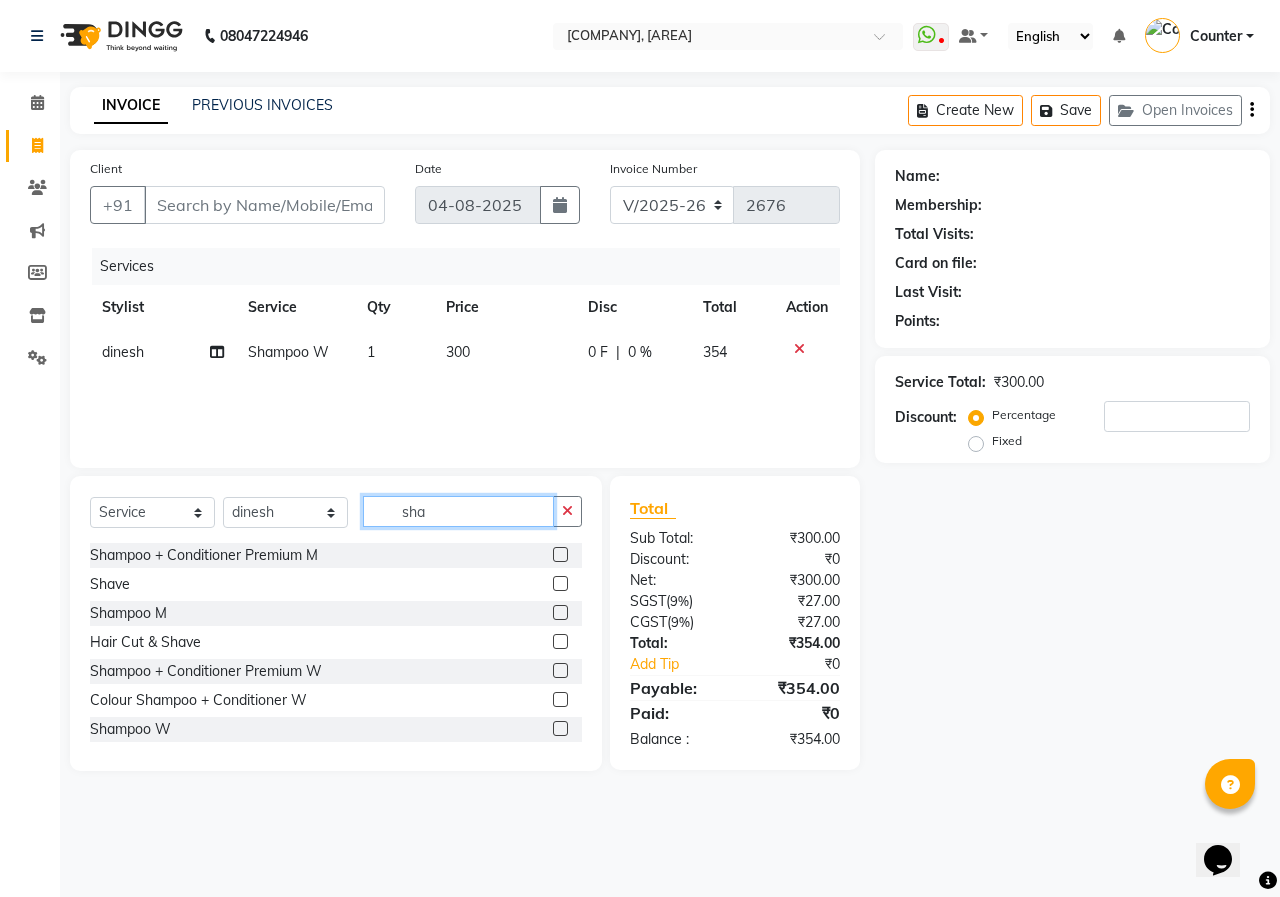 click on "sha" 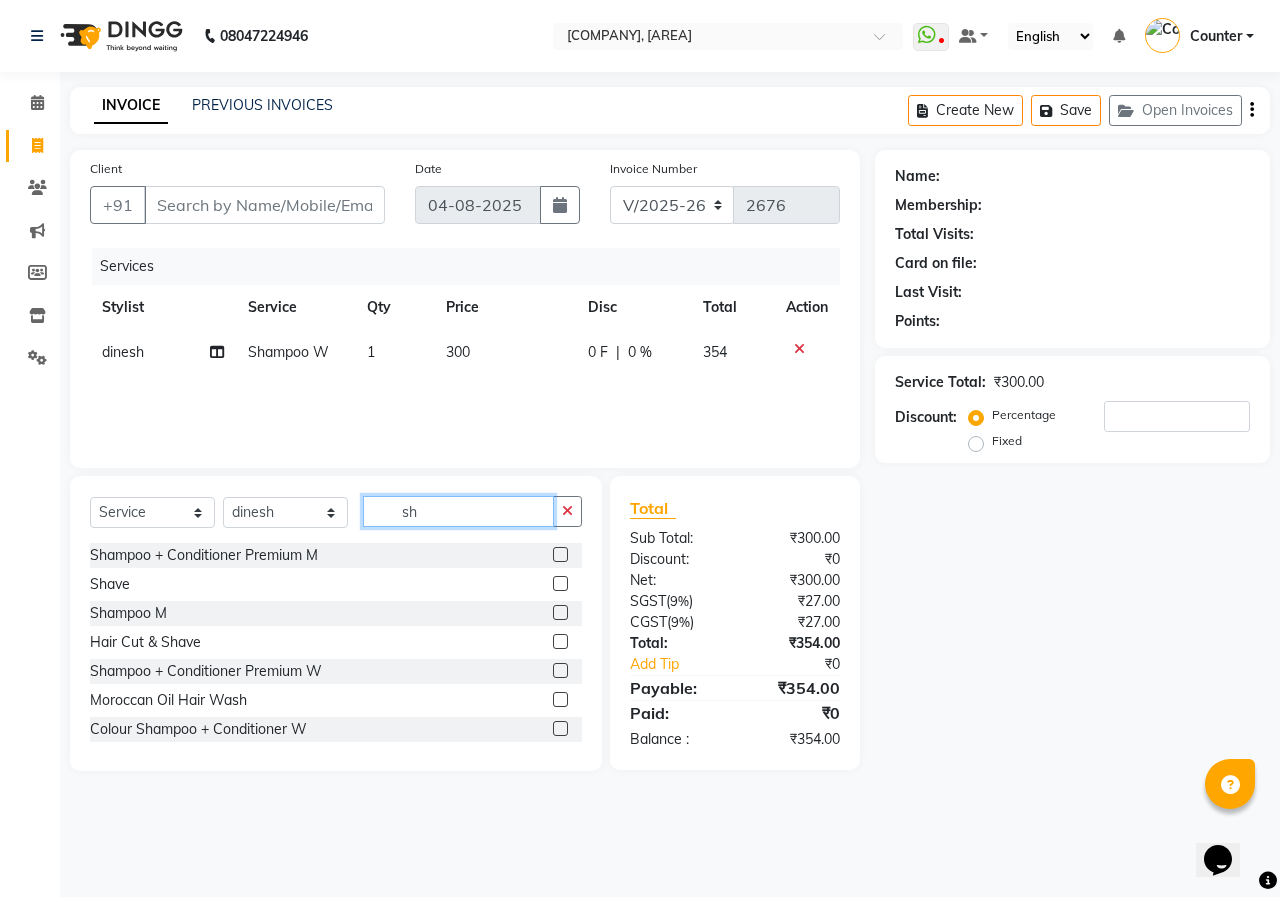 type on "s" 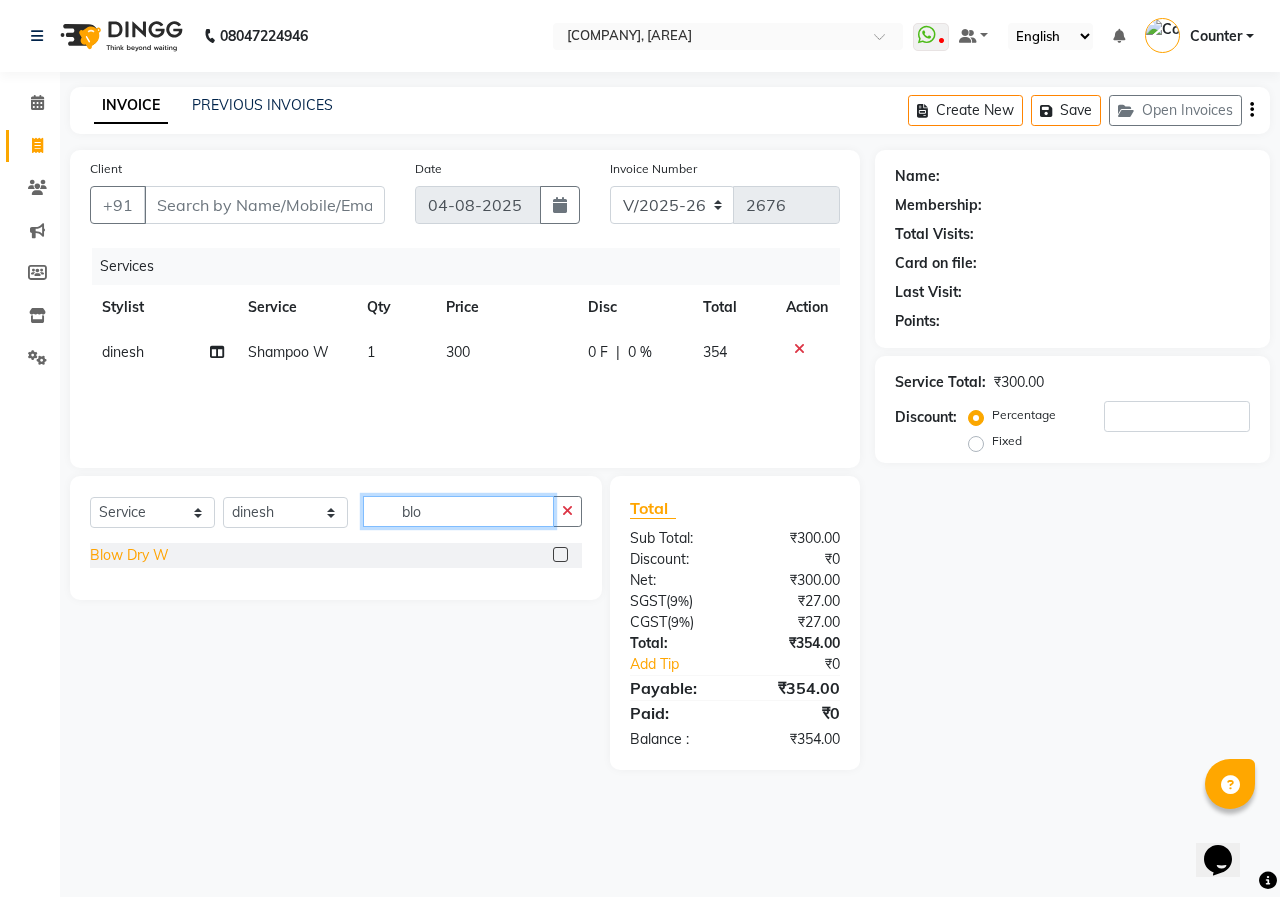 type on "blo" 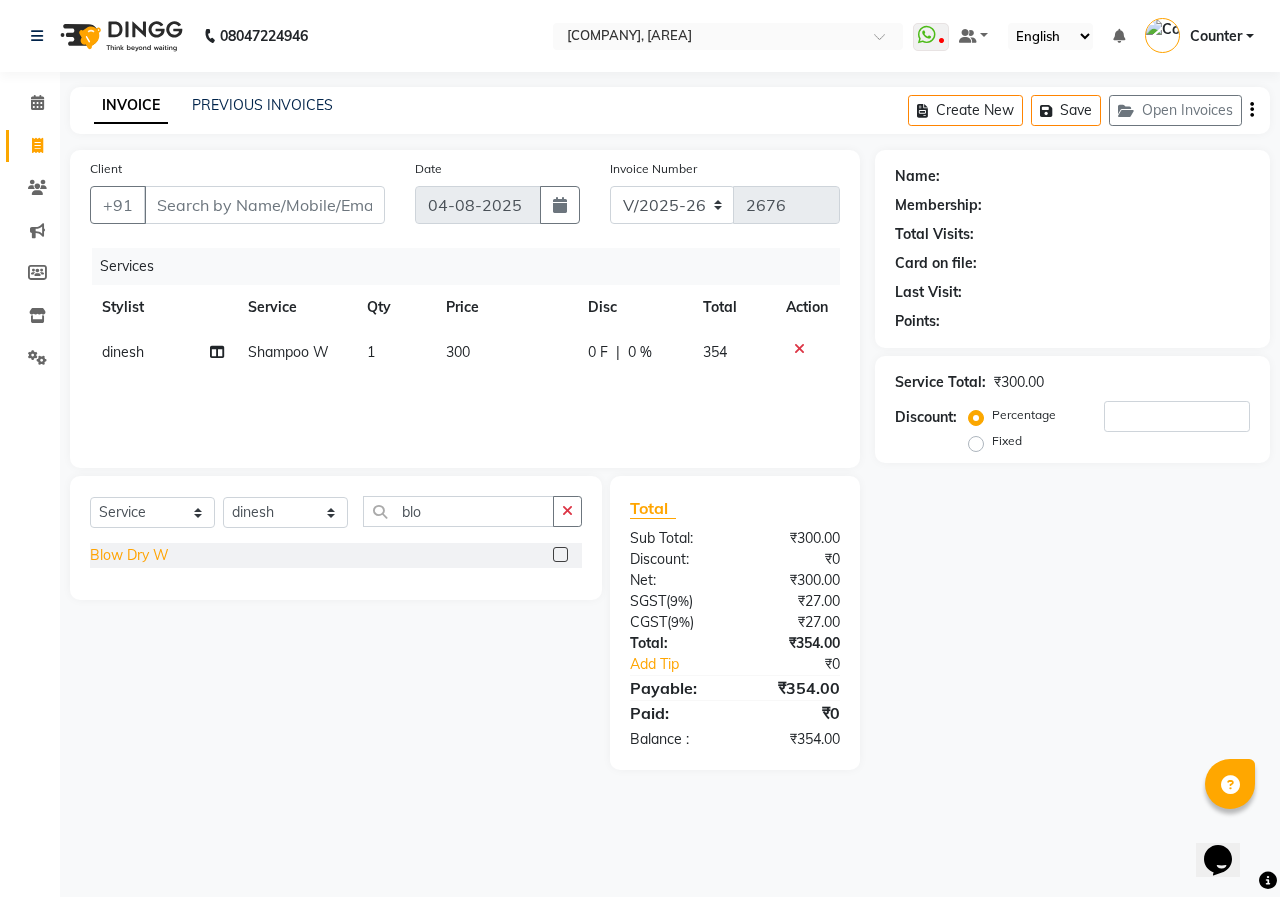 click on "Blow Dry W" 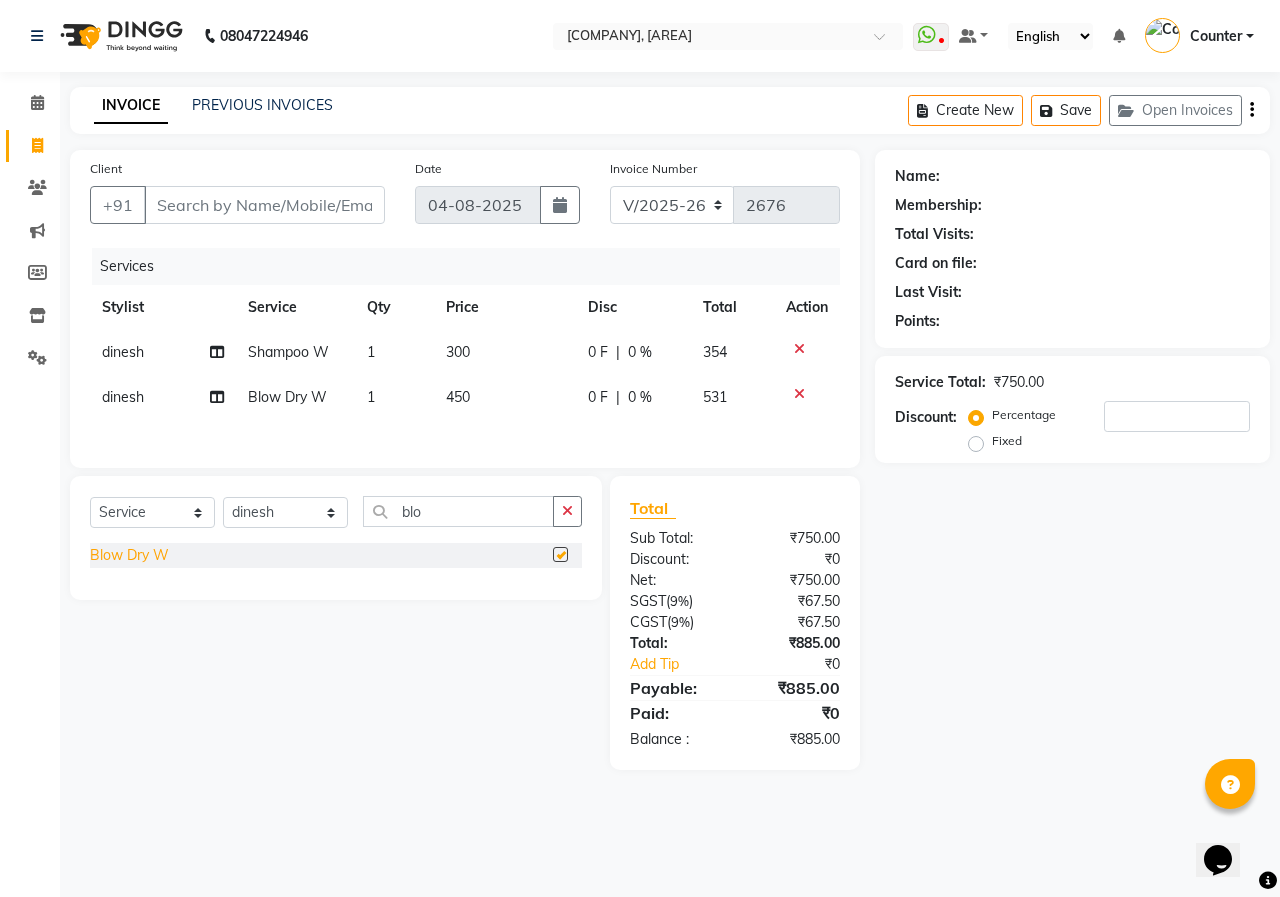 checkbox on "false" 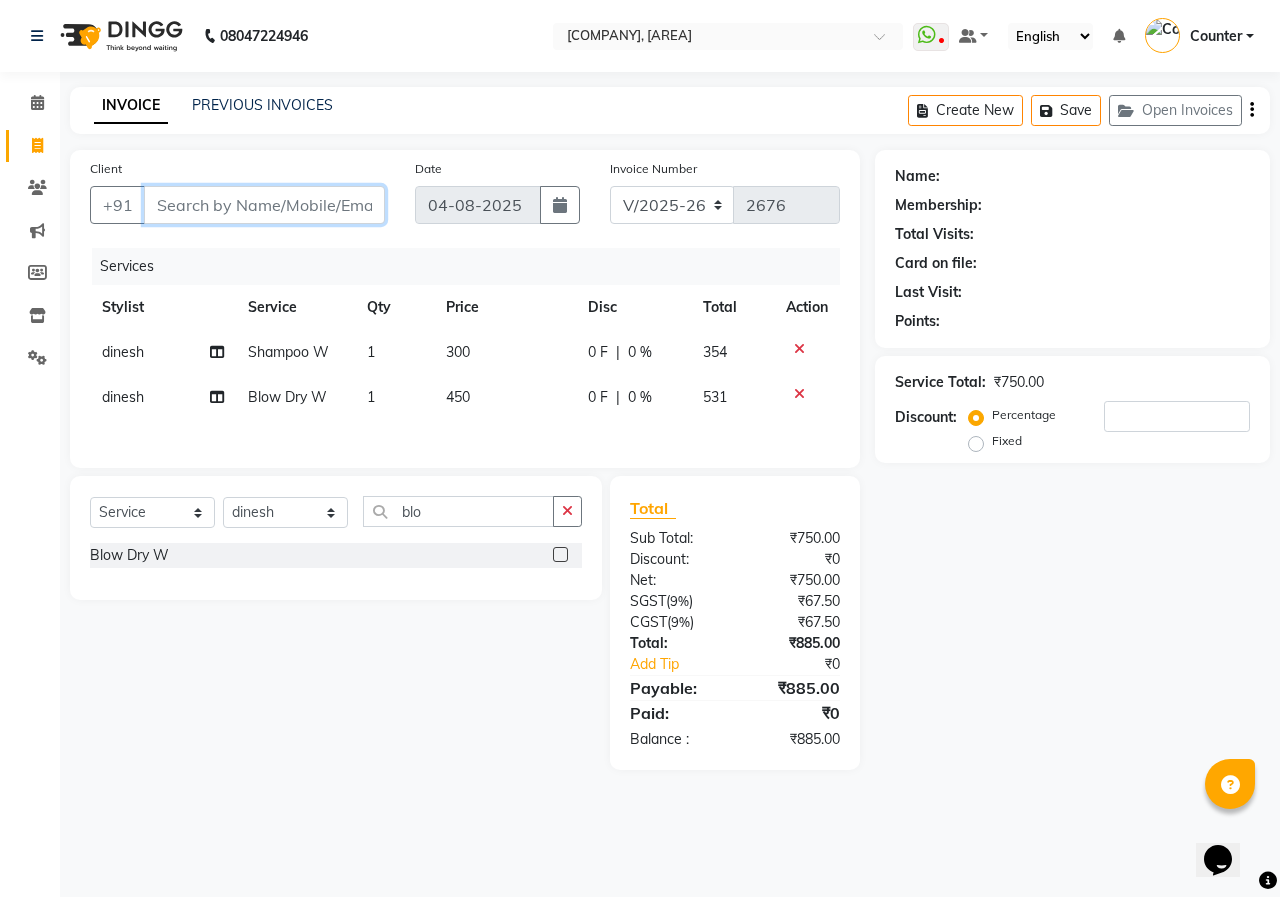 click on "Client" at bounding box center [264, 205] 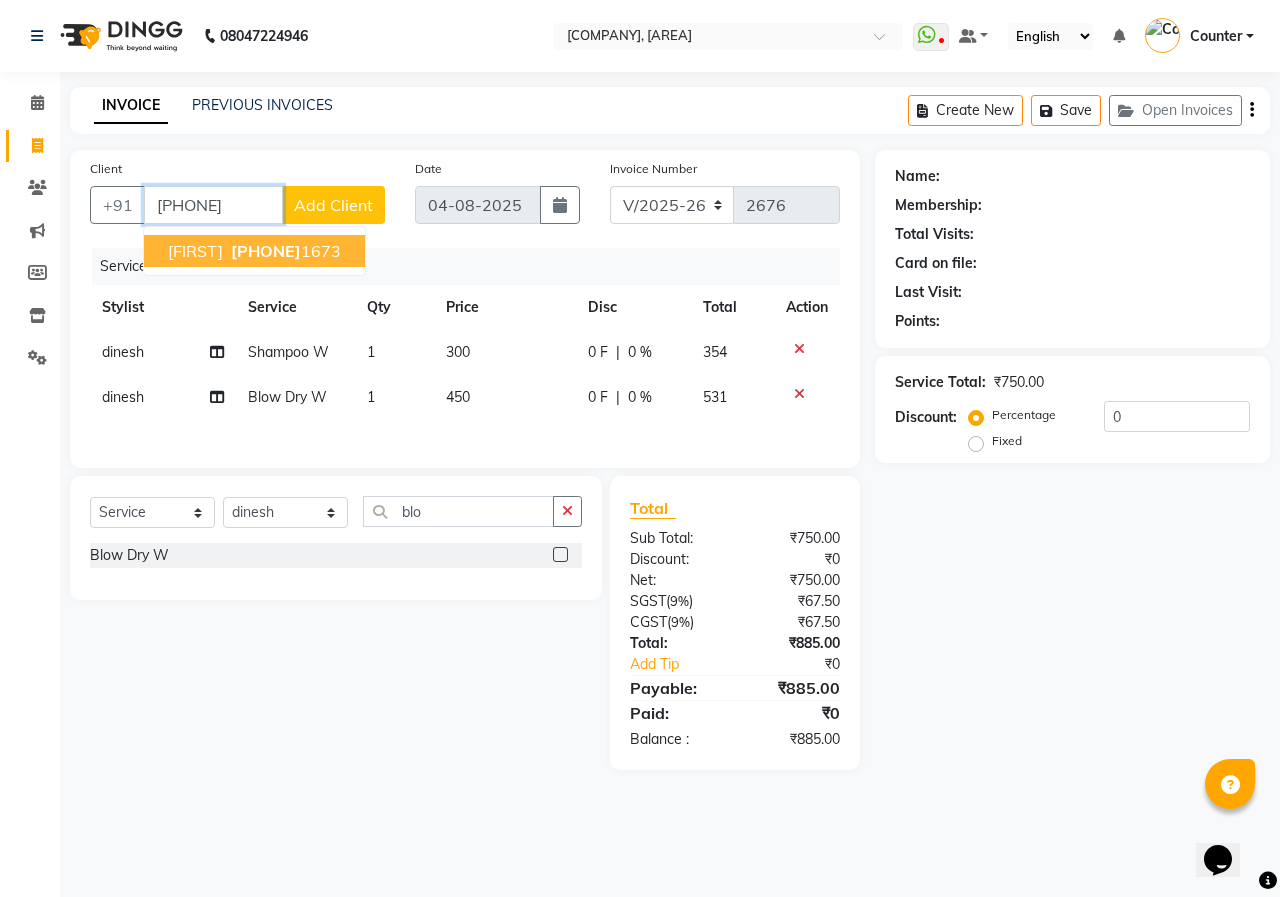 click on "[PHONE]" at bounding box center (284, 251) 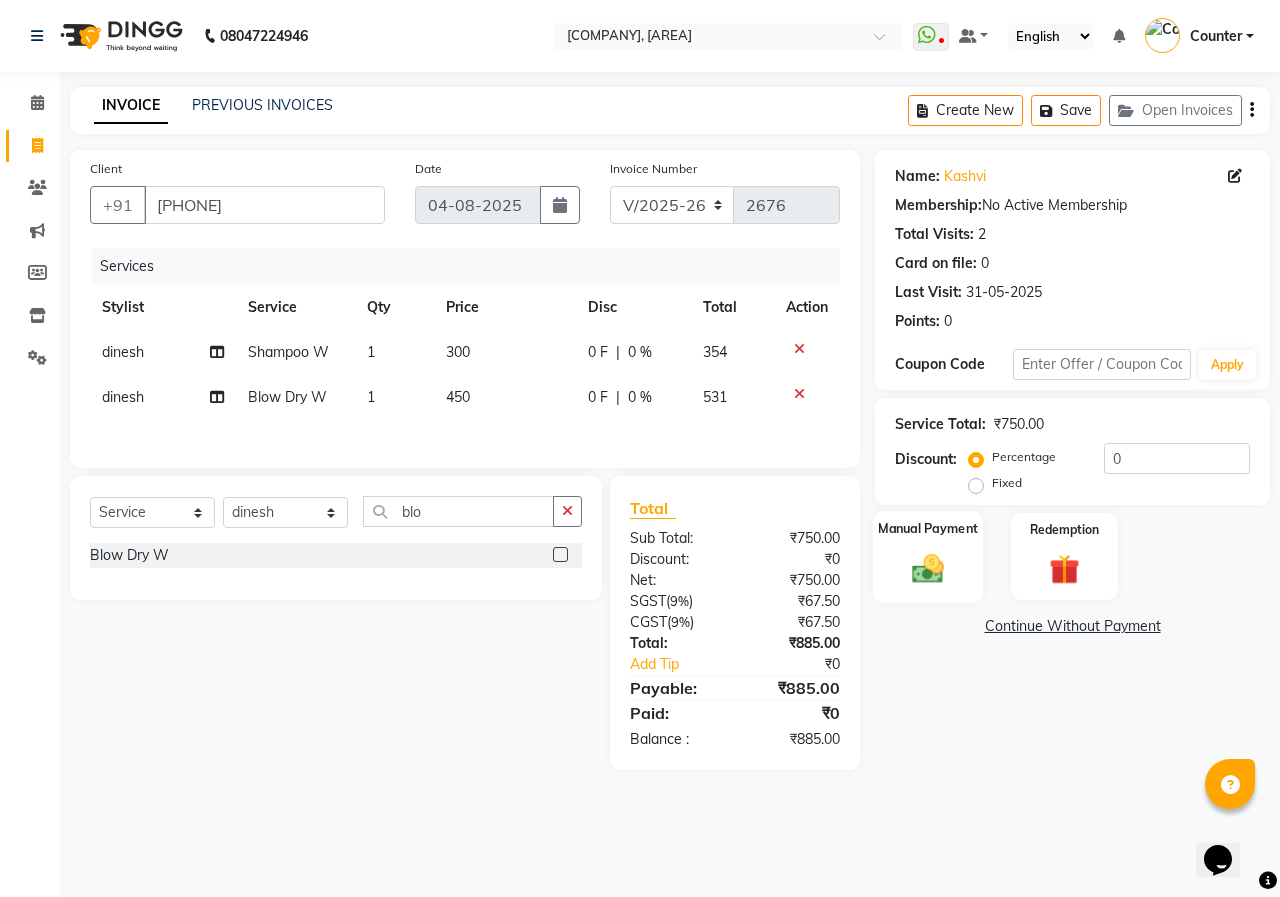 click 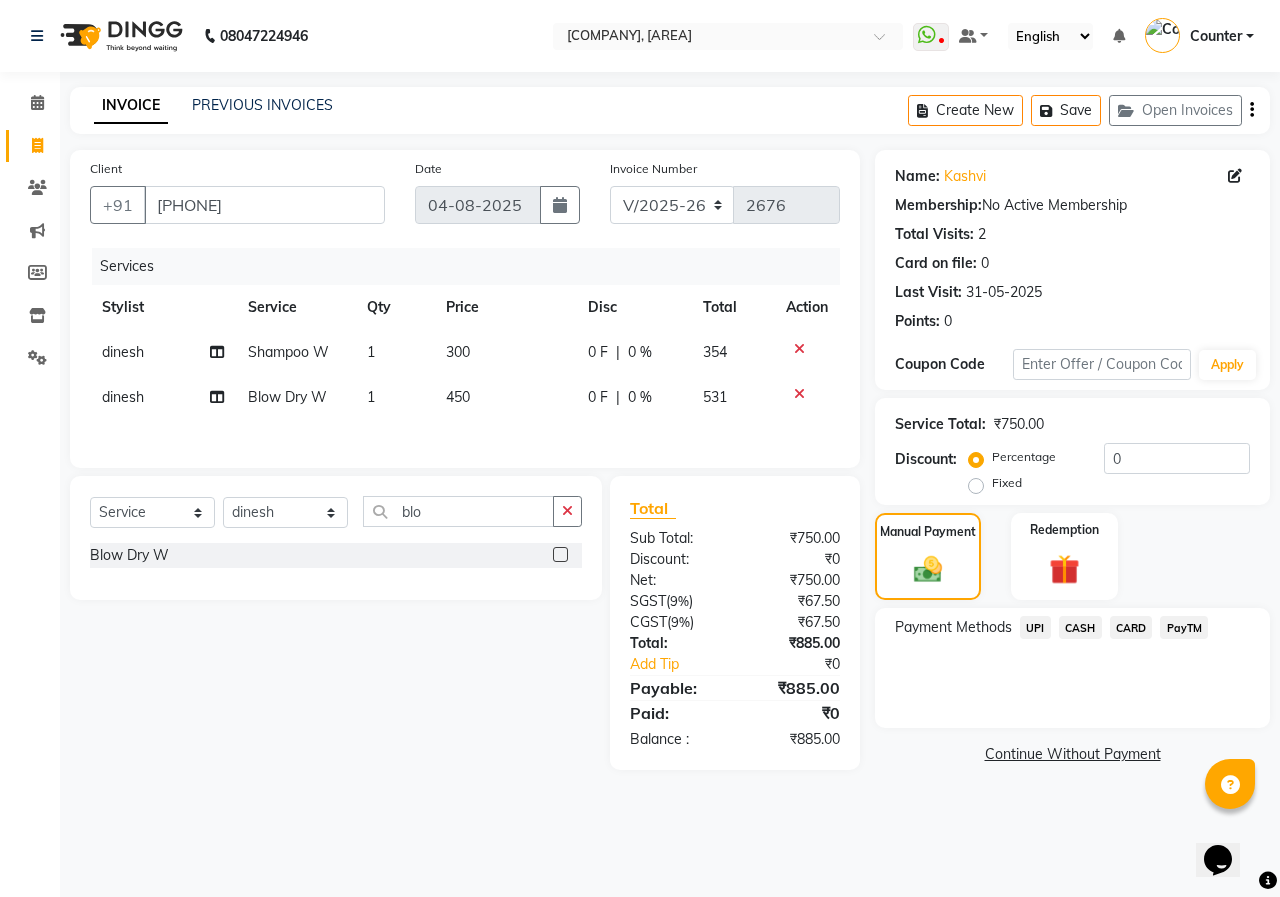 click on "UPI" 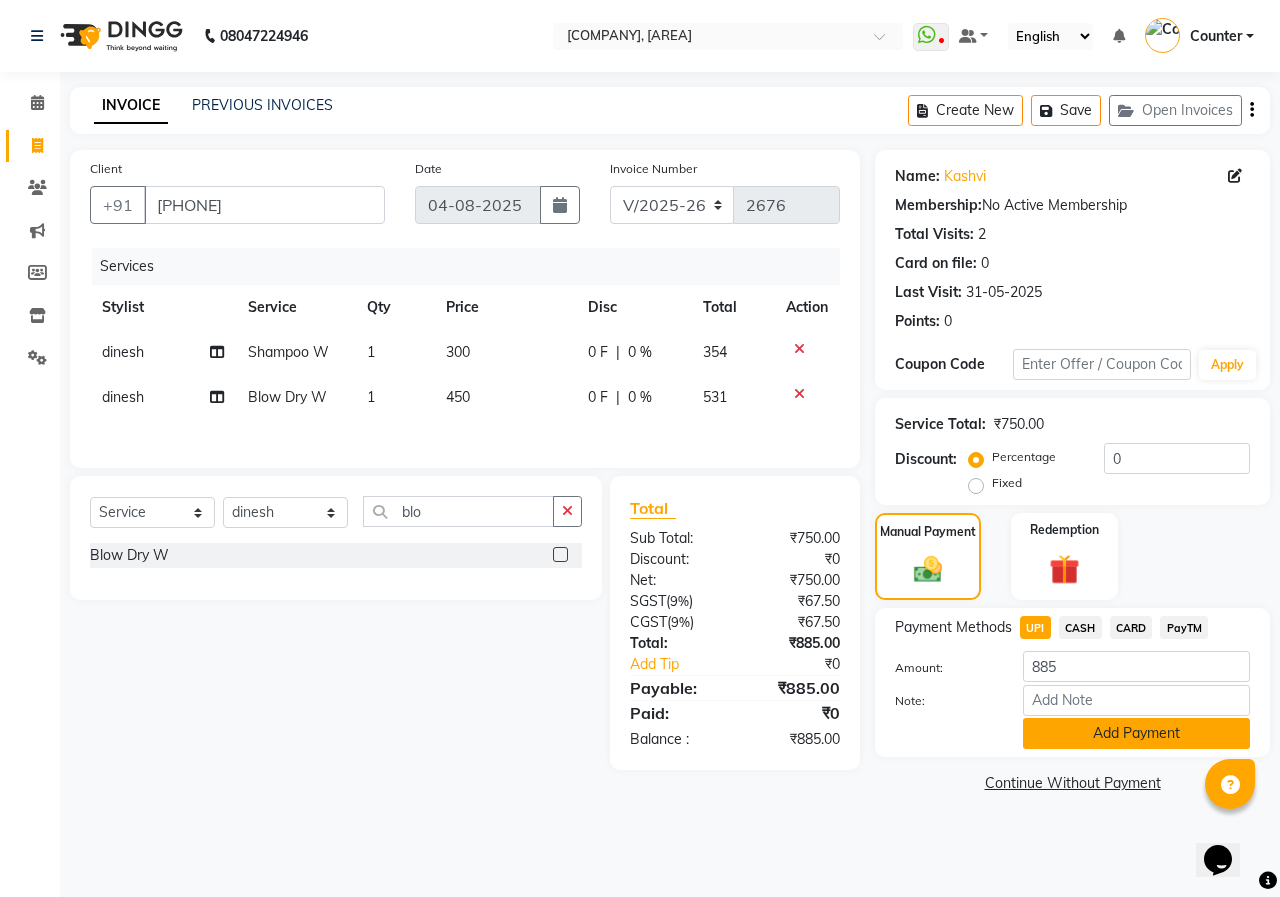 click on "Add Payment" 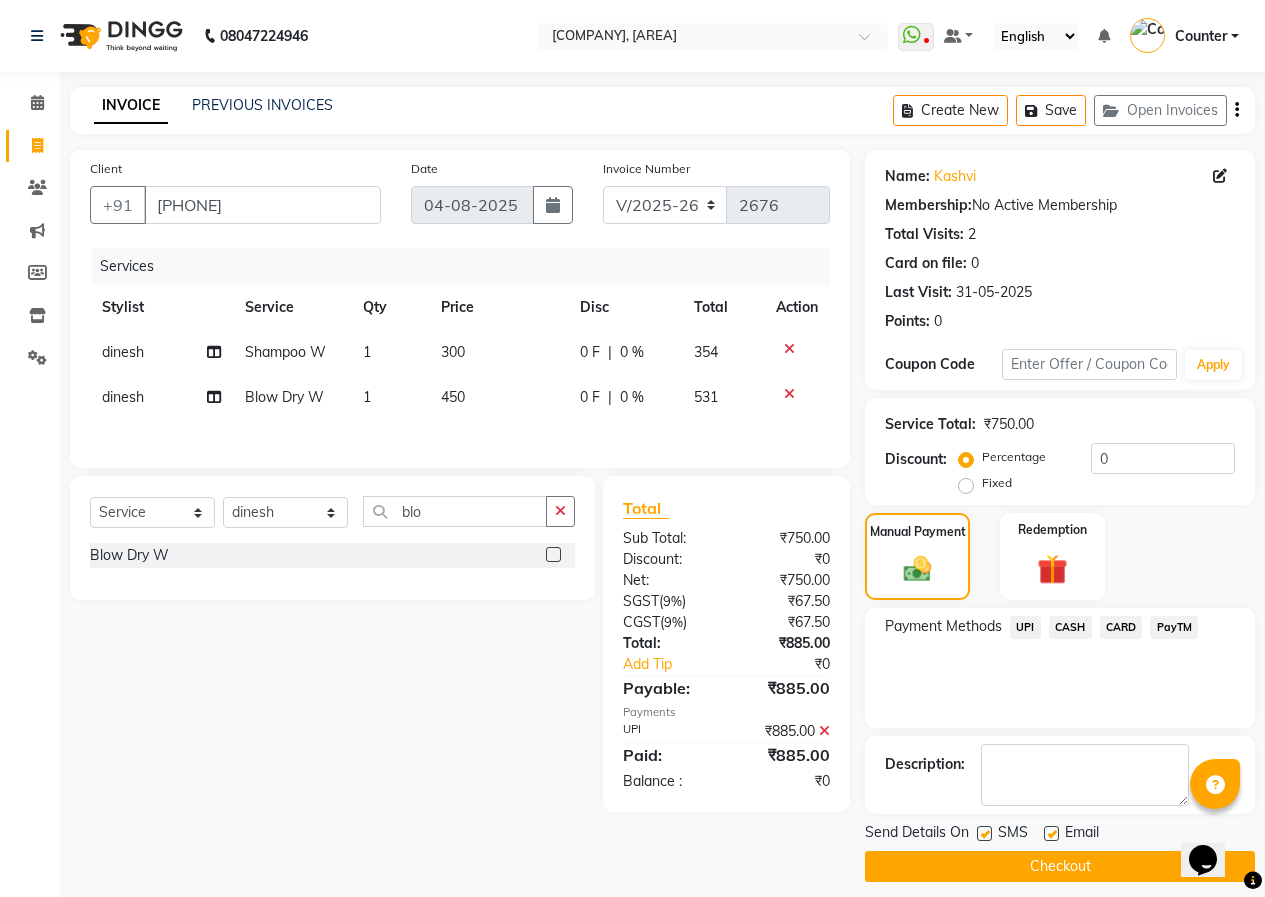click on "Checkout" 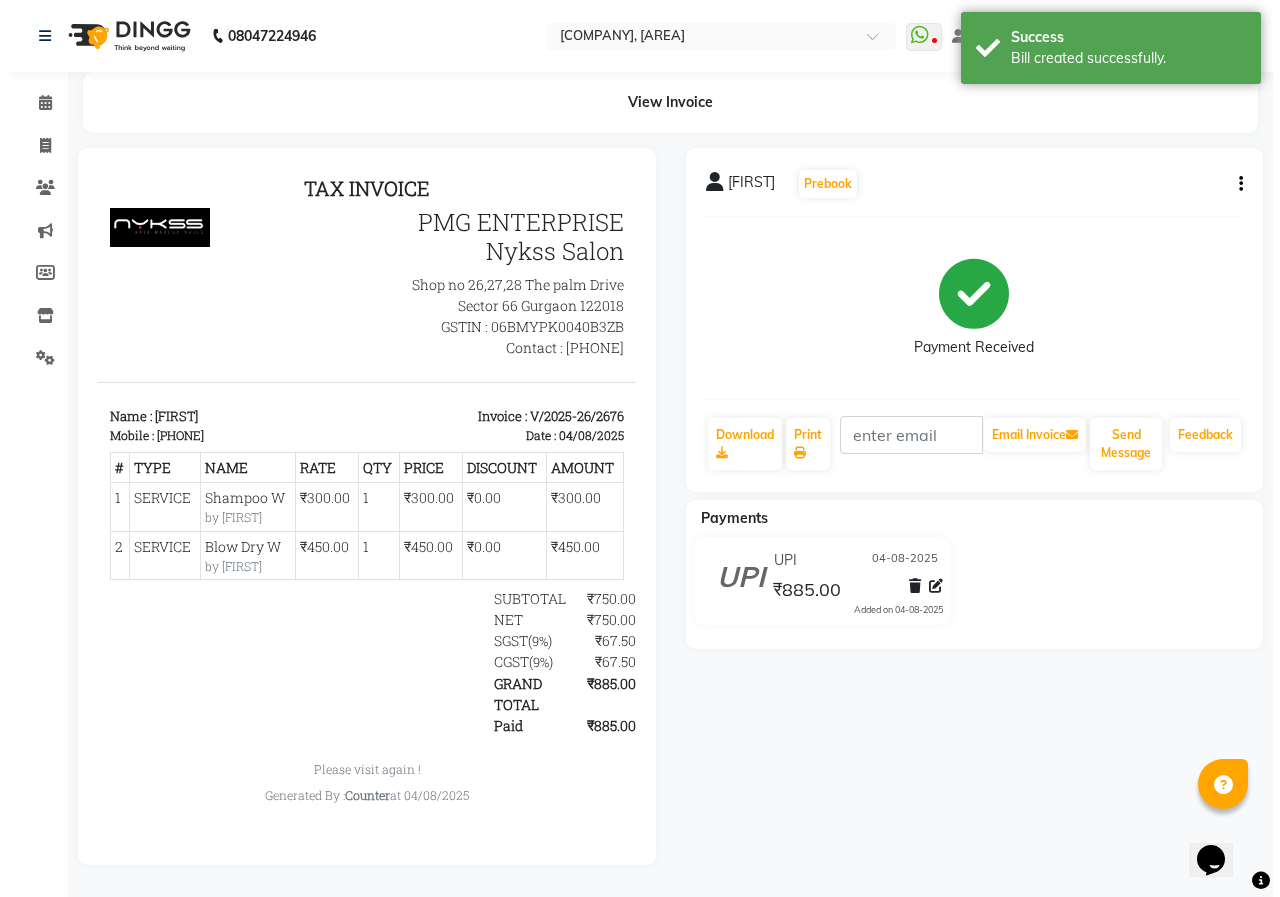 scroll, scrollTop: 0, scrollLeft: 0, axis: both 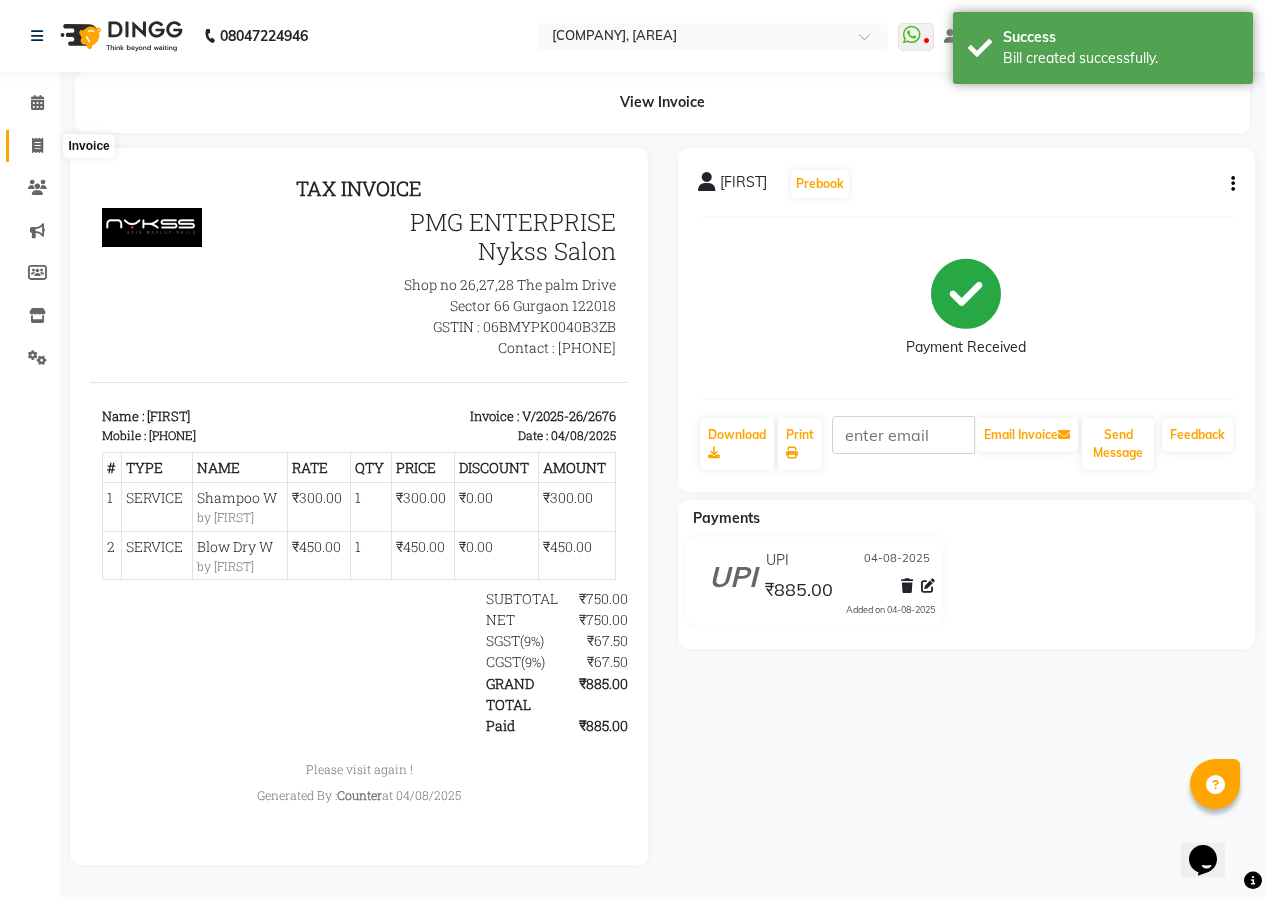 click 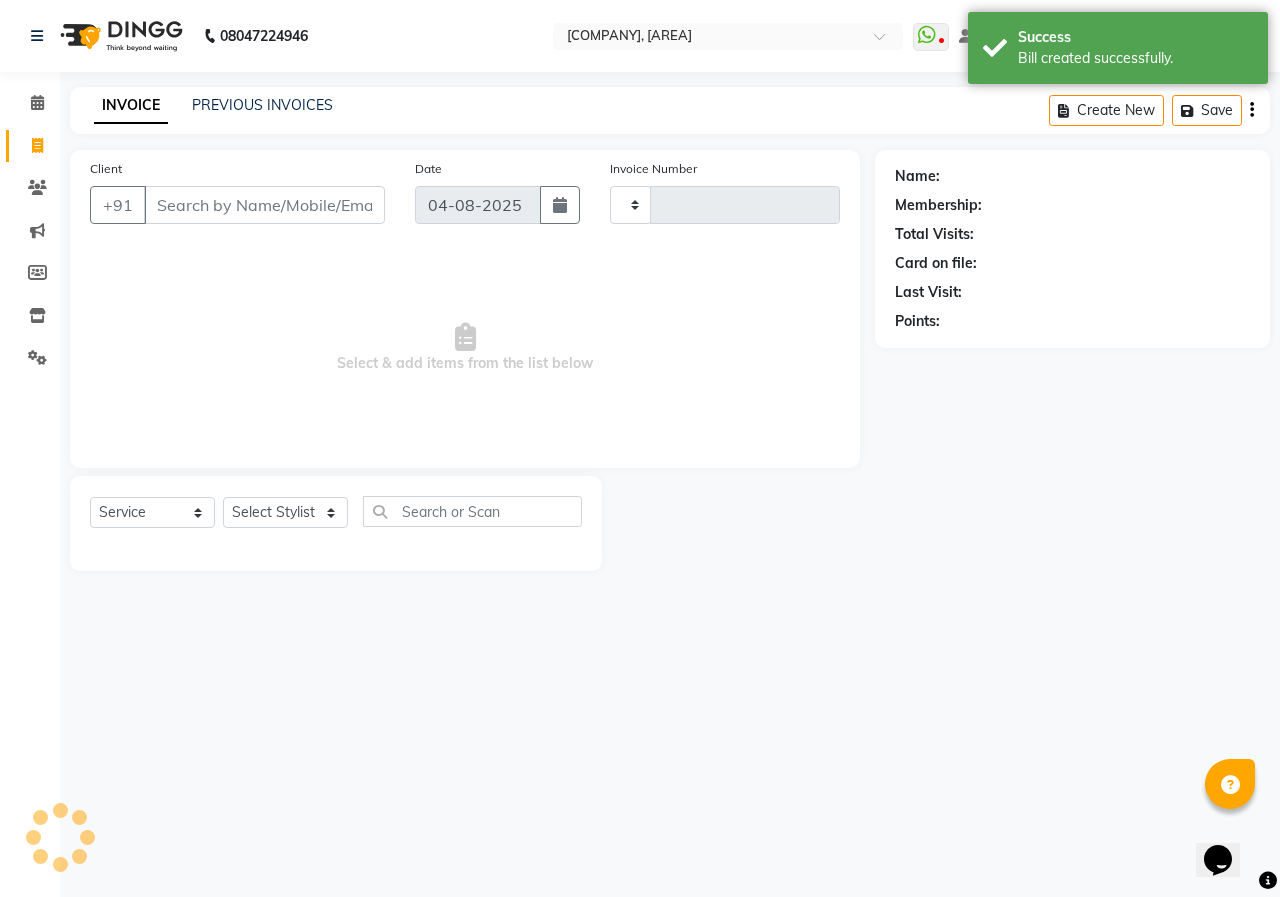 type on "2677" 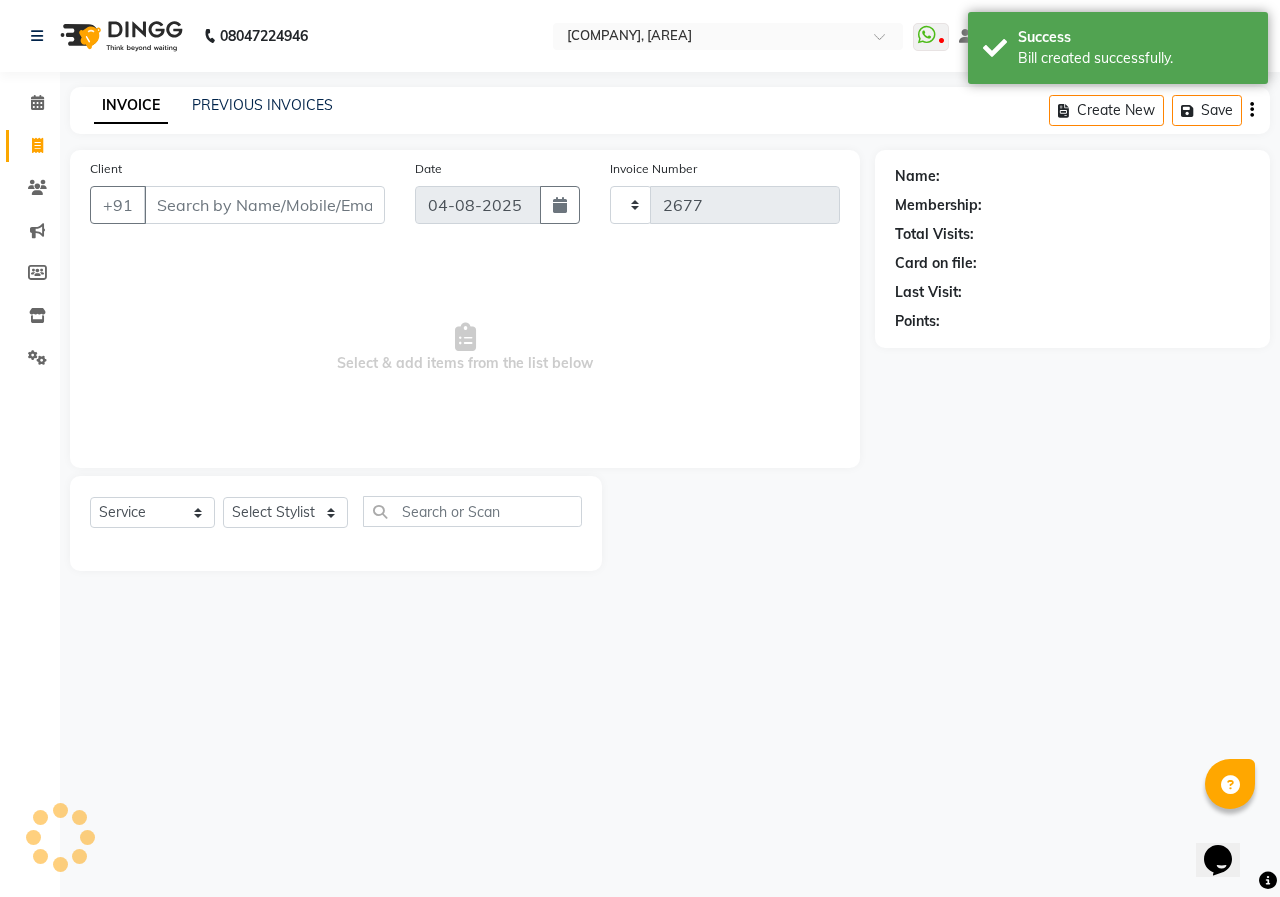 select on "889" 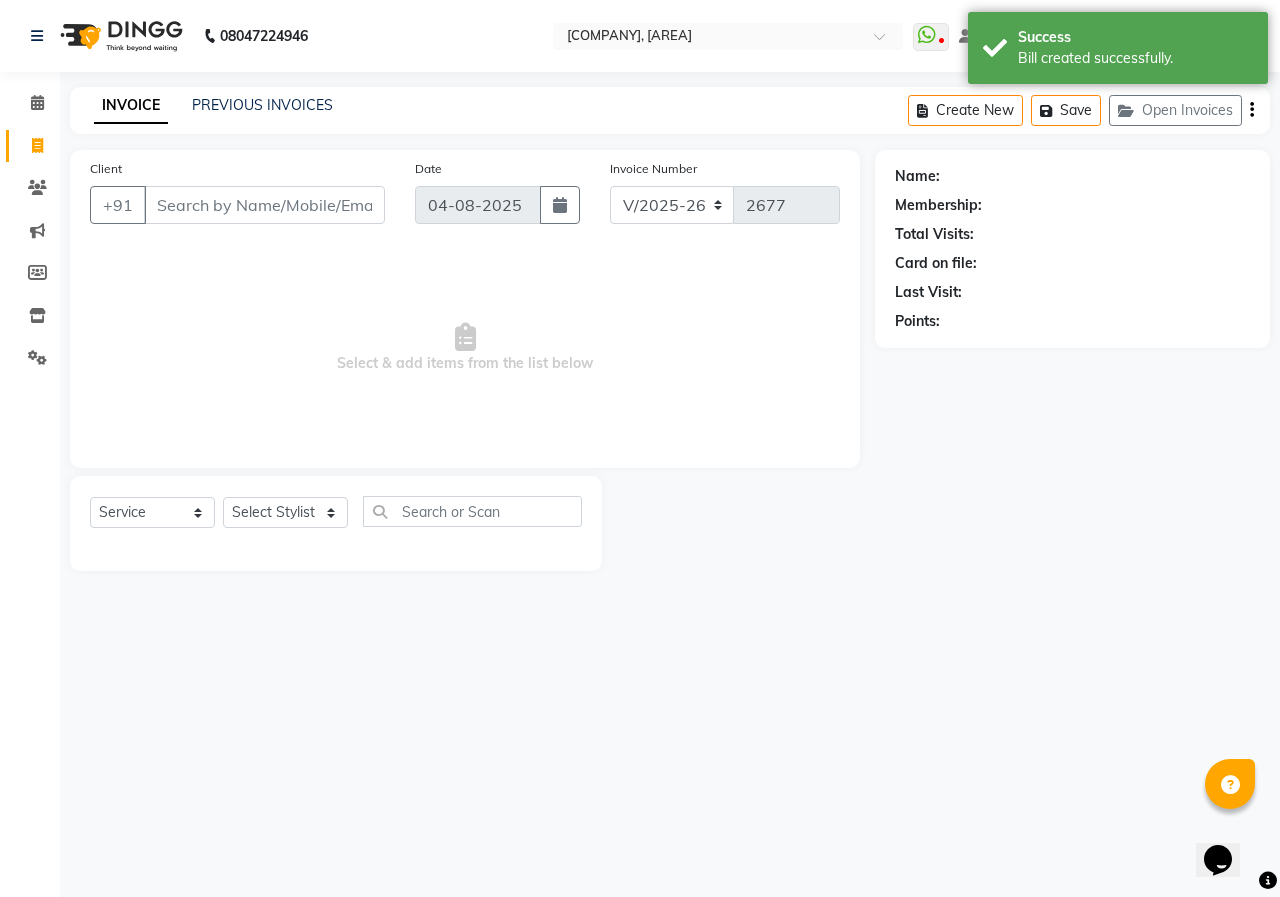 click on "Client" at bounding box center [264, 205] 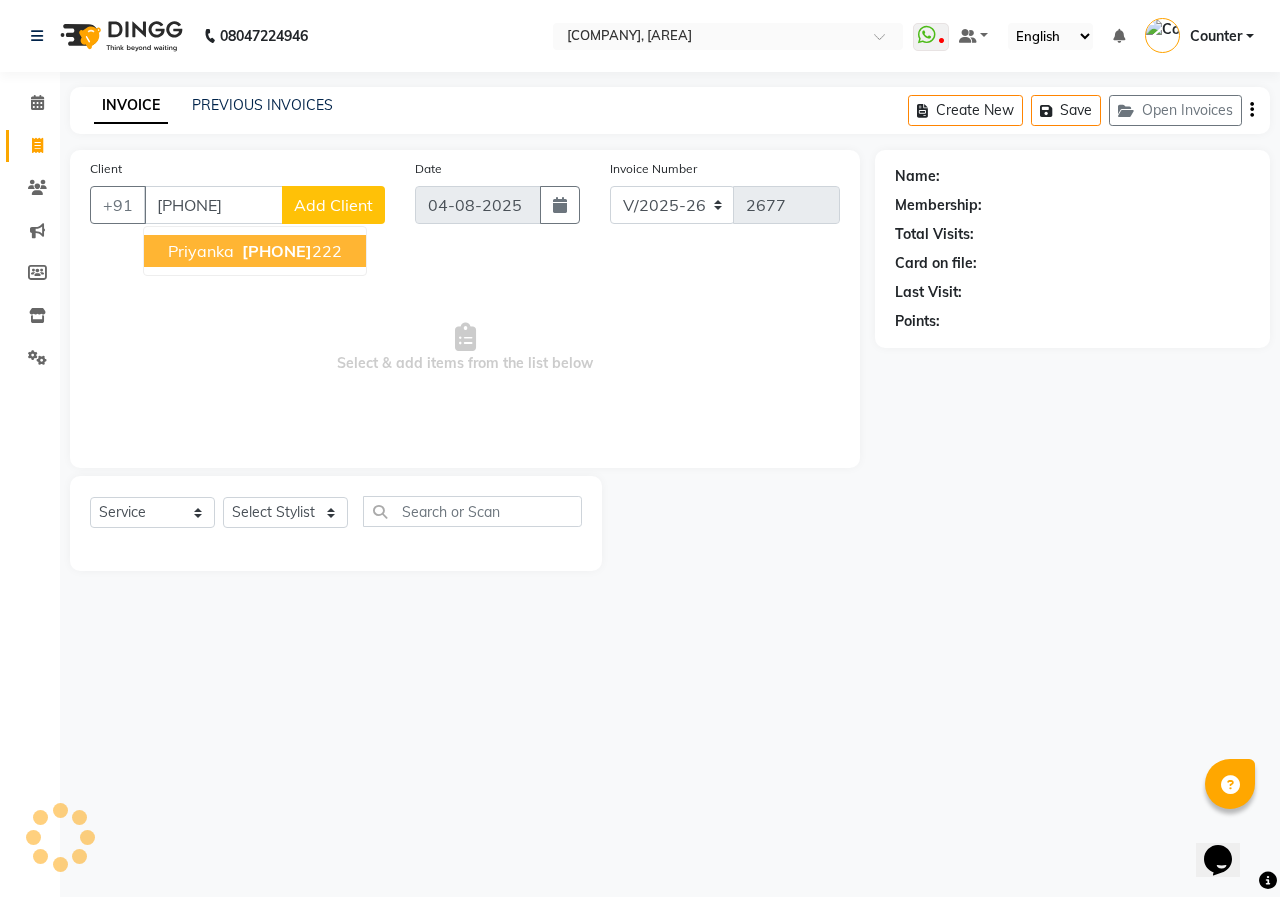 click on "Priyanka" at bounding box center (201, 251) 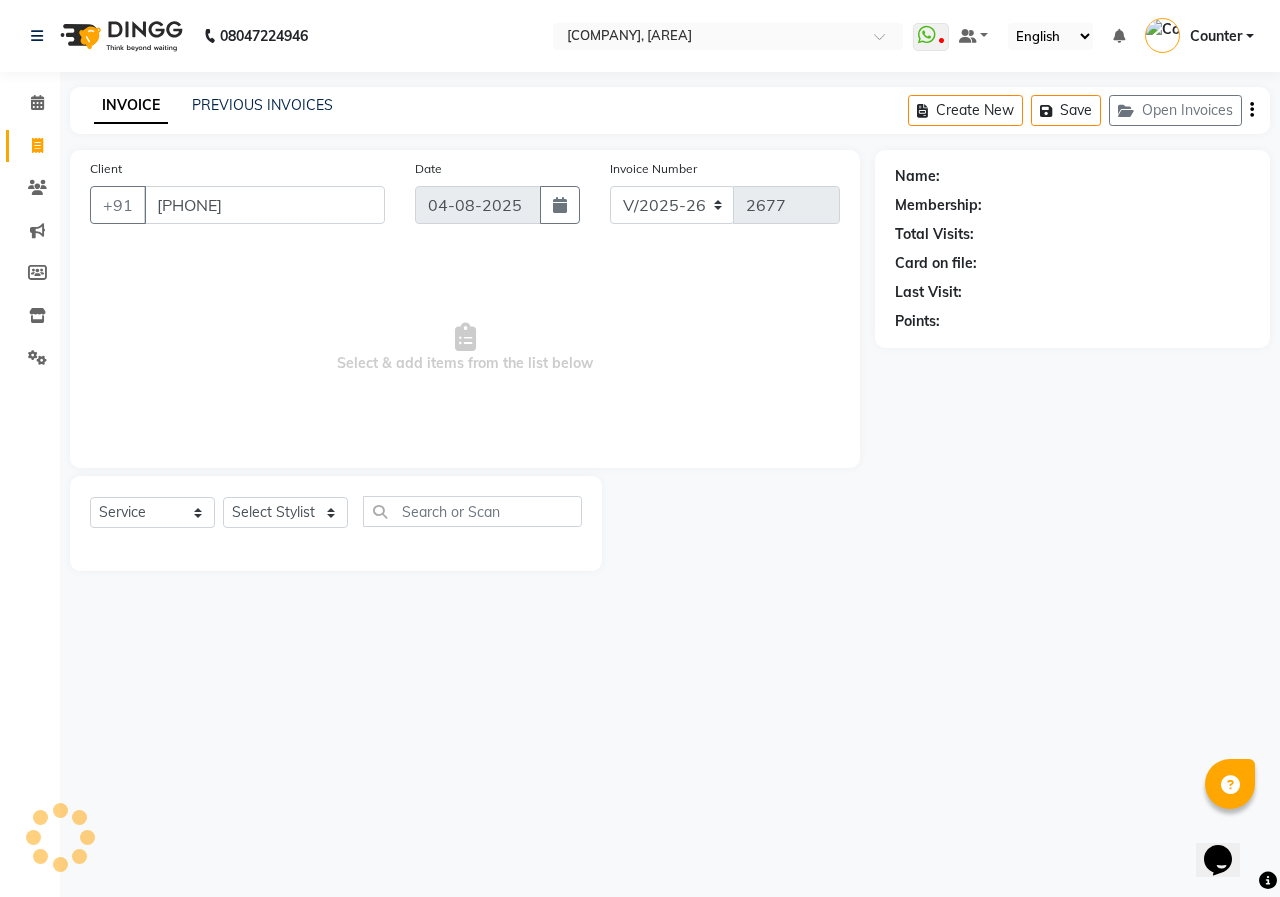 type on "[PHONE]" 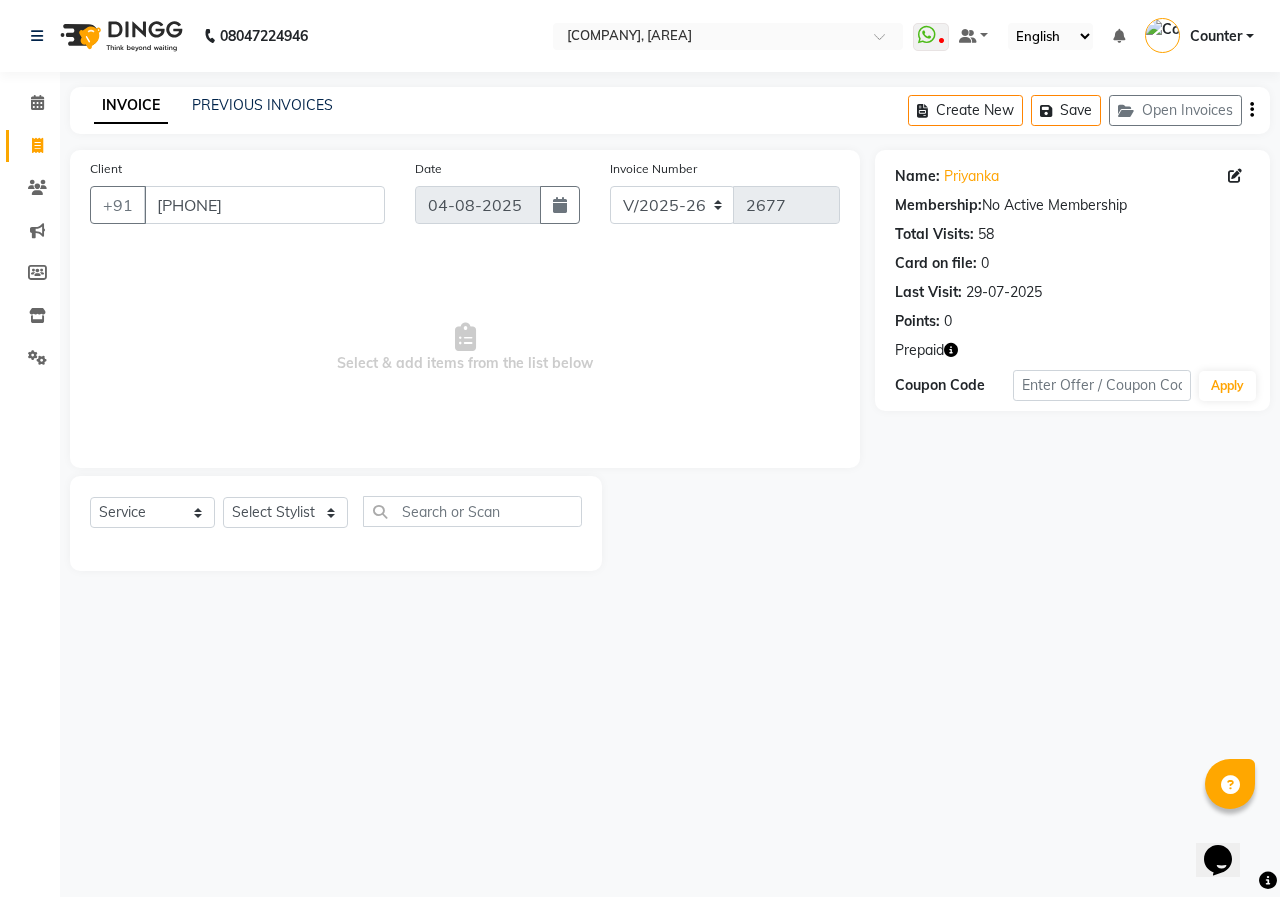 click 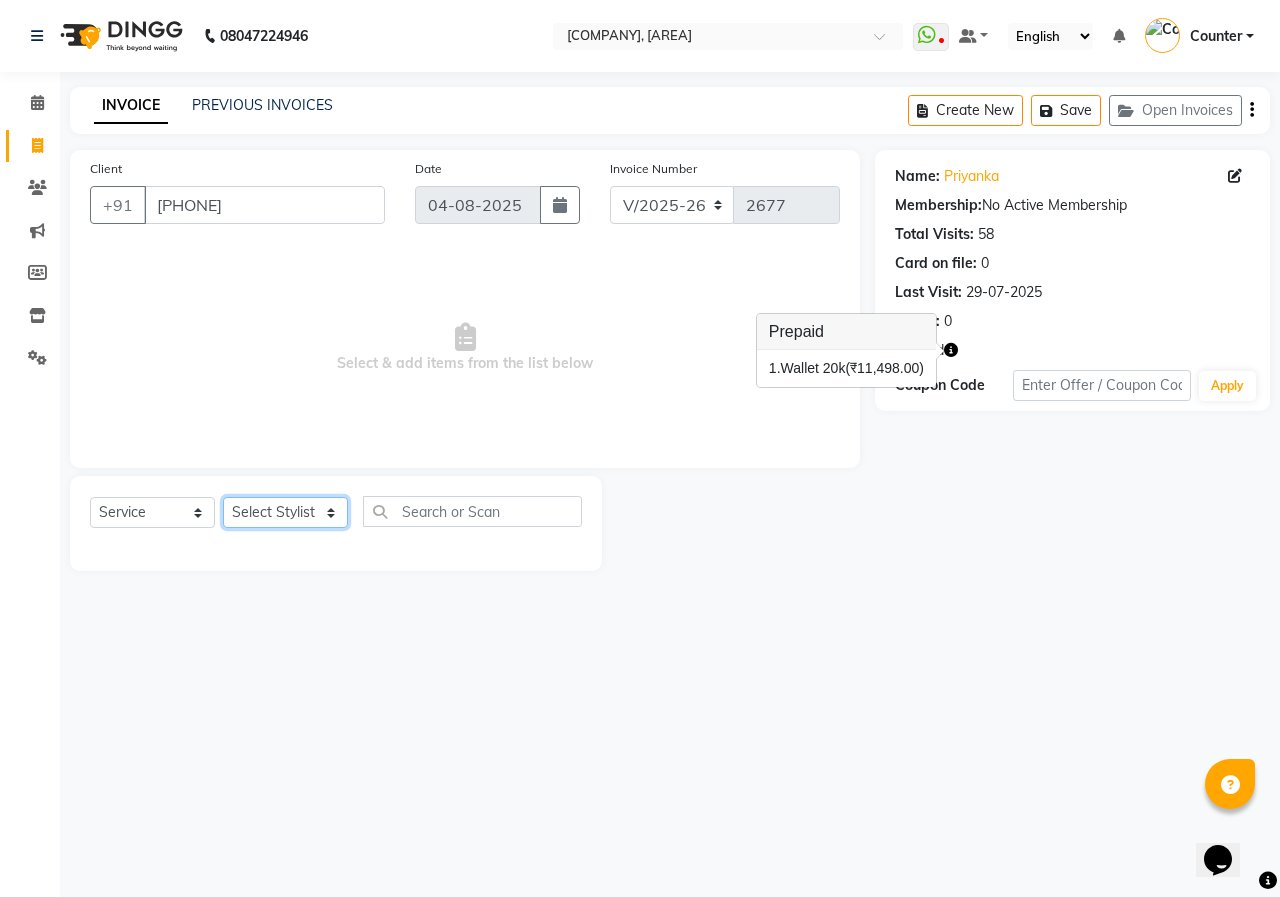 click on "Select Stylist [FIRST] [LAST] Counter [NAME] [NAME] [NAME] [NAME] [NAME] [NAME]" 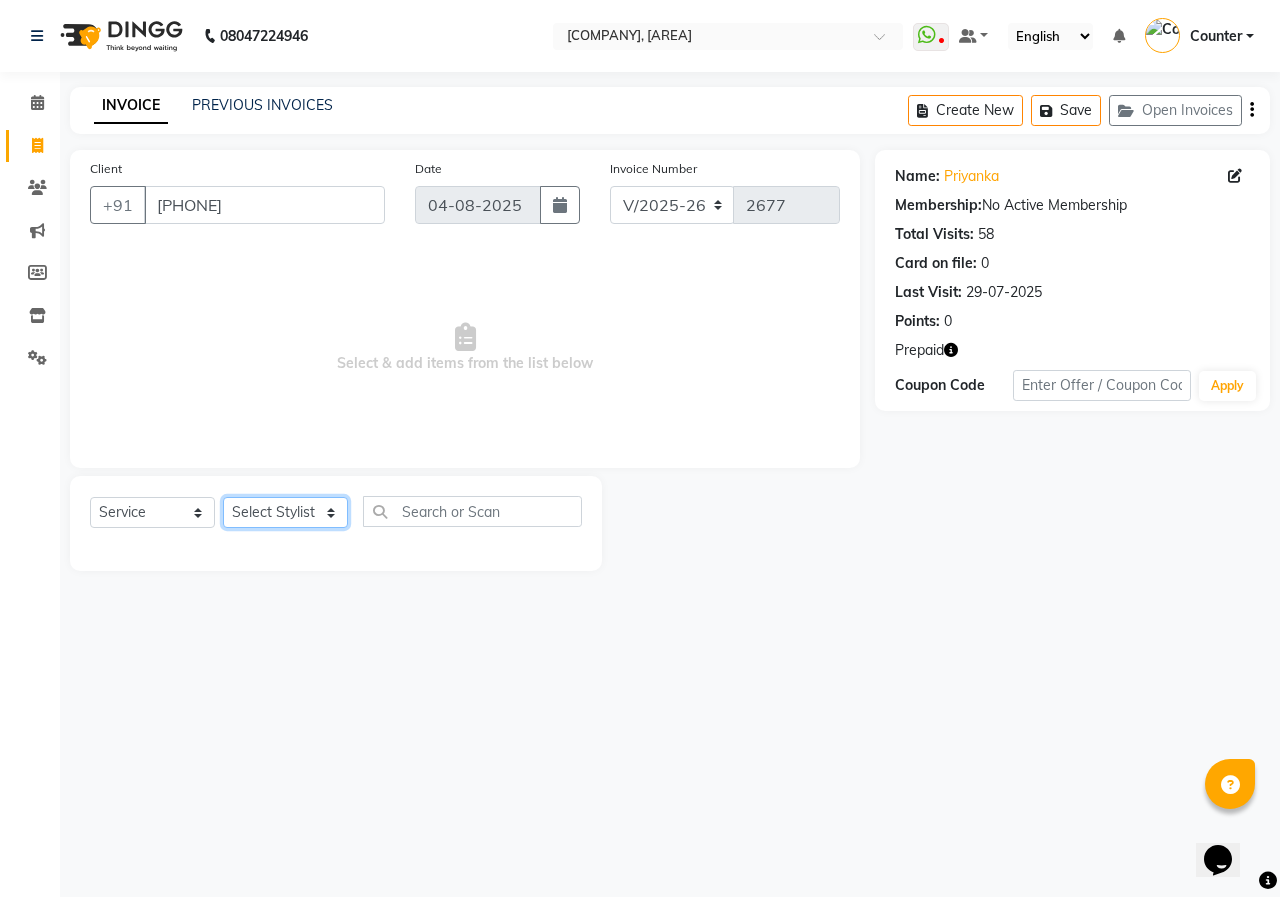 select on "49466" 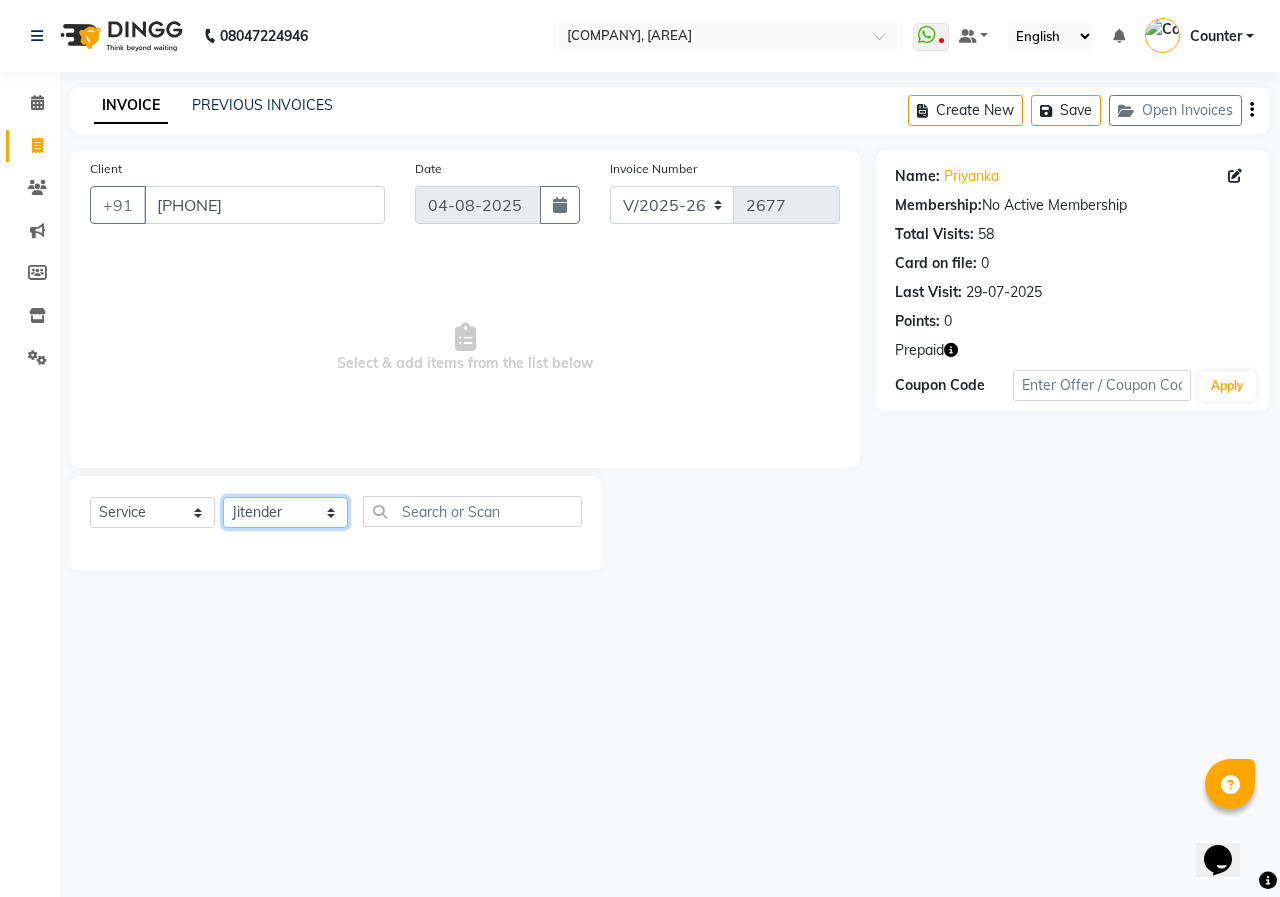 click on "Select Stylist [FIRST] [LAST] Counter [NAME] [NAME] [NAME] [NAME] [NAME] [NAME]" 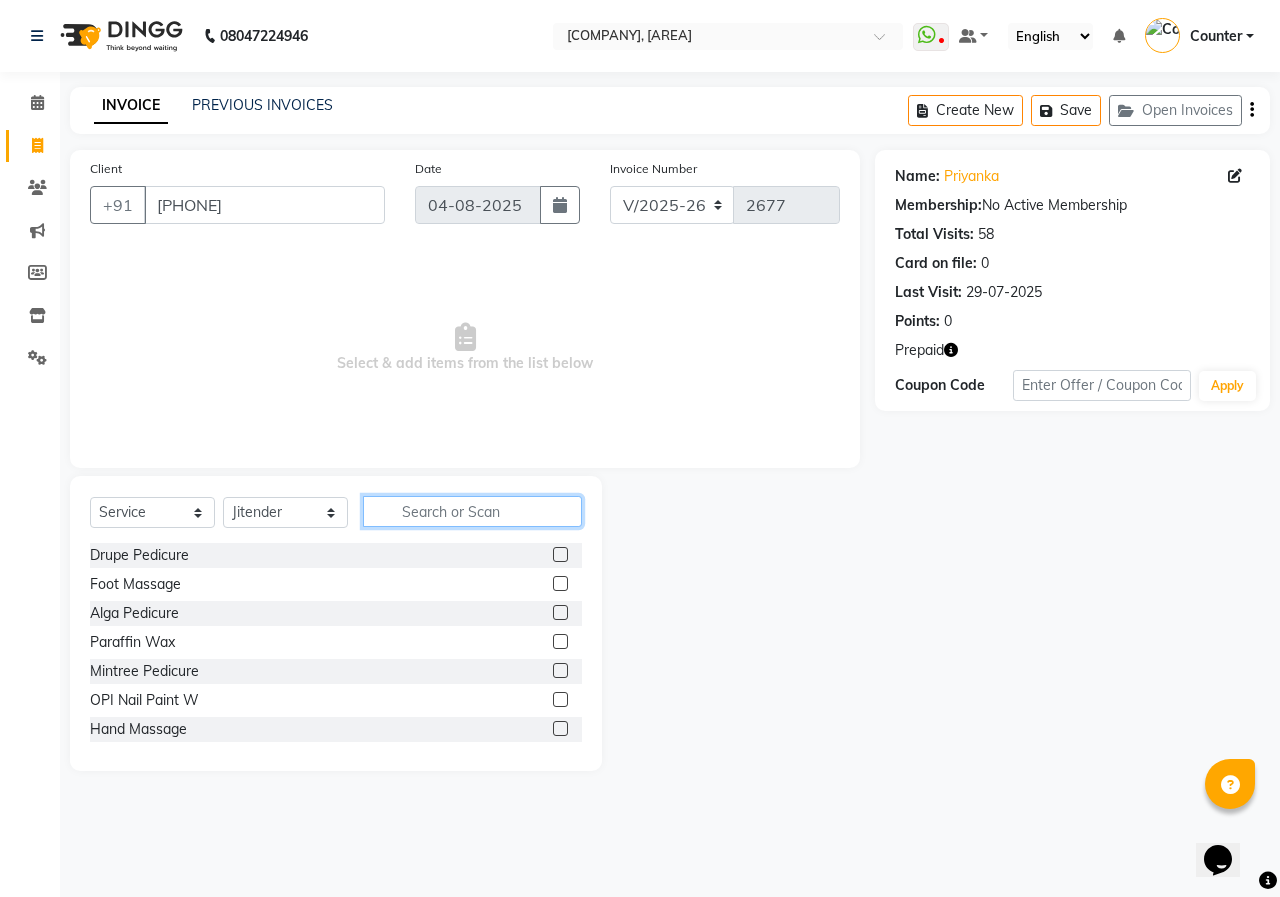click 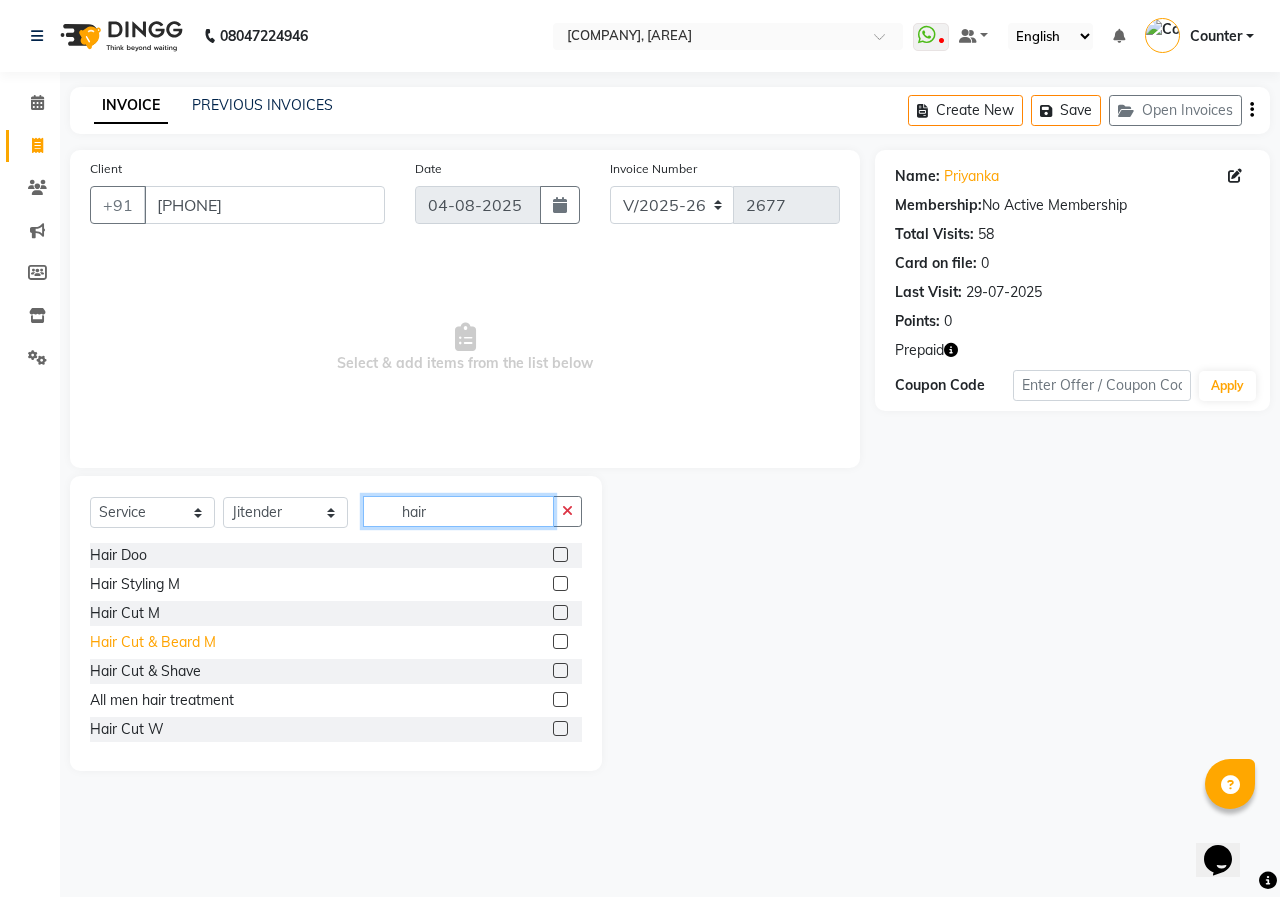 type on "hair" 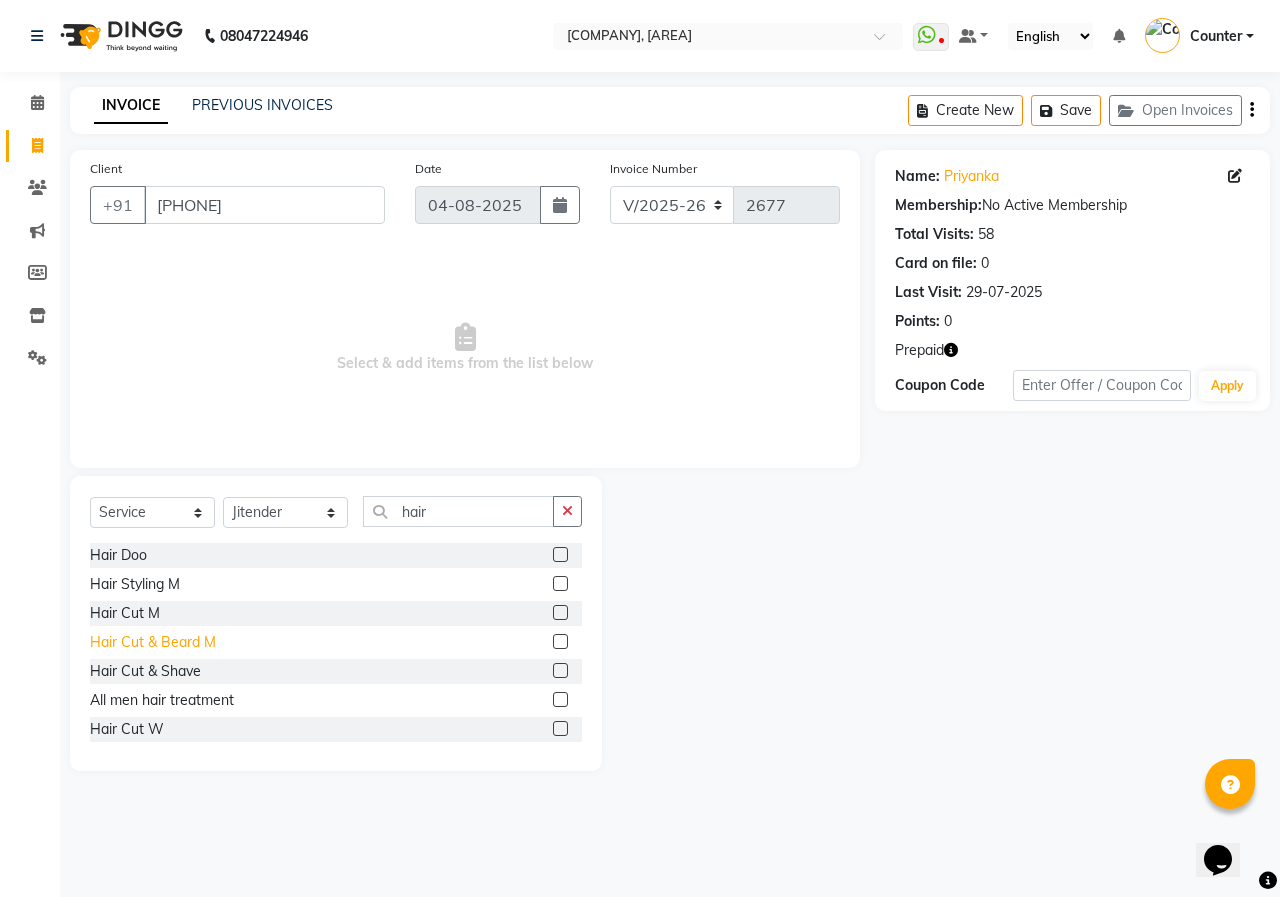 click on "Hair Cut & Beard M" 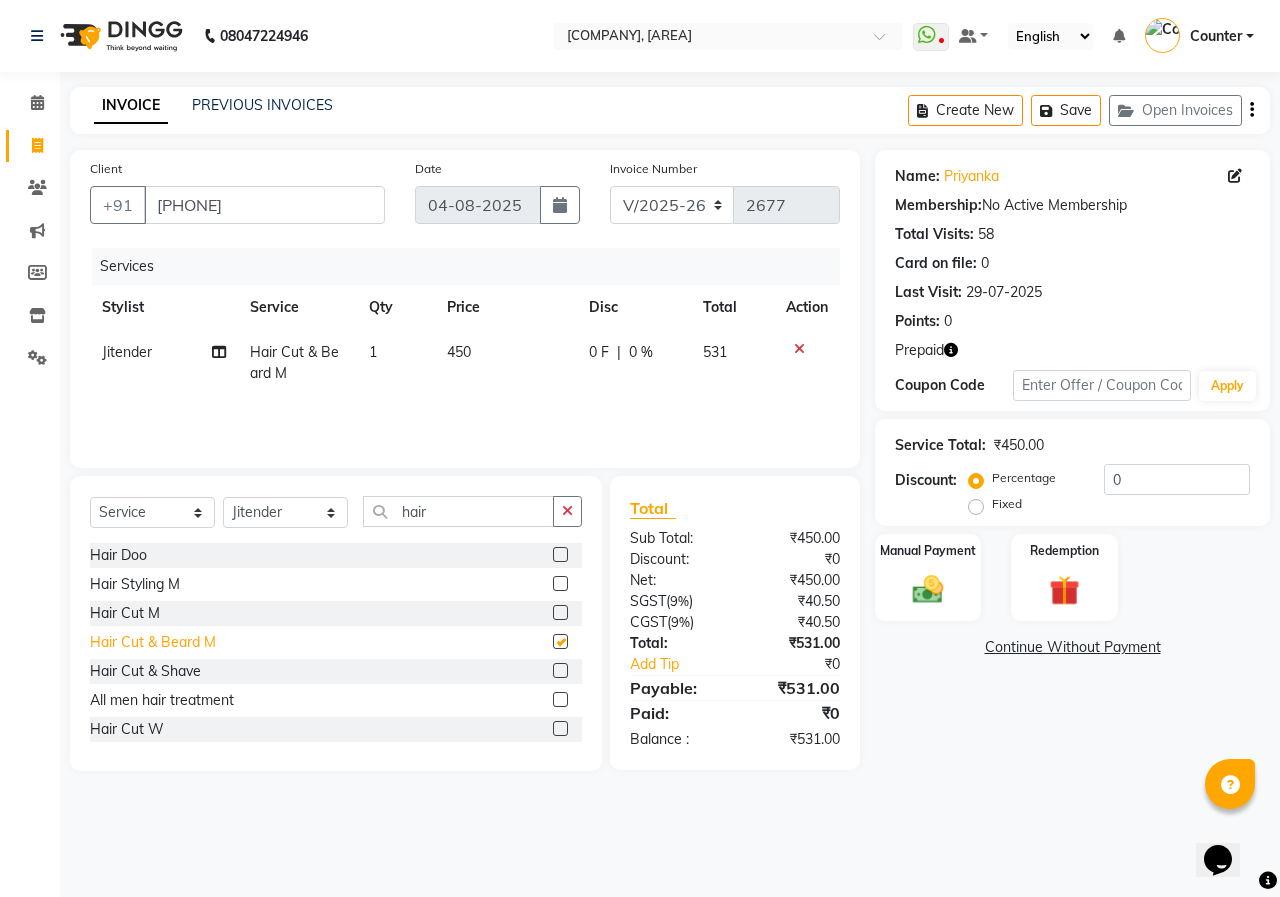 checkbox on "false" 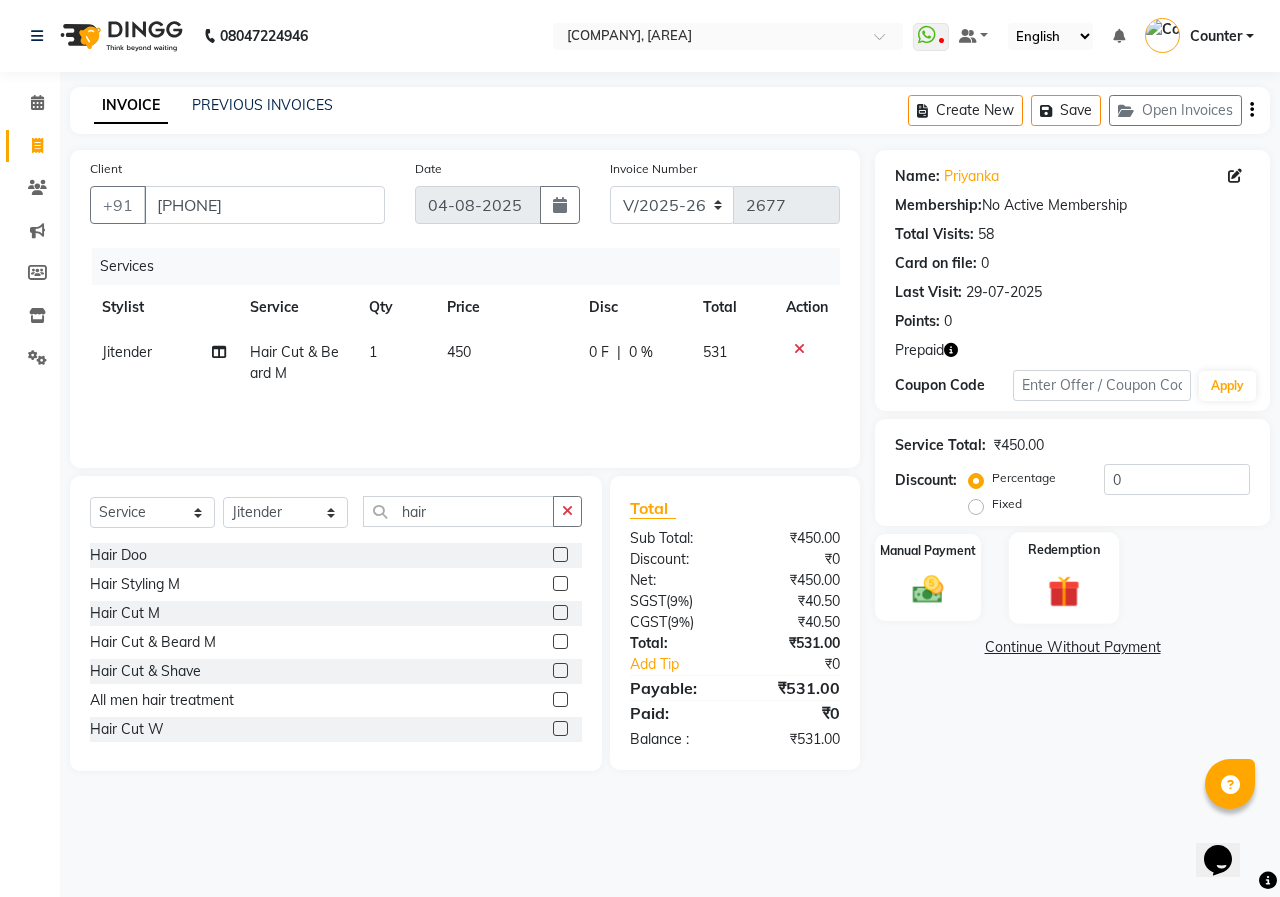 click 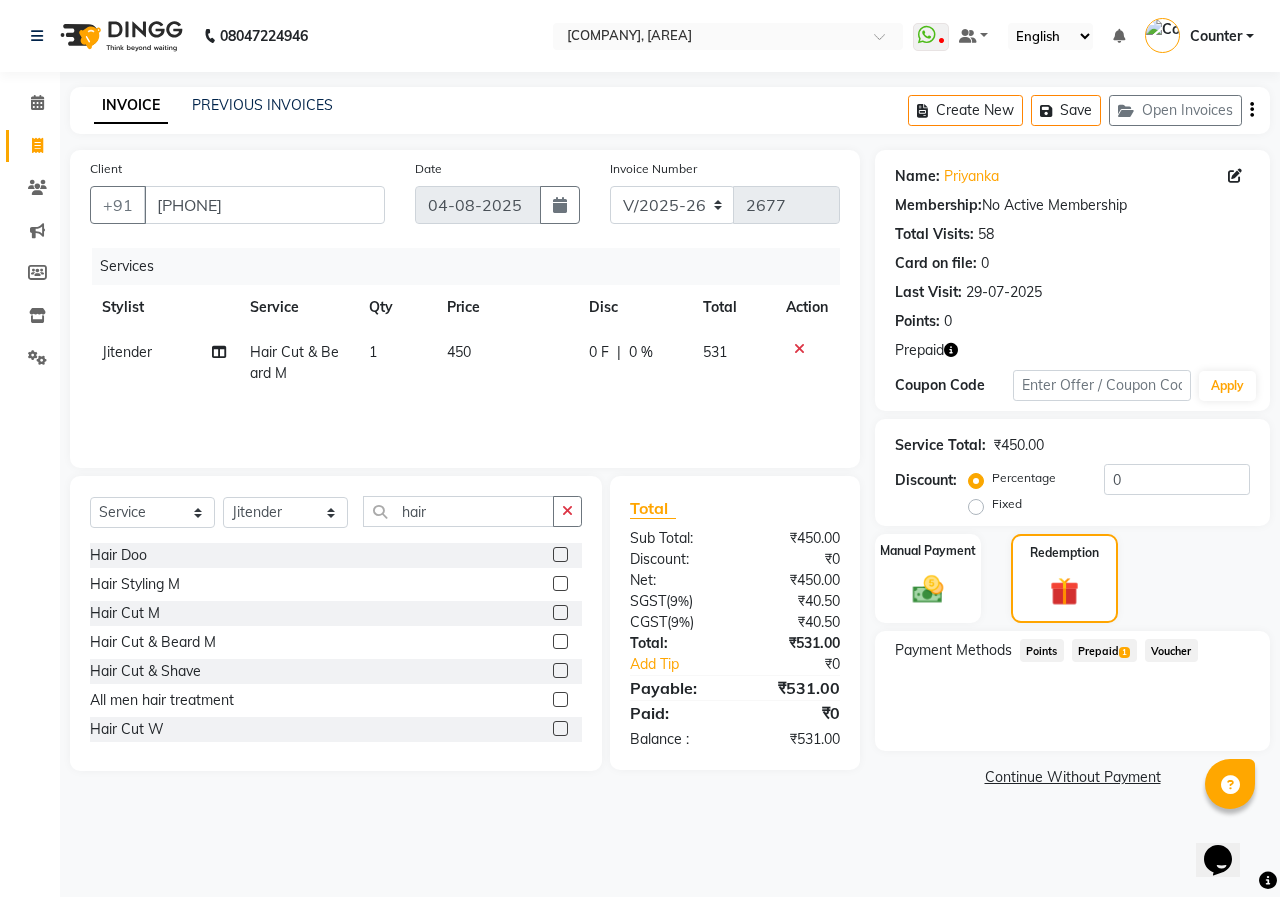 click on "Prepaid  1" 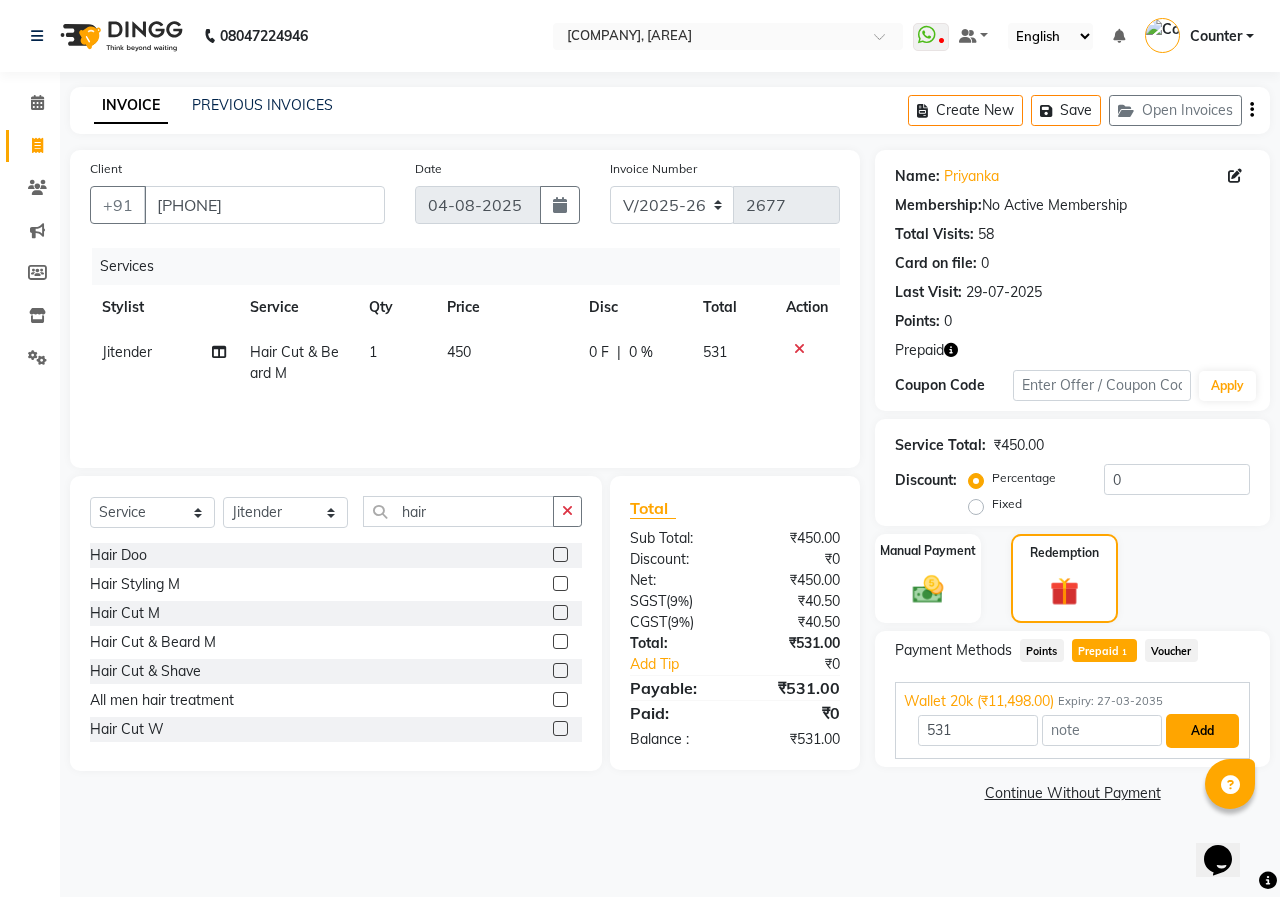 click on "Add" at bounding box center [1202, 731] 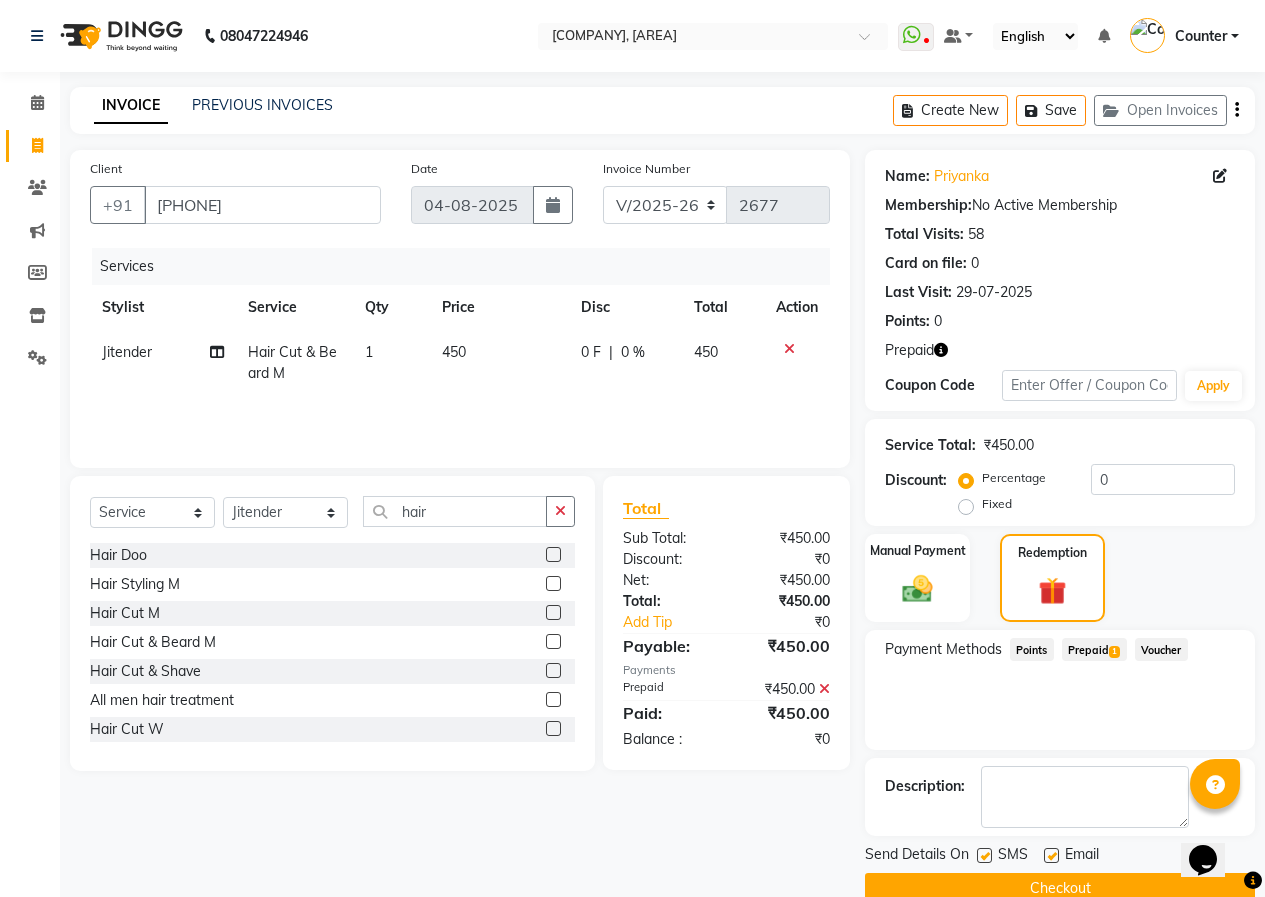 click on "Checkout" 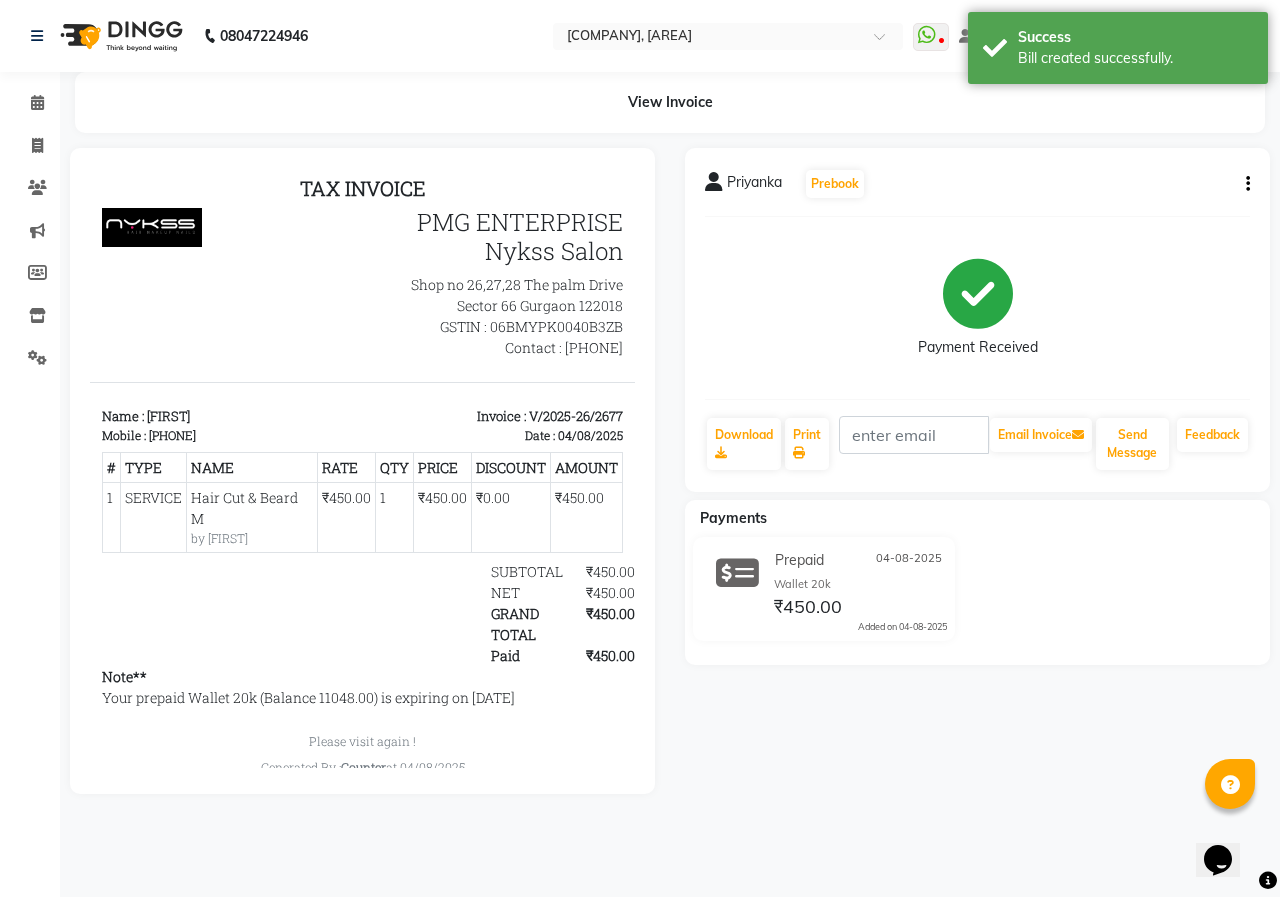 scroll, scrollTop: 0, scrollLeft: 0, axis: both 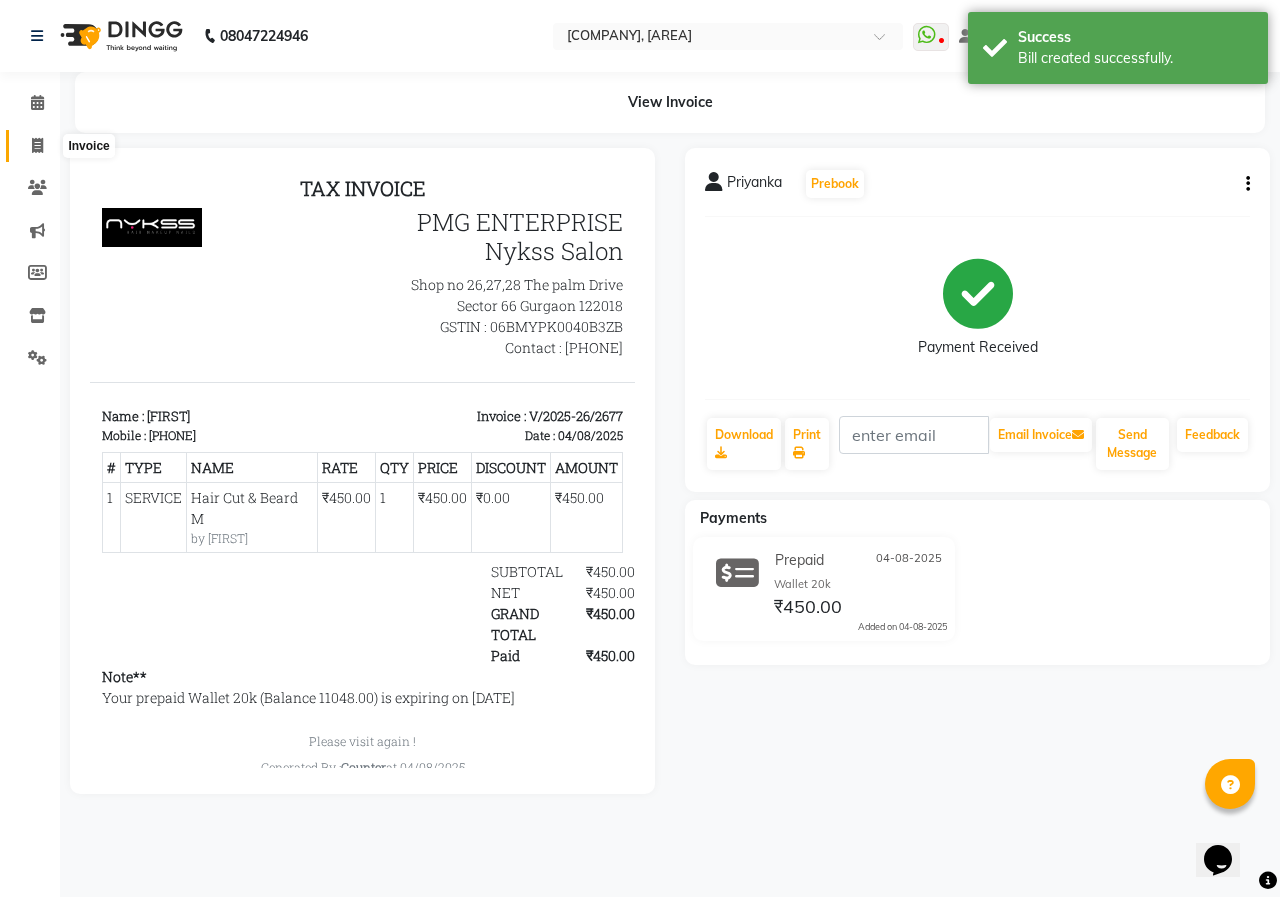 click 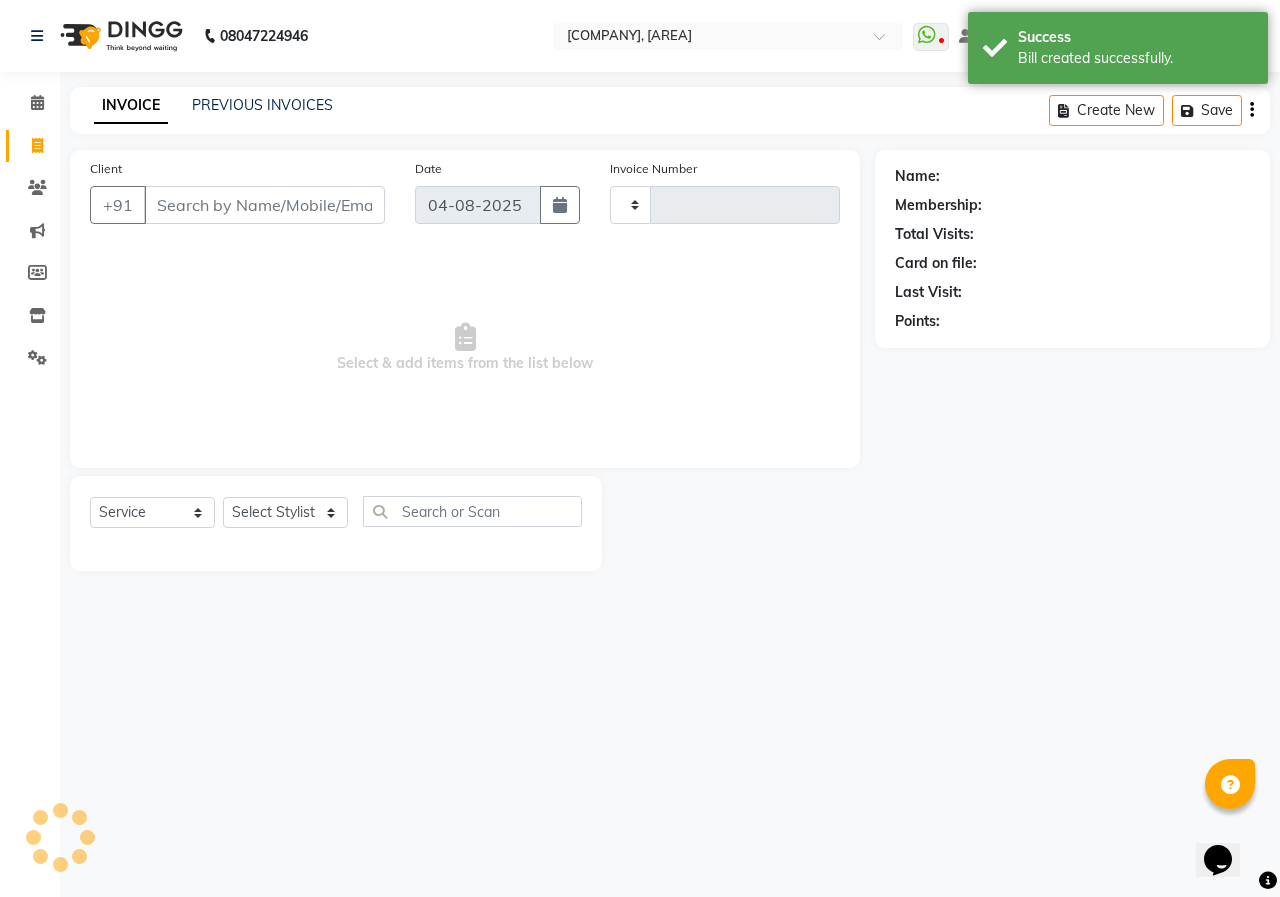 type on "2678" 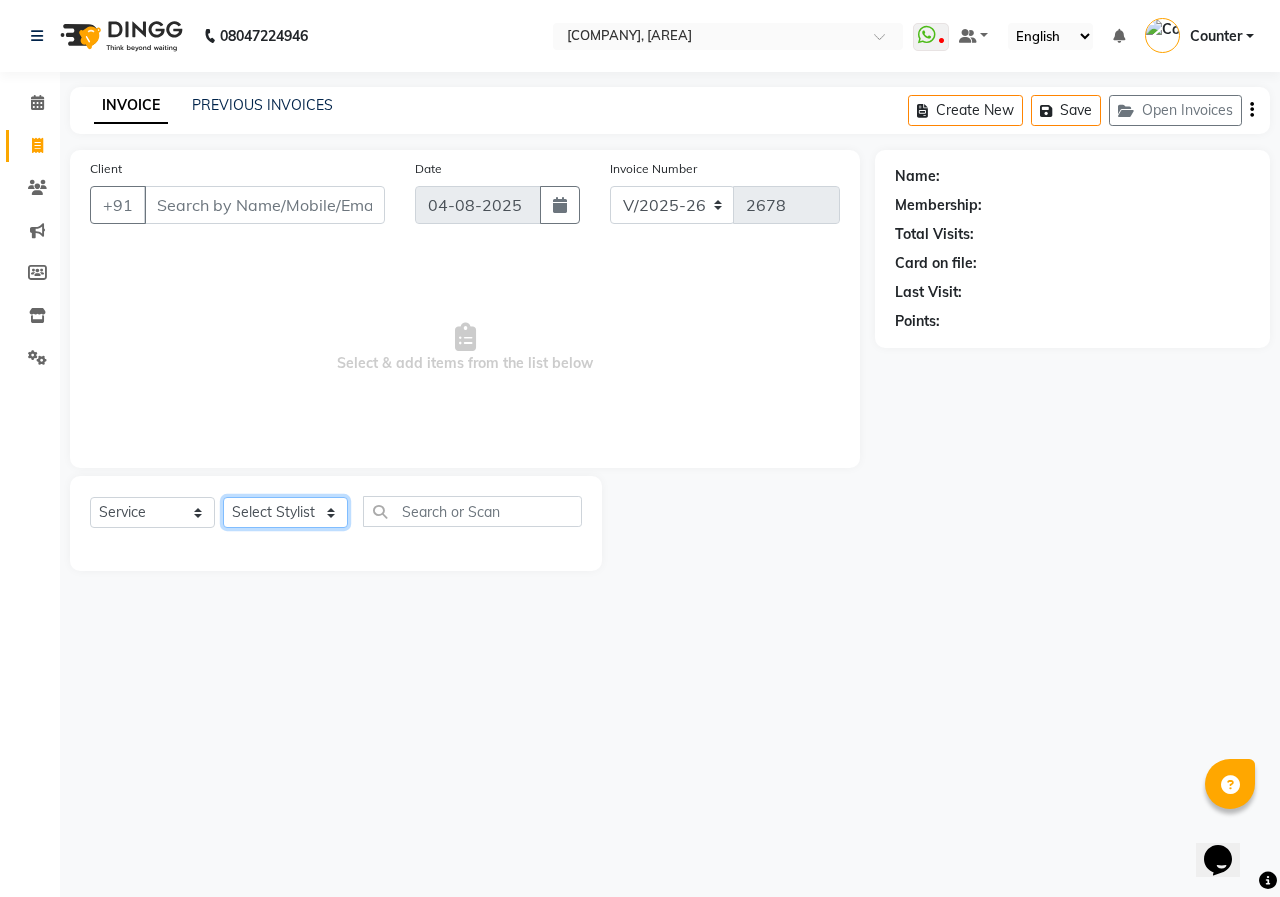 click on "Select Stylist [FIRST] [LAST] Counter [NAME] [NAME] [NAME] [NAME] [NAME] [NAME]" 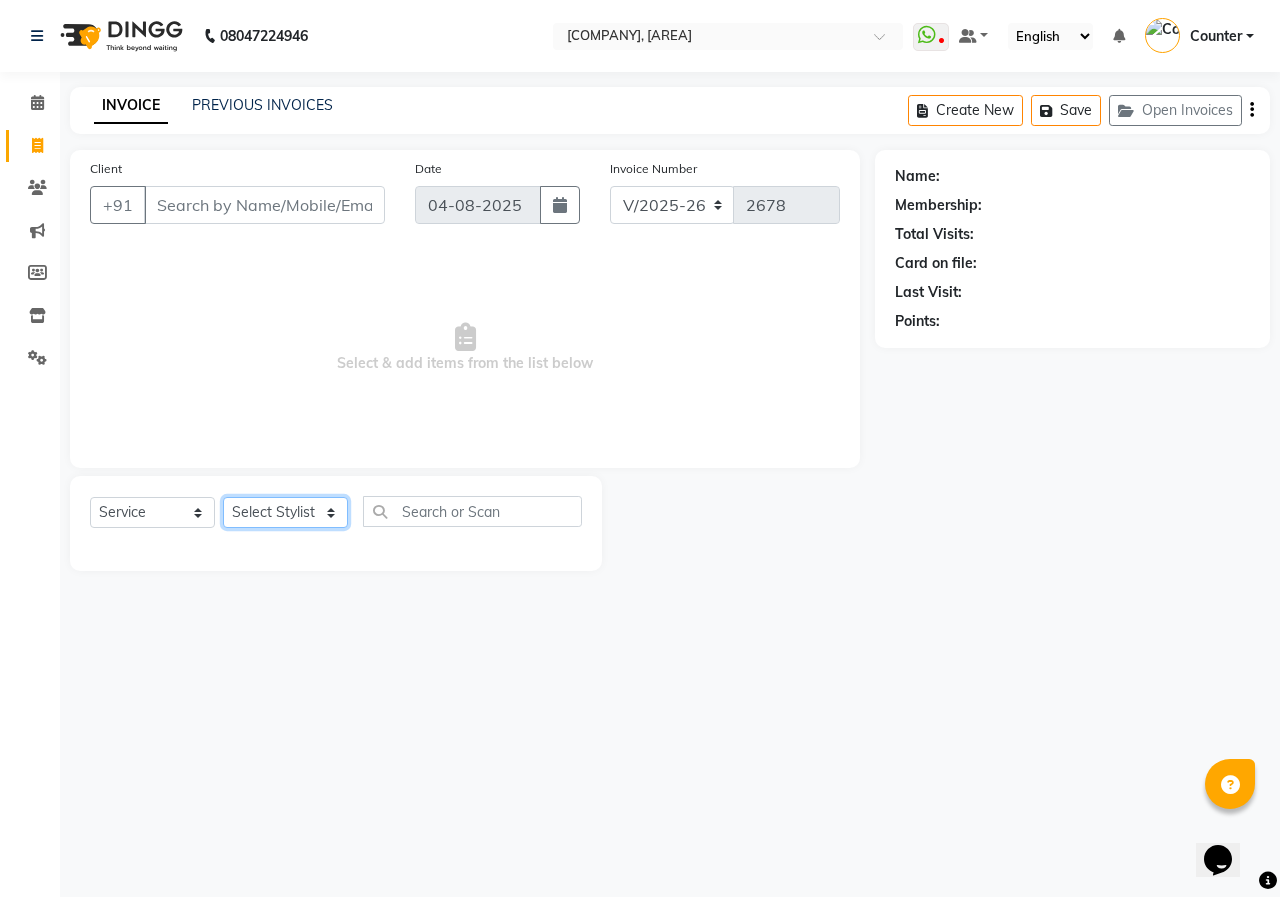 select on "[PHONE]" 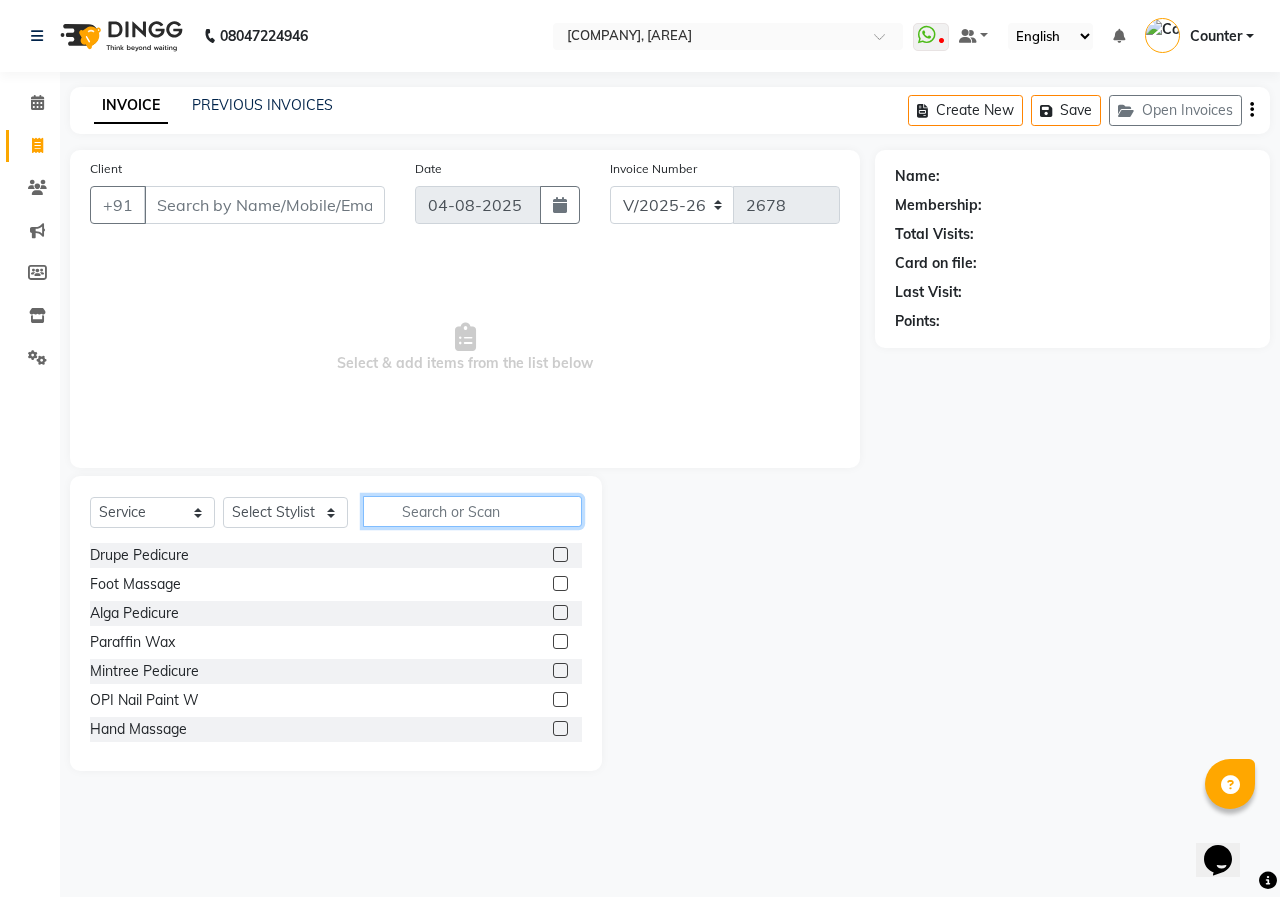click 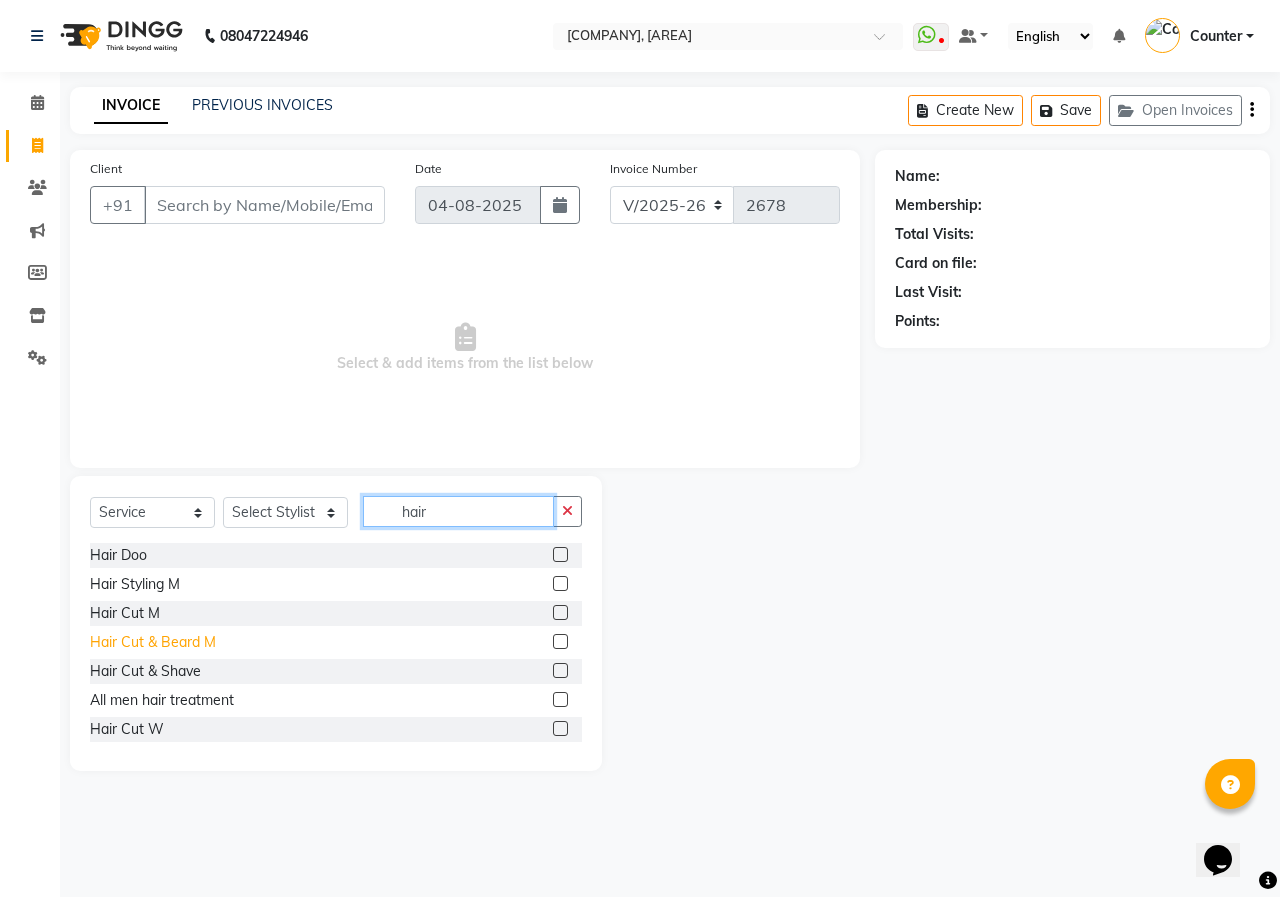 type on "hair" 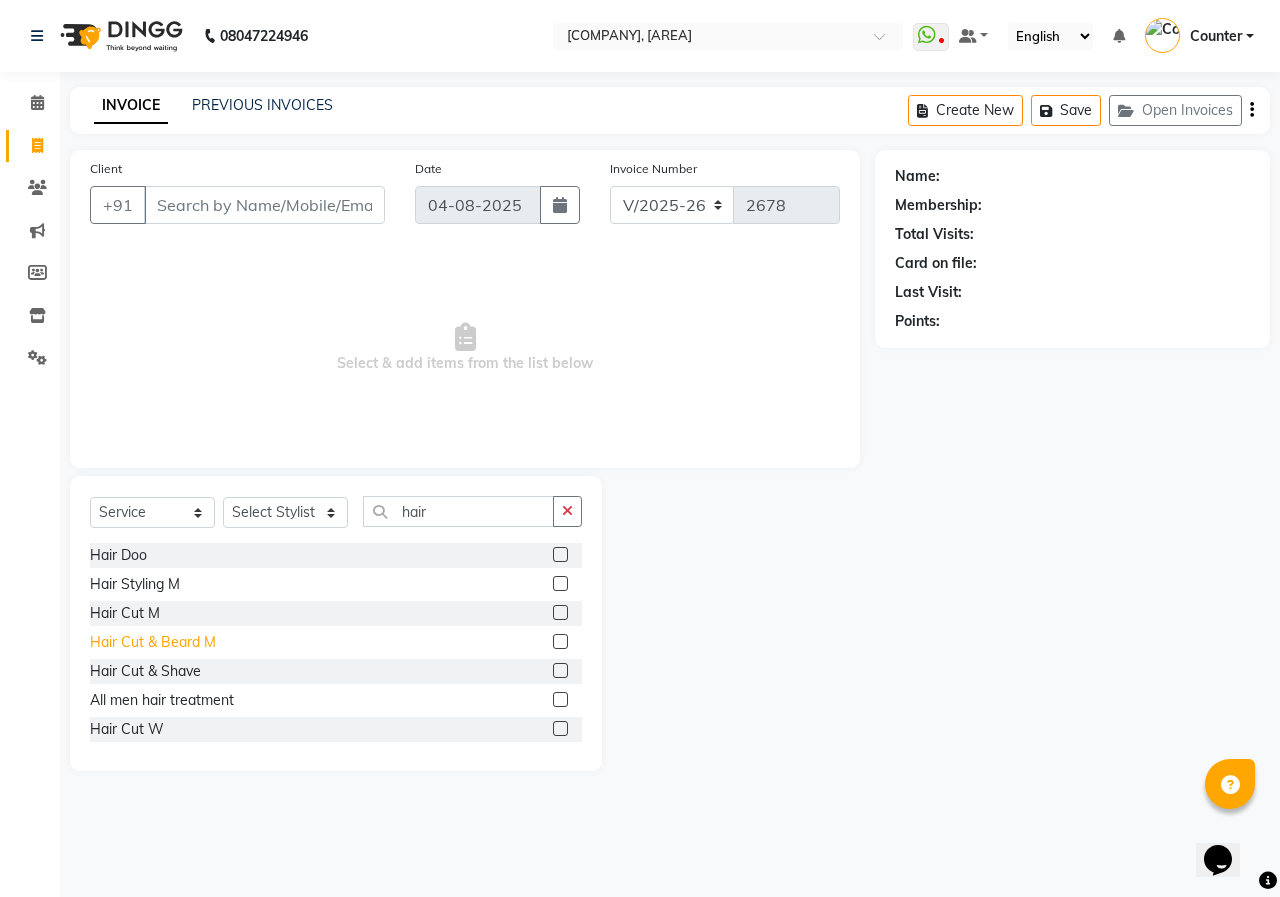 click on "Hair Cut & Beard M" 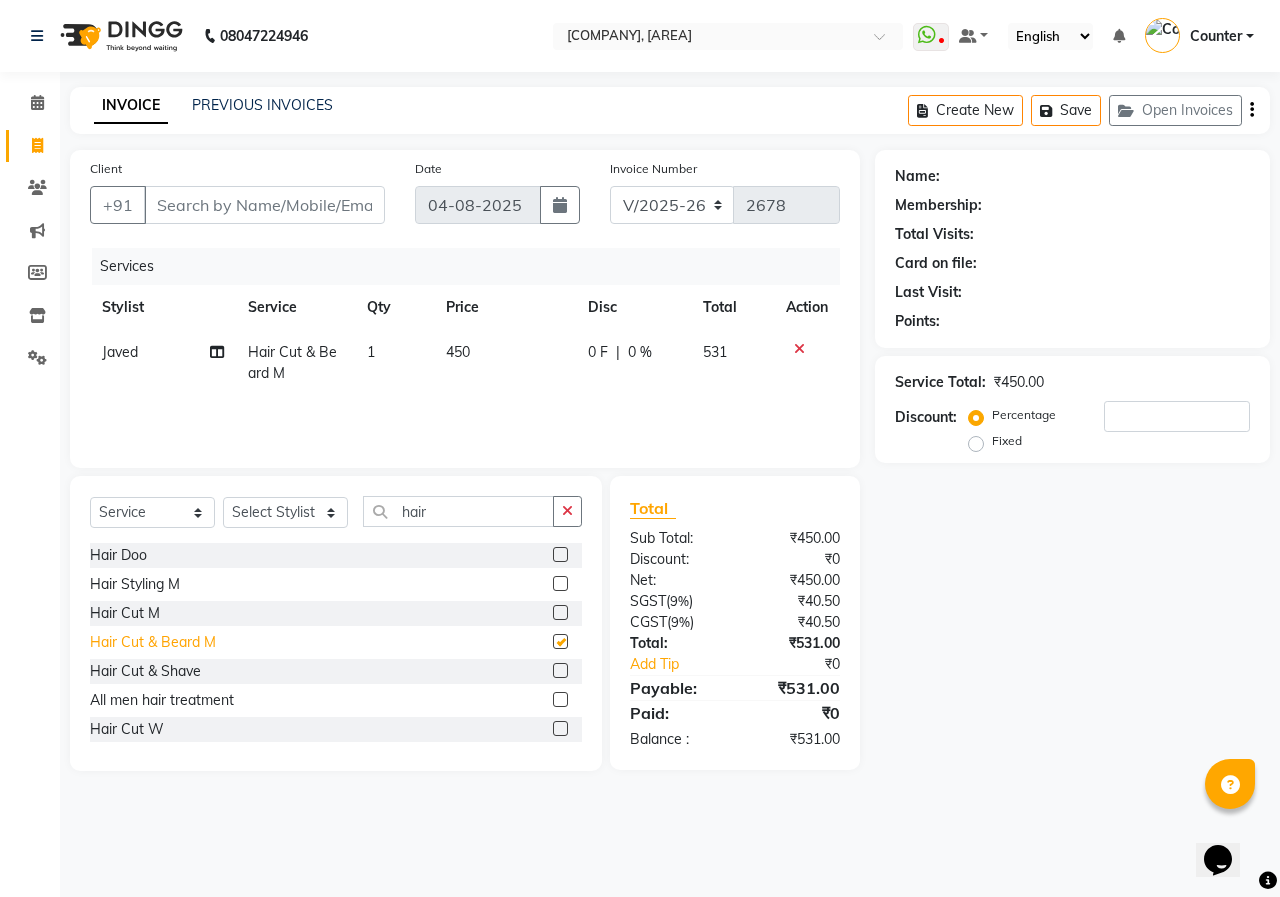 checkbox on "false" 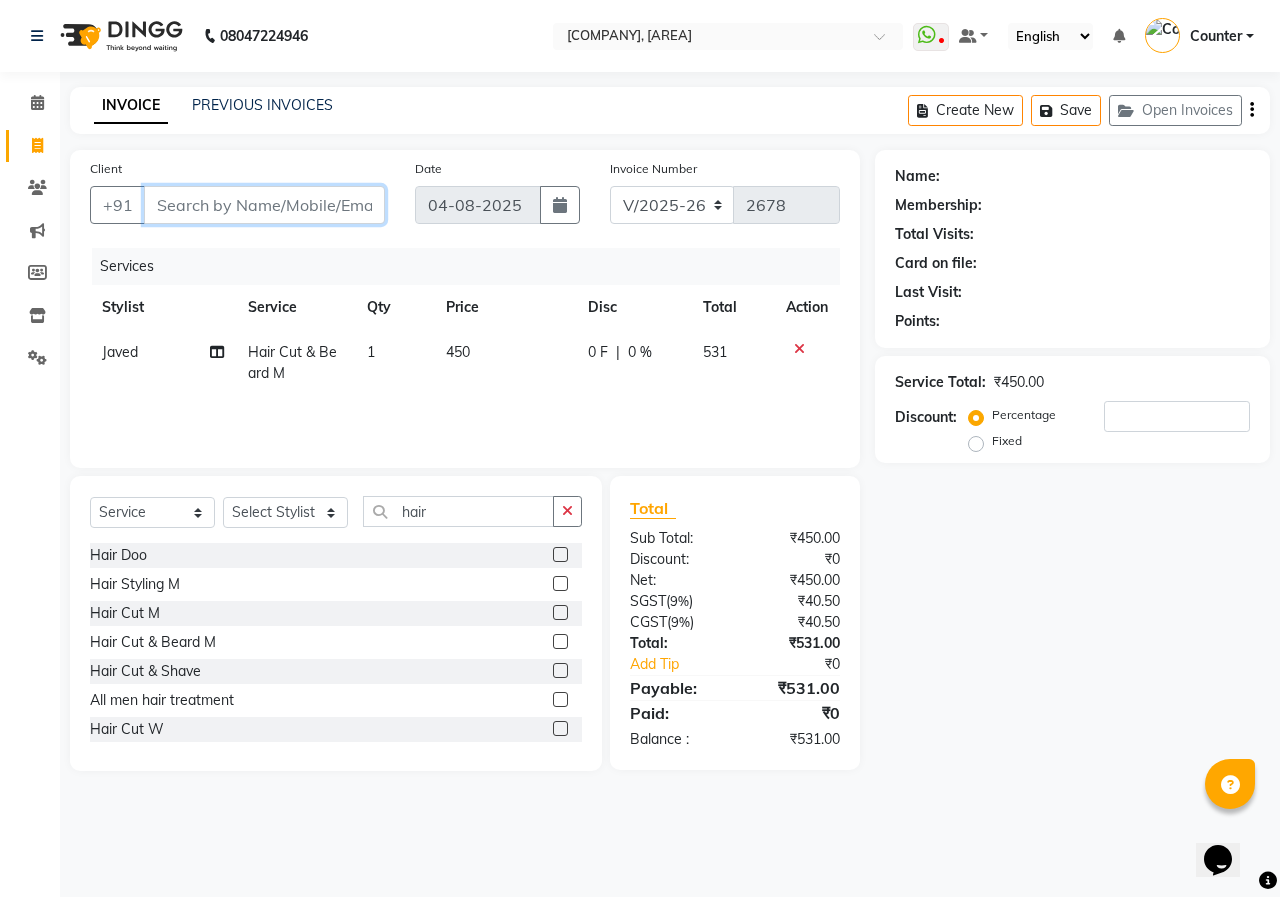 click on "Client" at bounding box center [264, 205] 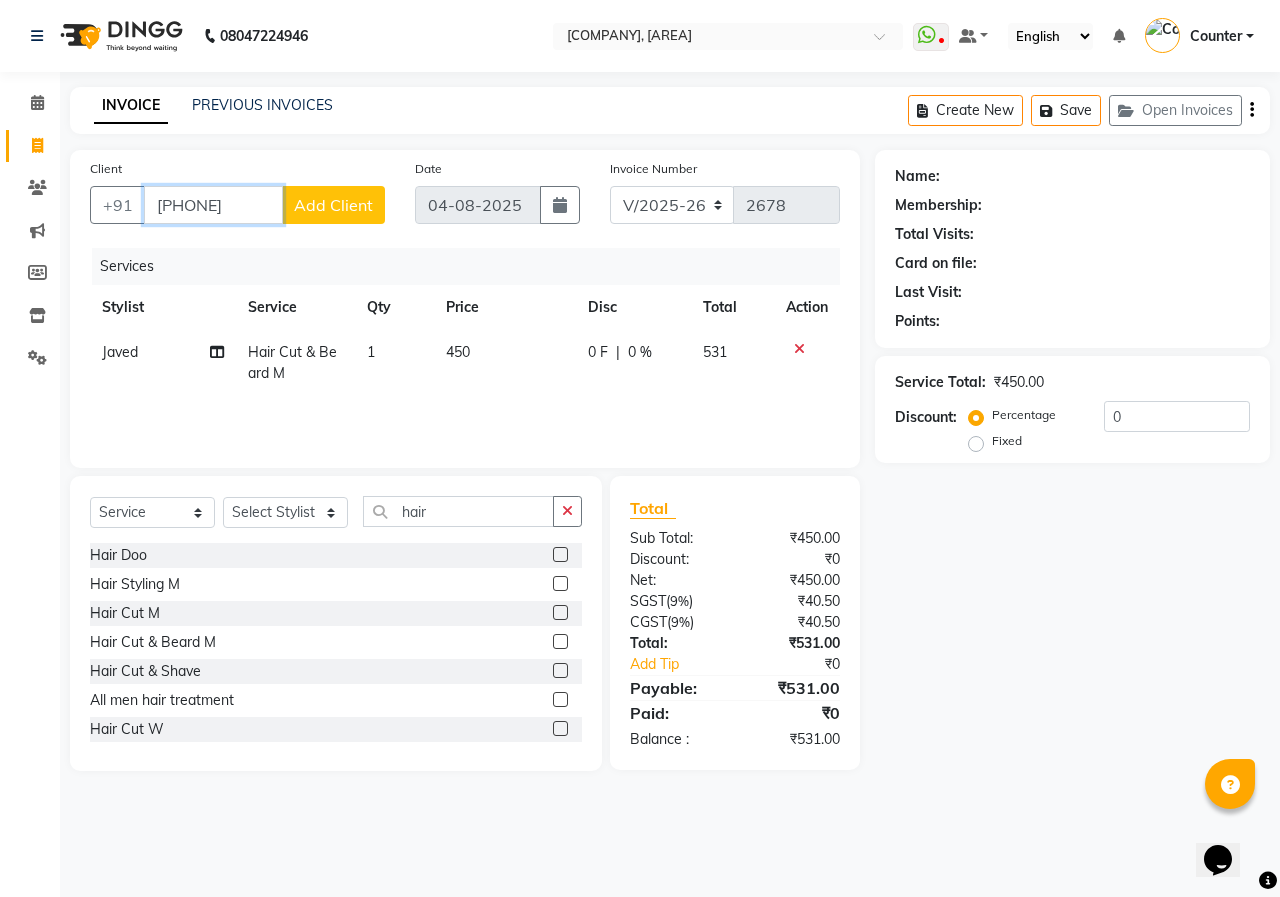 type on "[PHONE]" 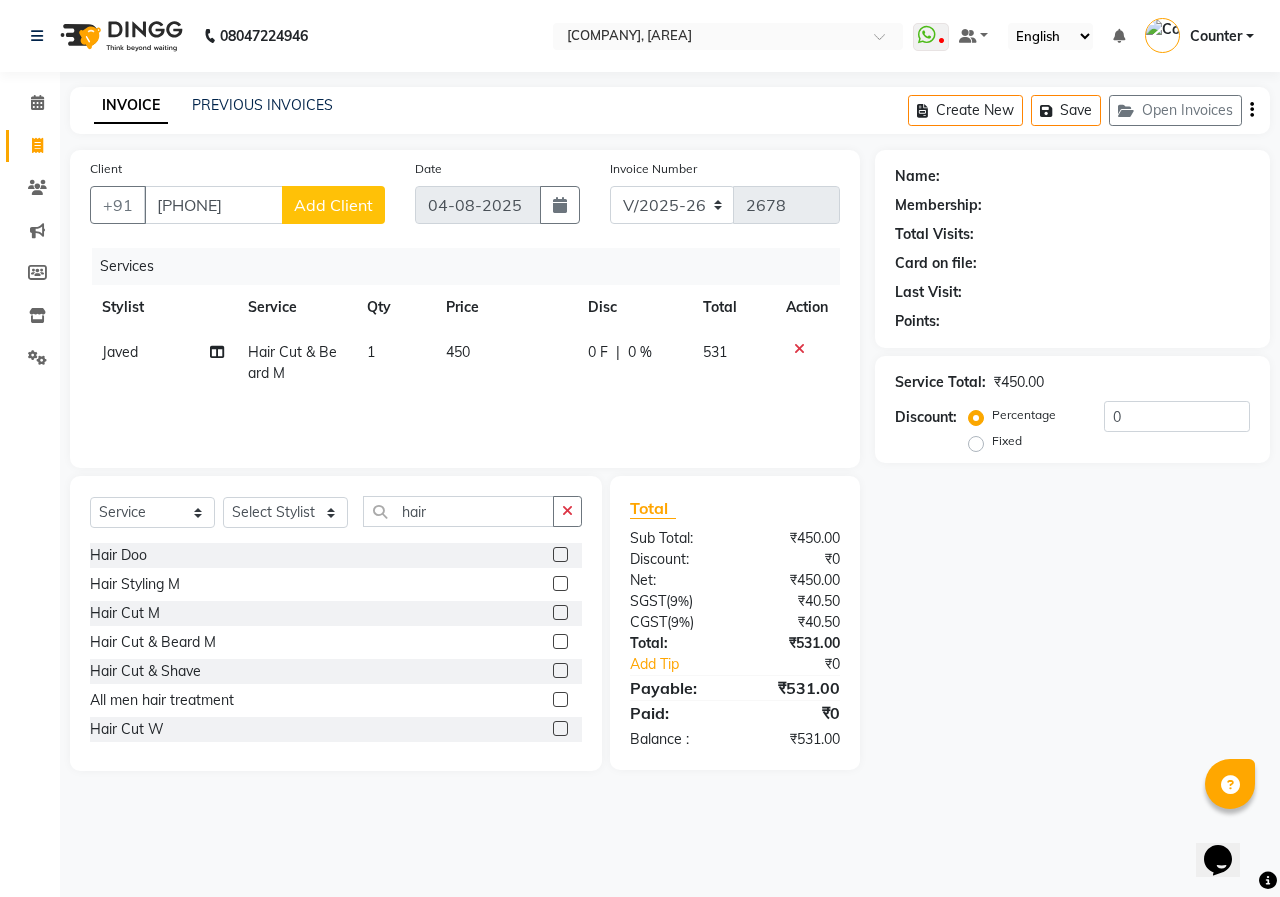 click on "Add Client" 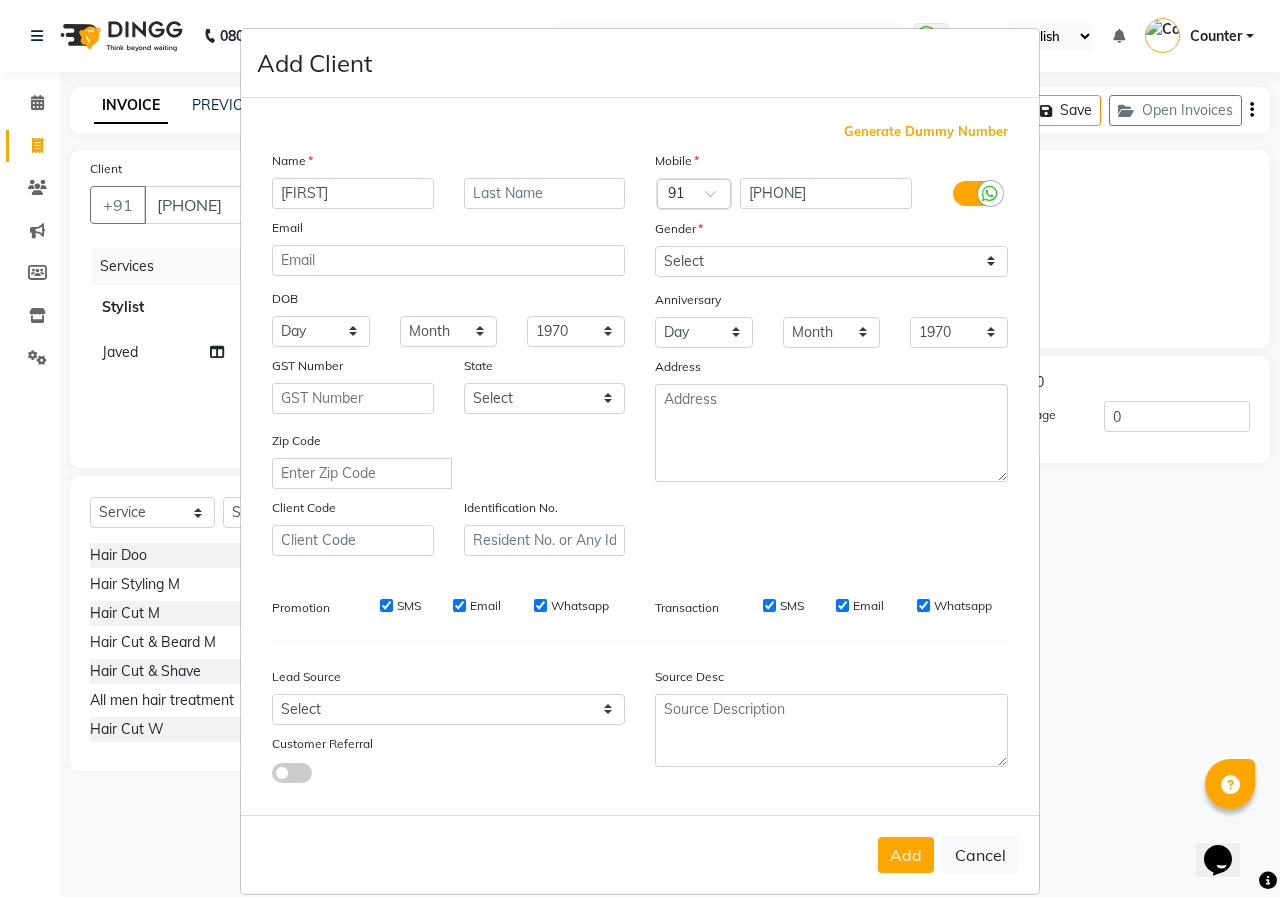 type on "[FIRST]" 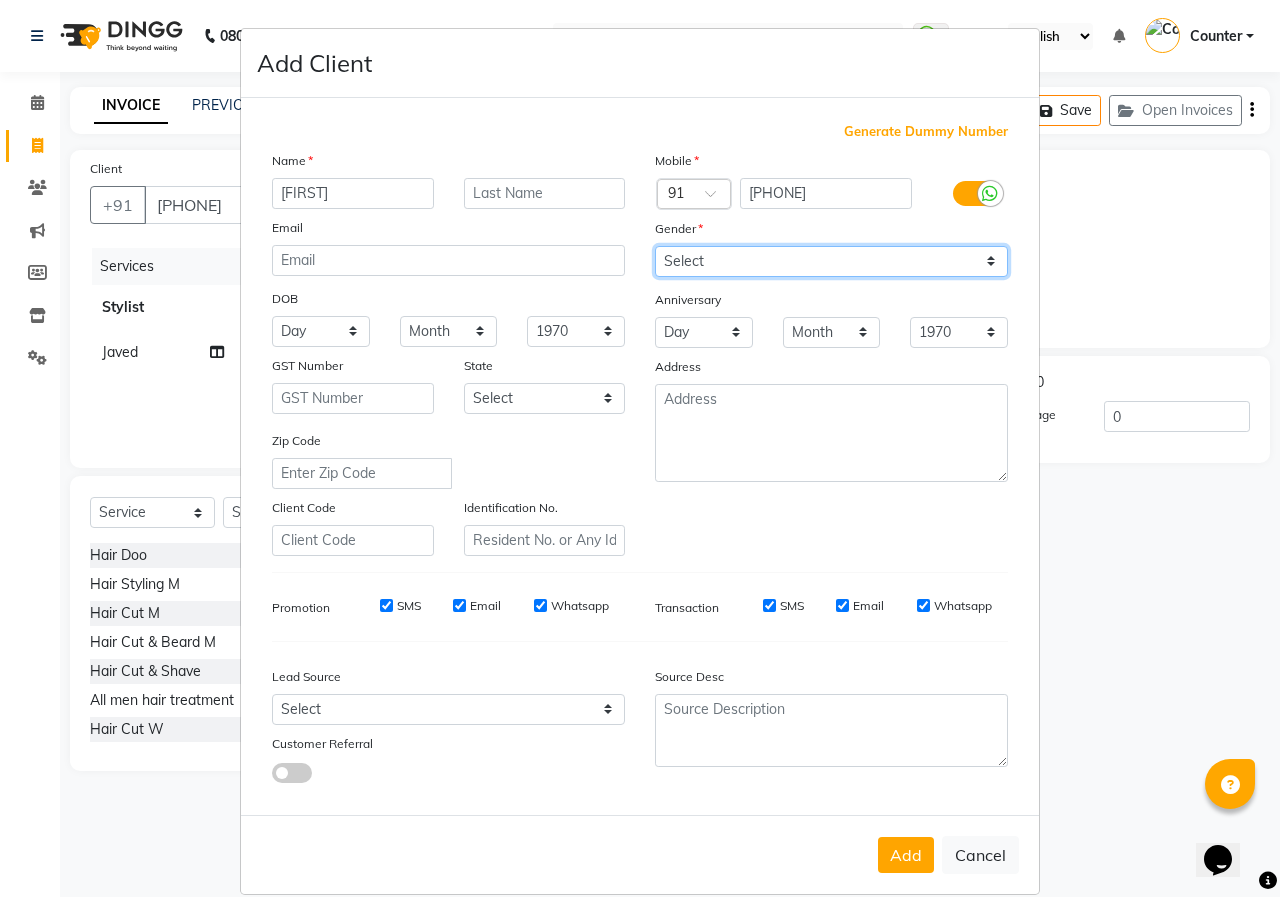 click on "Select Male Female Other Prefer Not To Say" at bounding box center (831, 261) 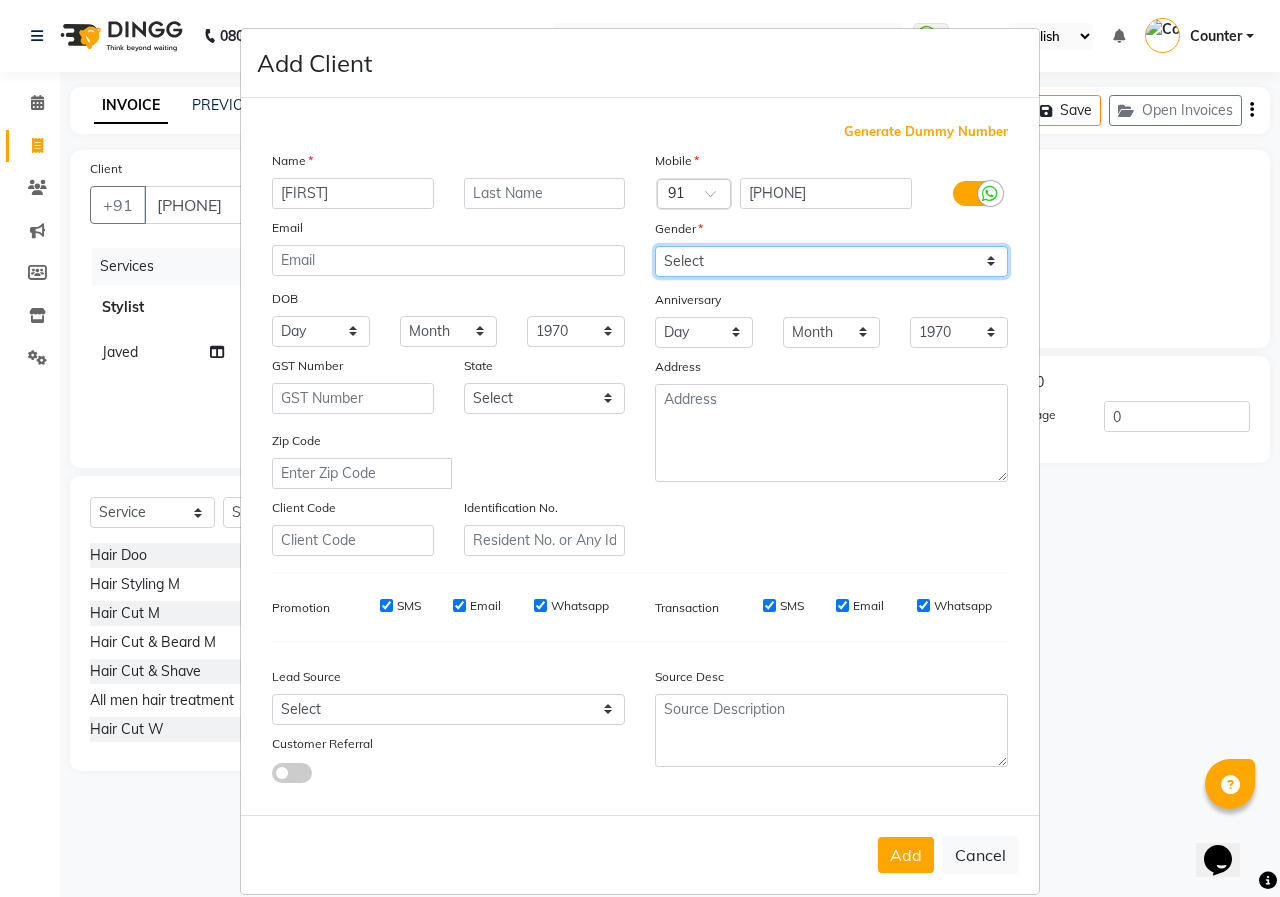 select on "male" 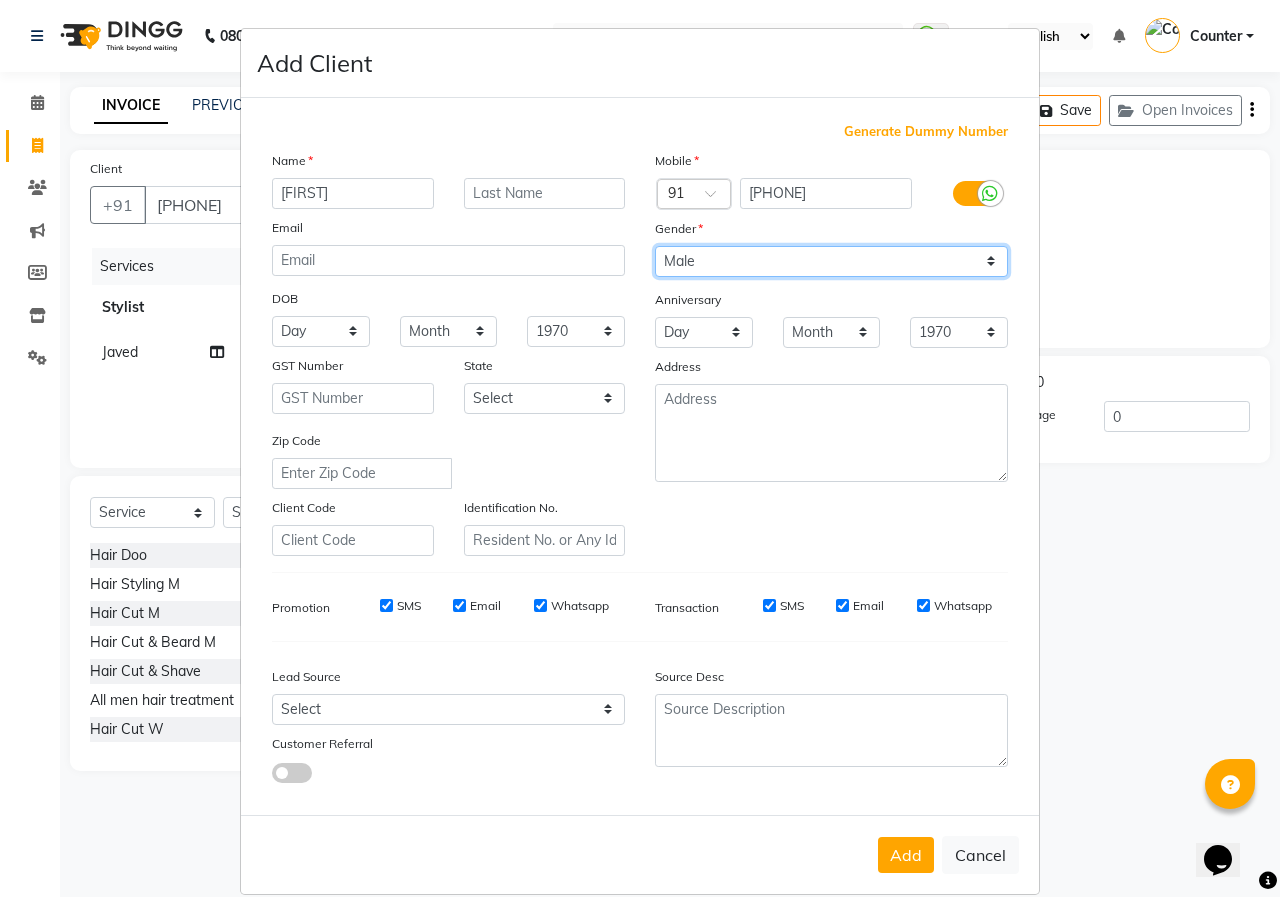 click on "Select Male Female Other Prefer Not To Say" at bounding box center (831, 261) 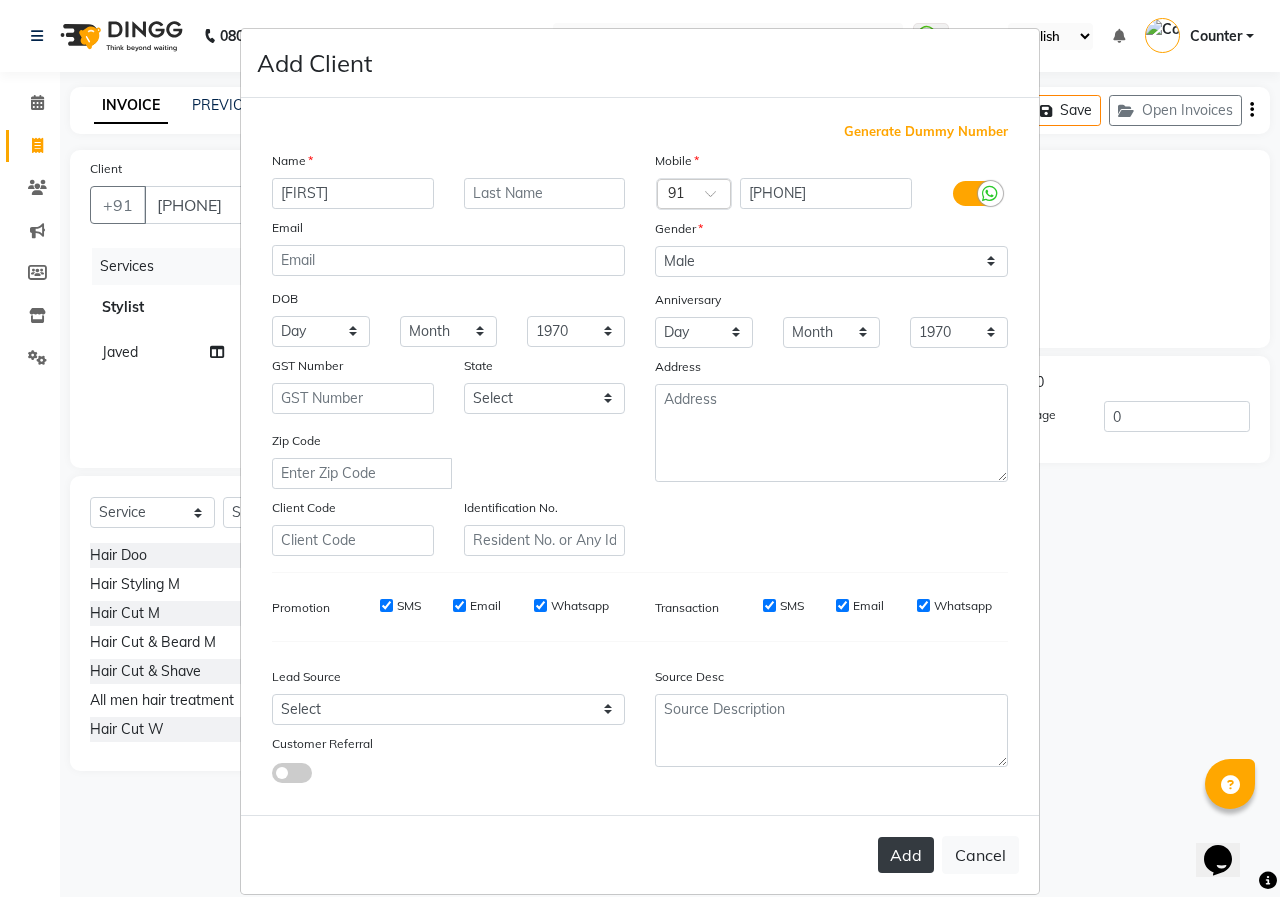 click on "Add" at bounding box center [906, 855] 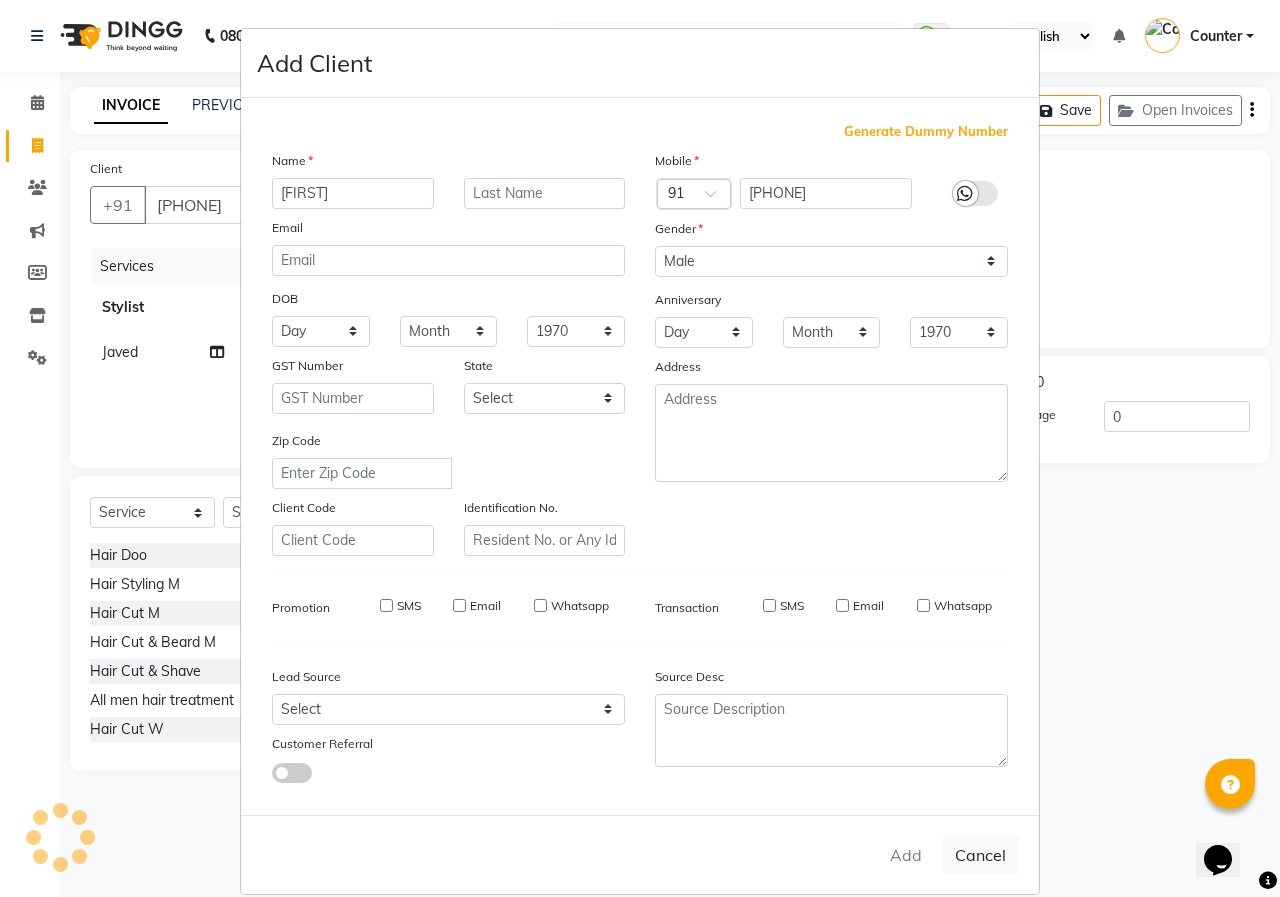 type 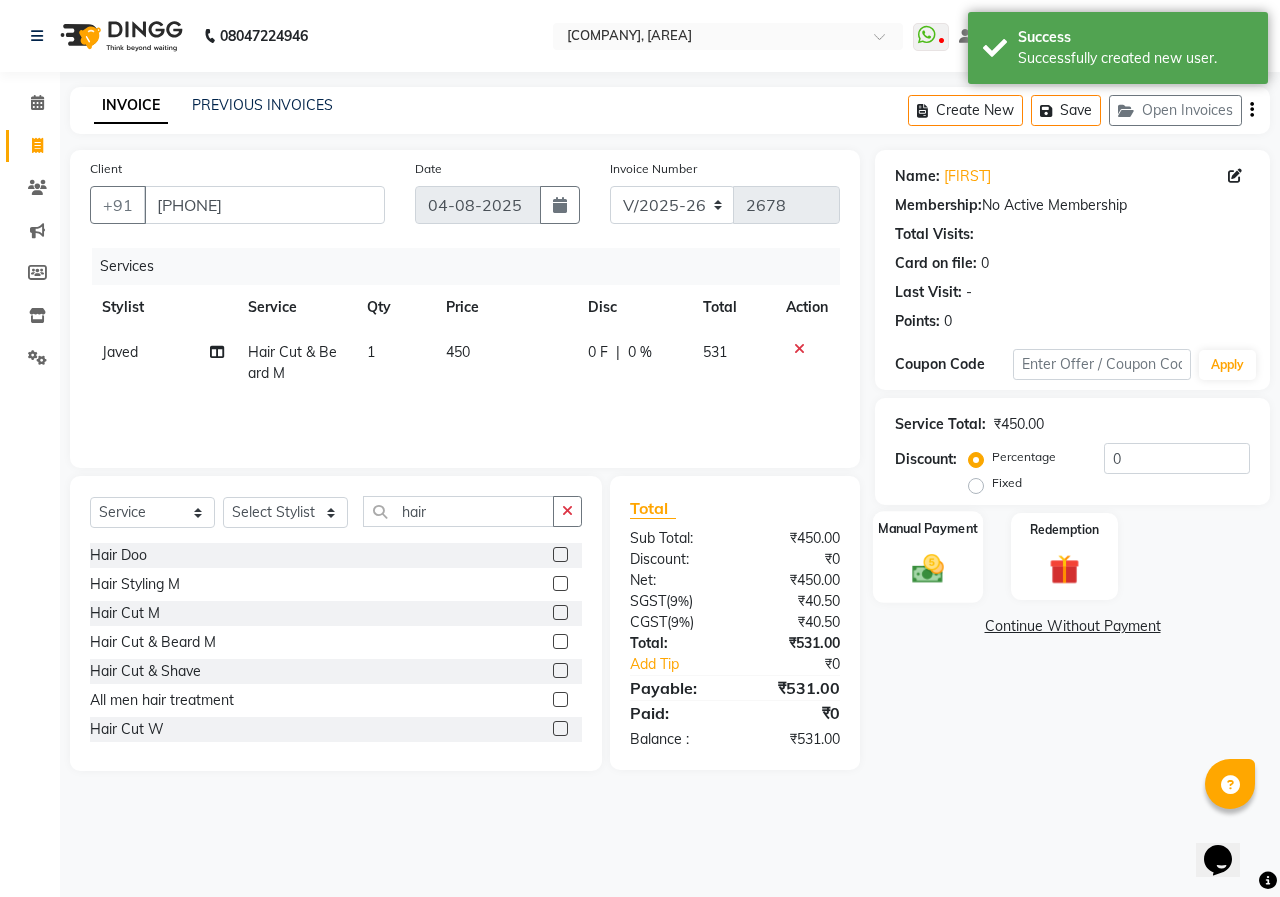 click 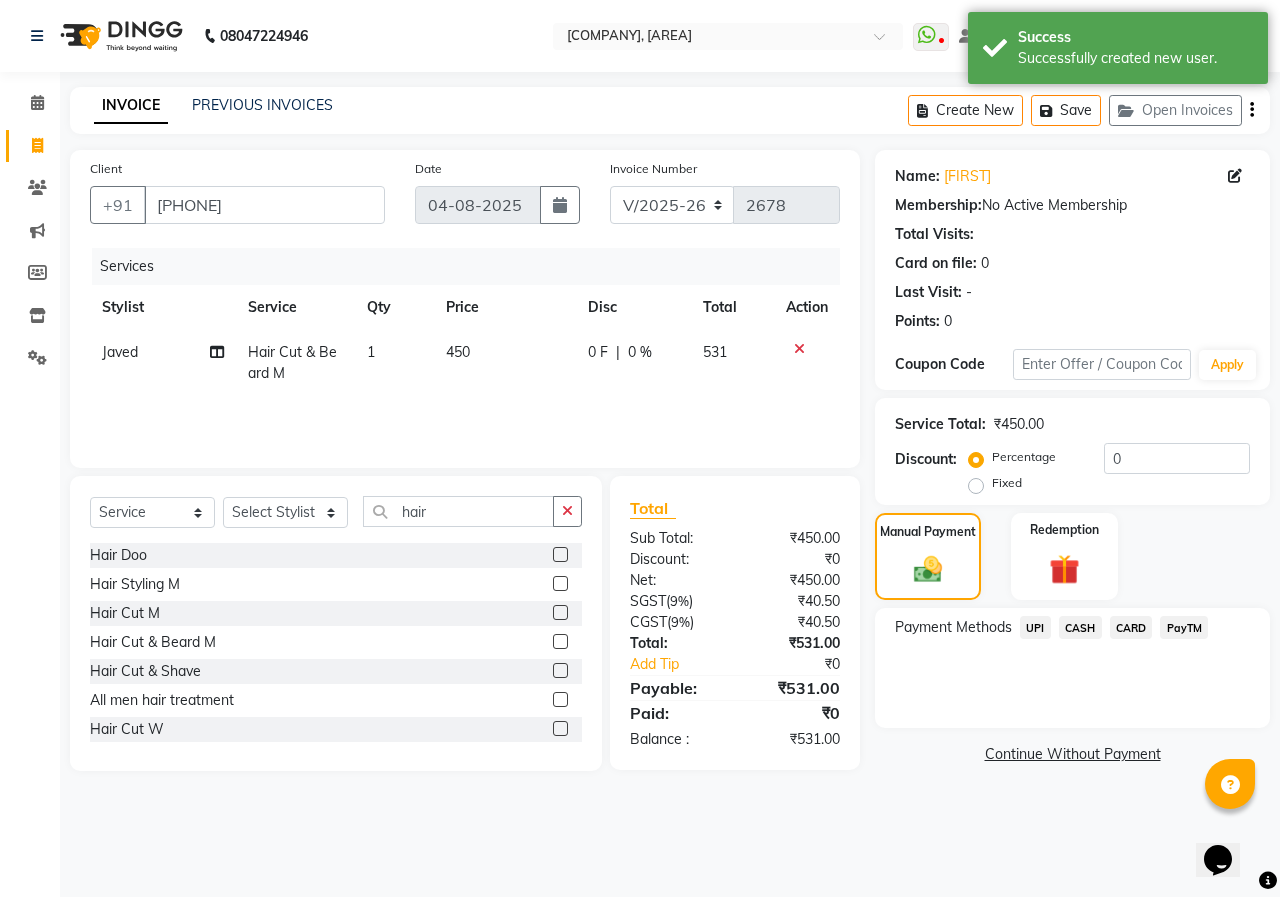 click on "UPI" 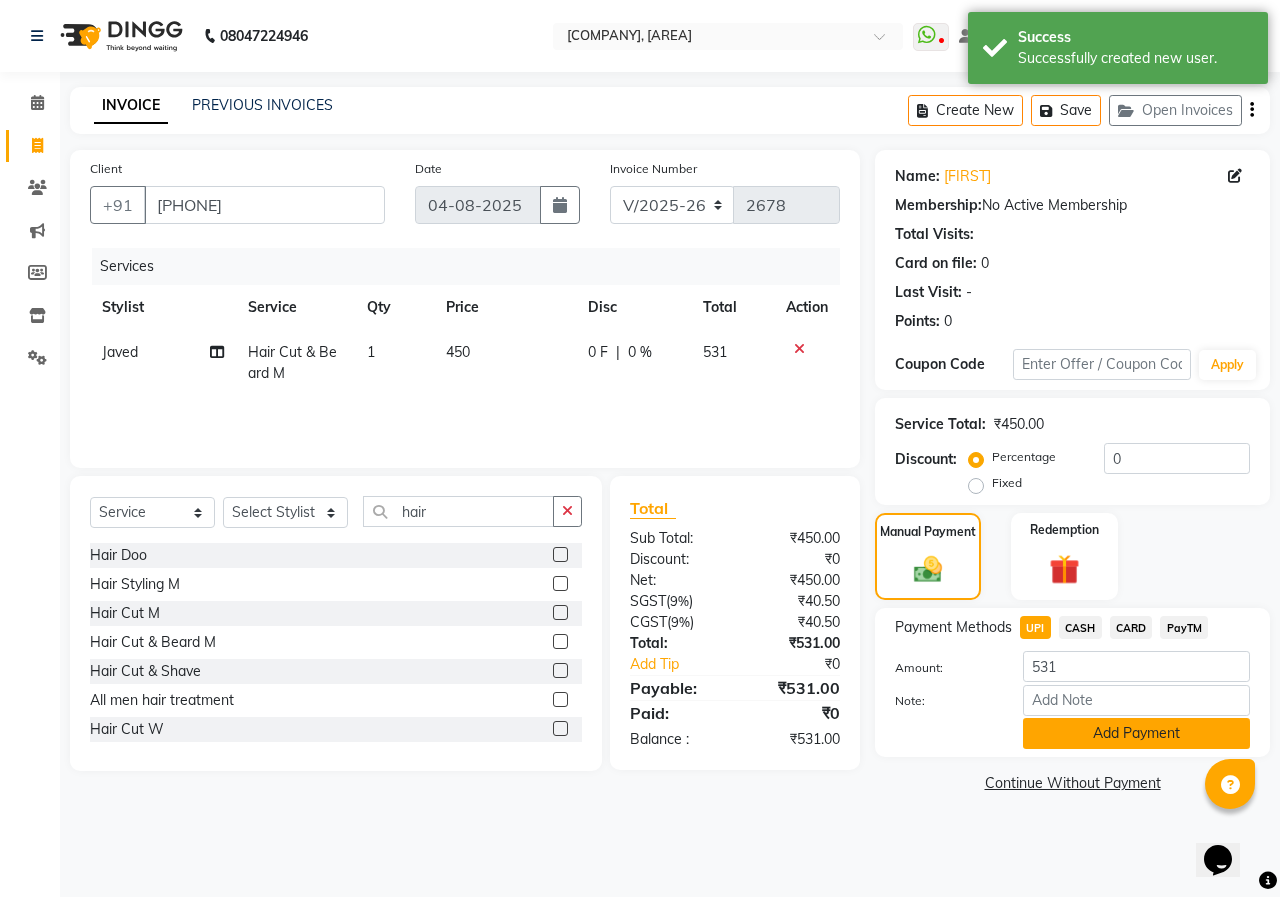 click on "Add Payment" 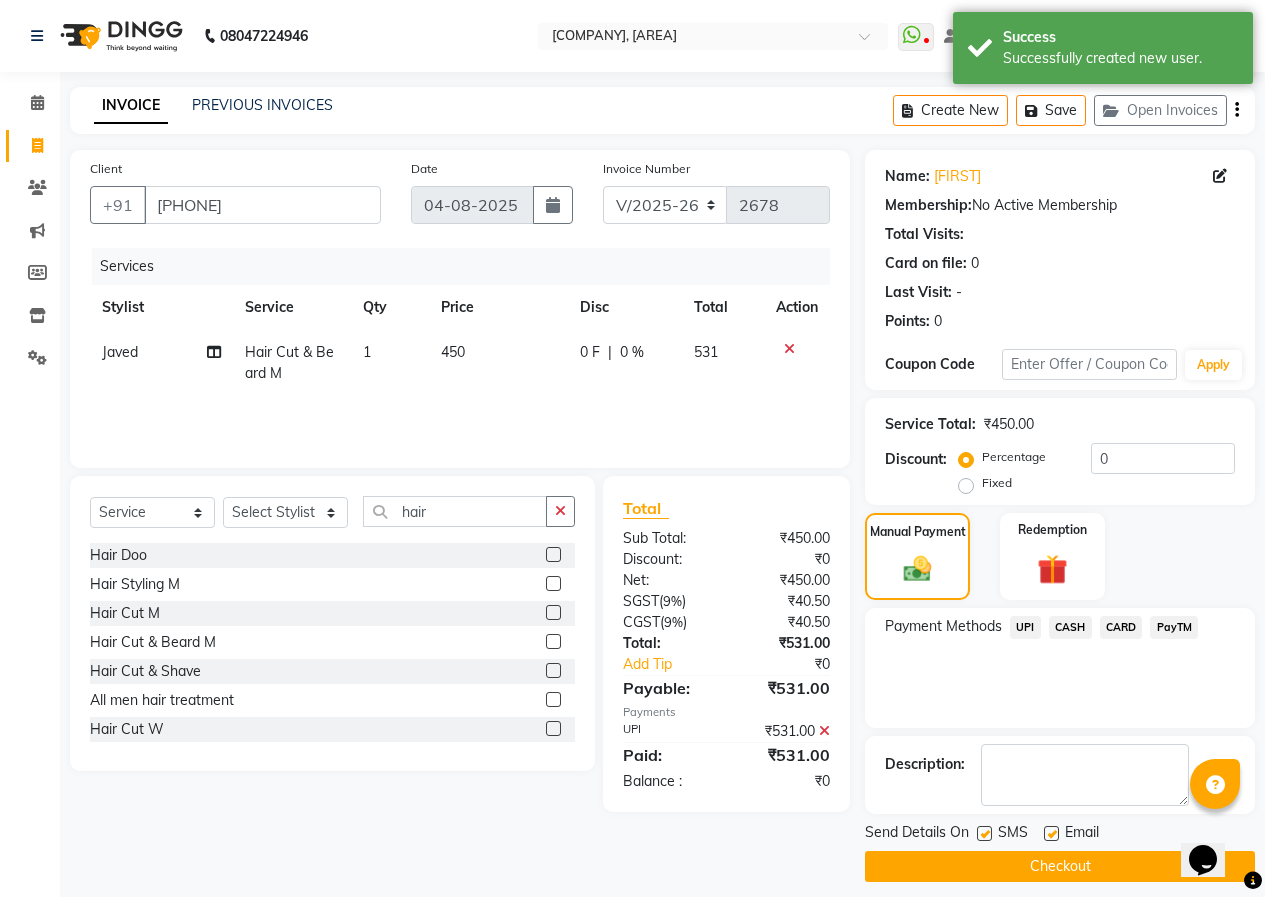 click on "Checkout" 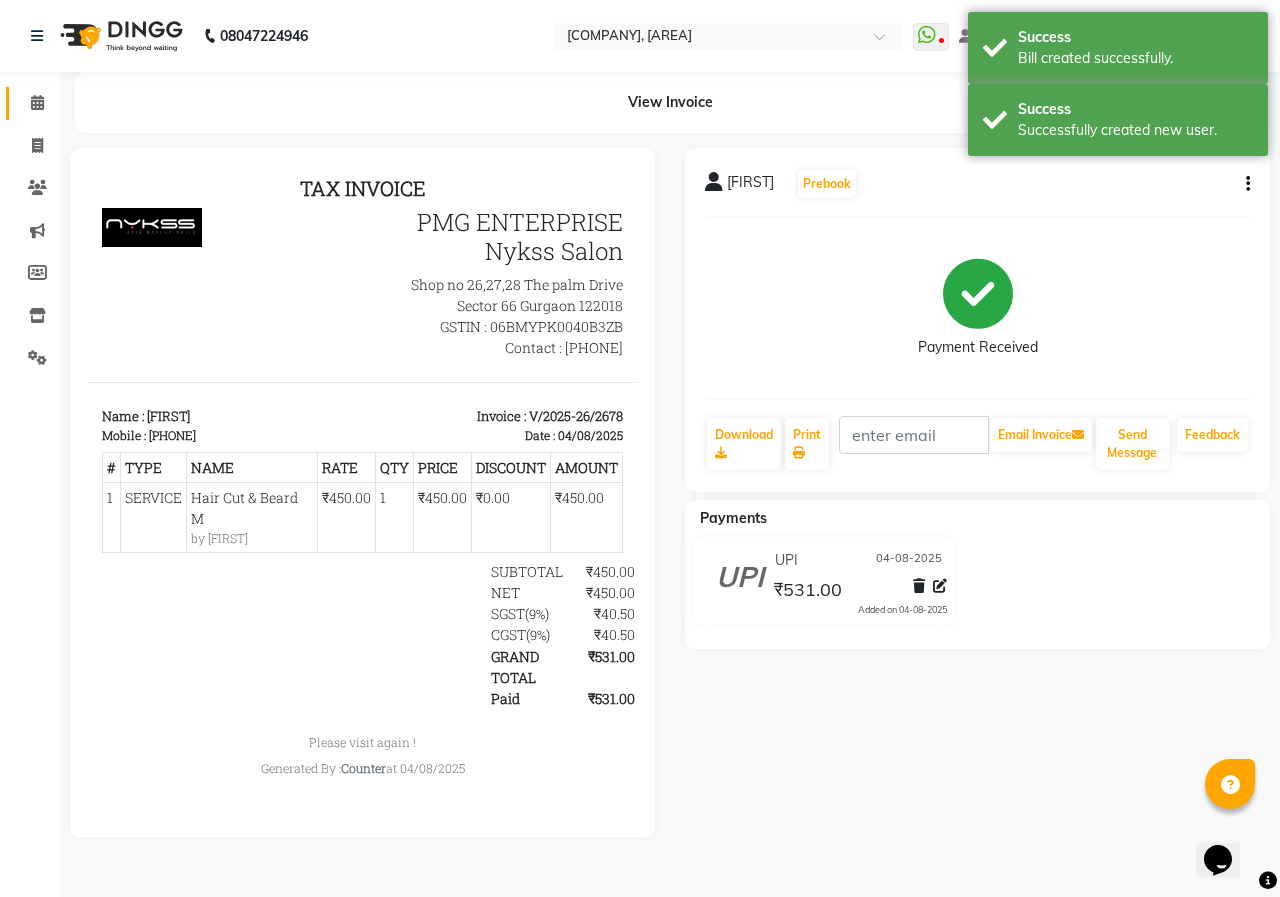 scroll, scrollTop: 0, scrollLeft: 0, axis: both 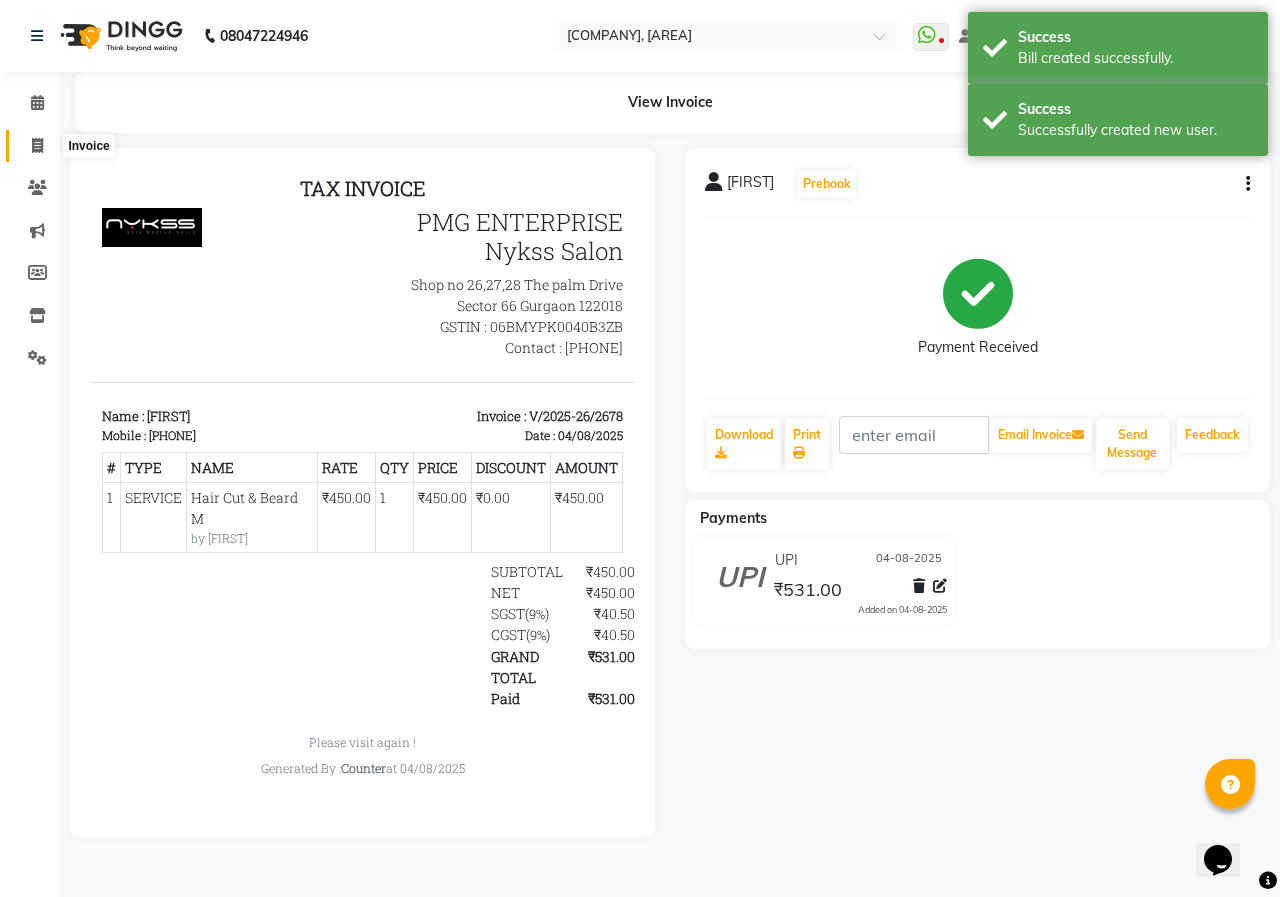 click 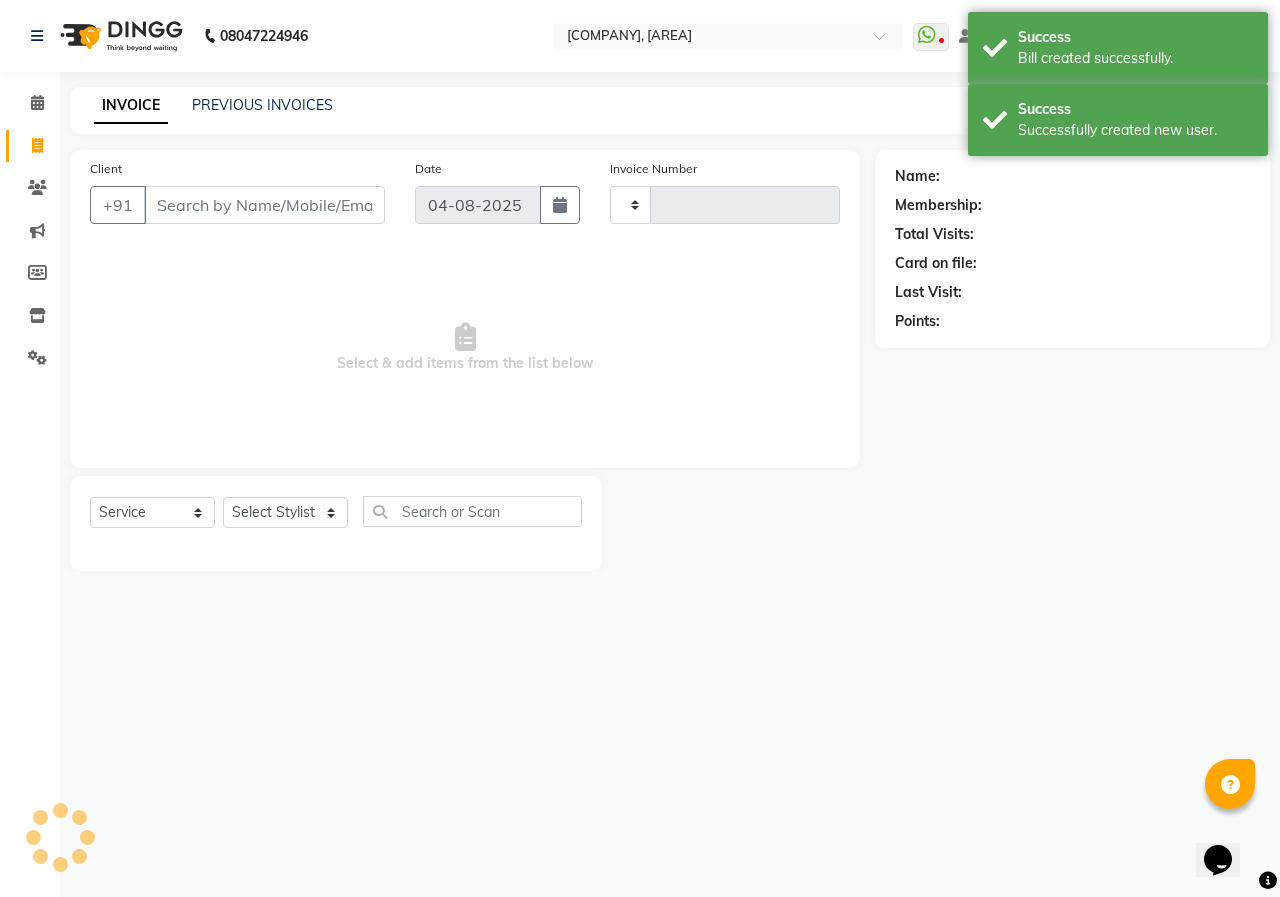 type on "2679" 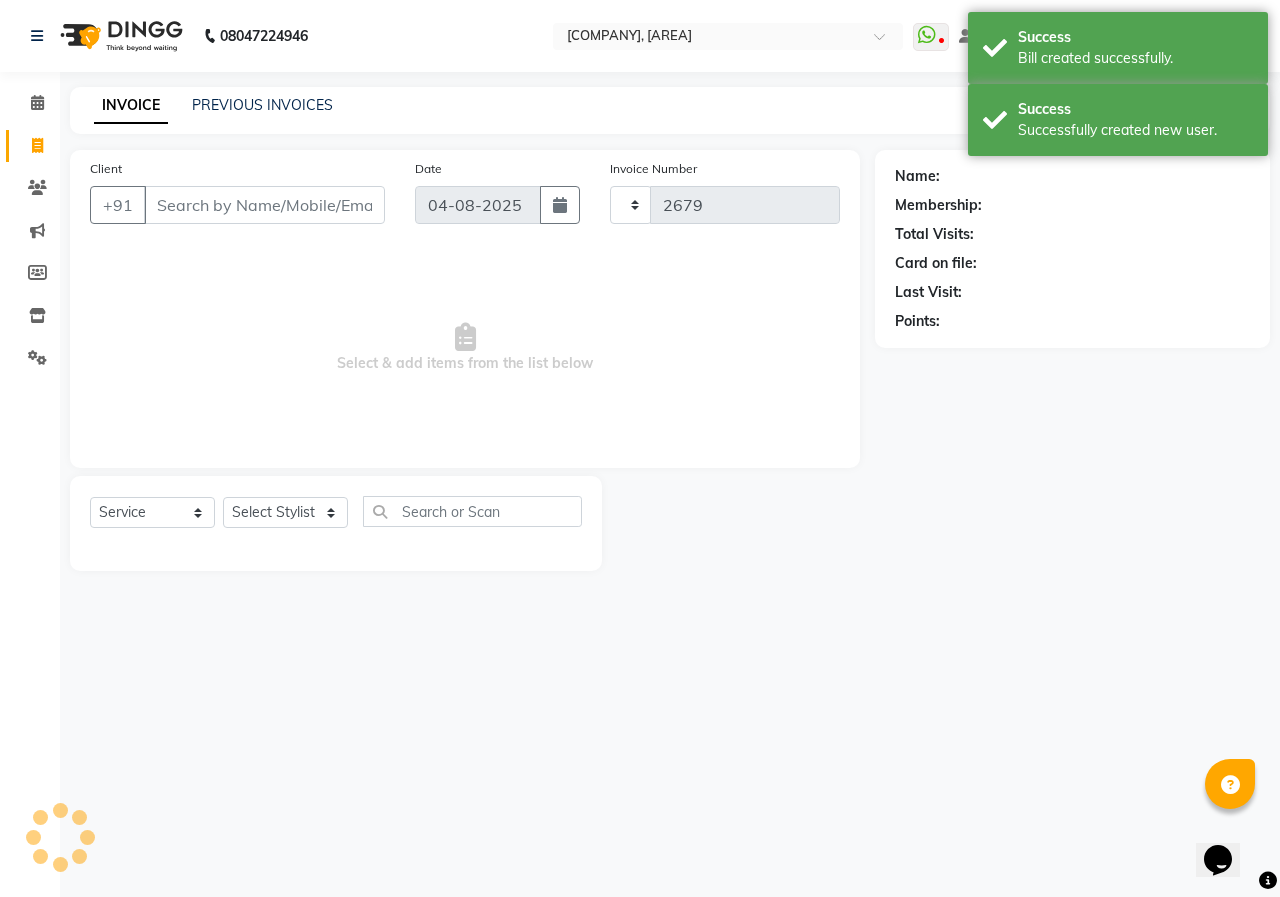select on "889" 